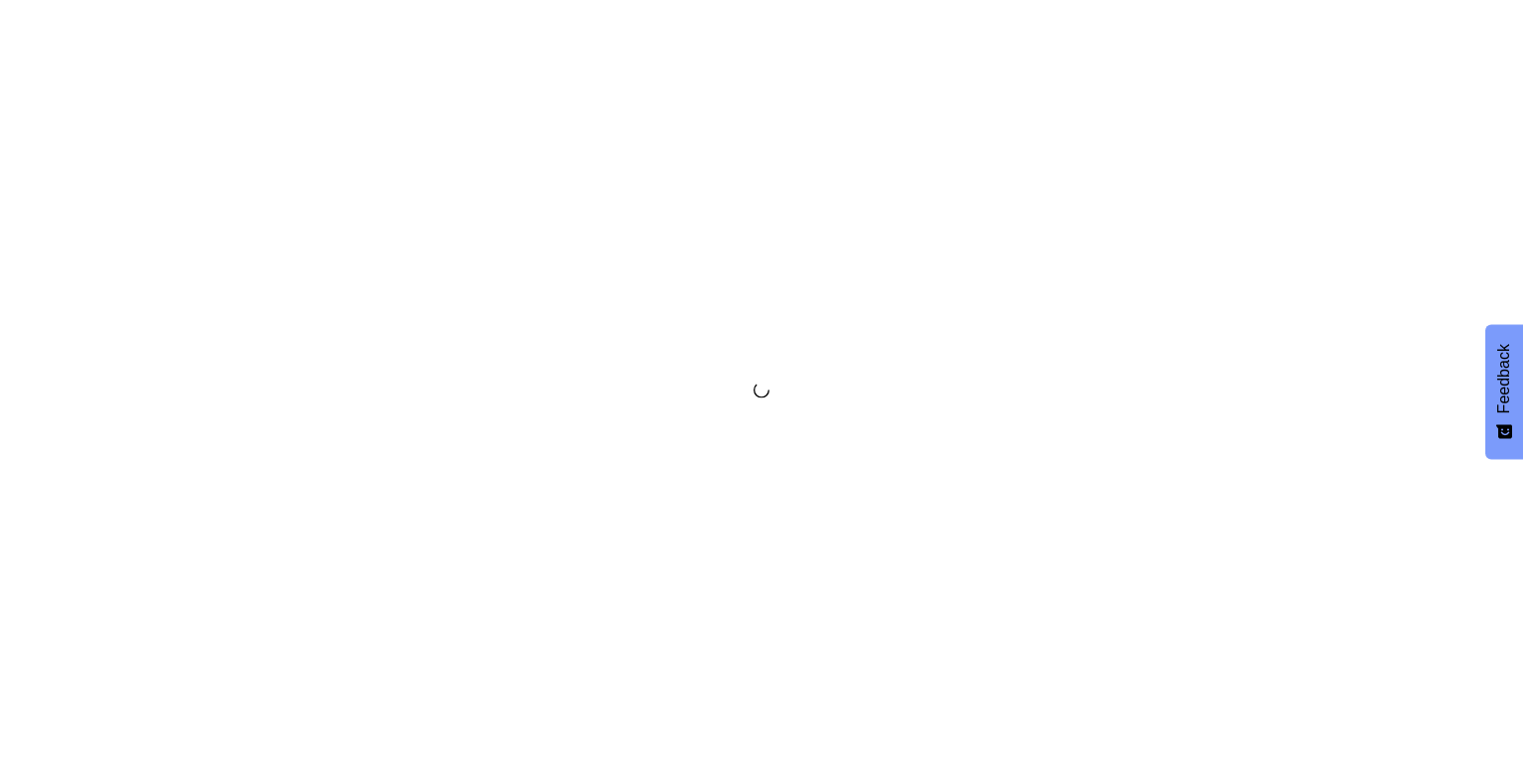 scroll, scrollTop: 0, scrollLeft: 0, axis: both 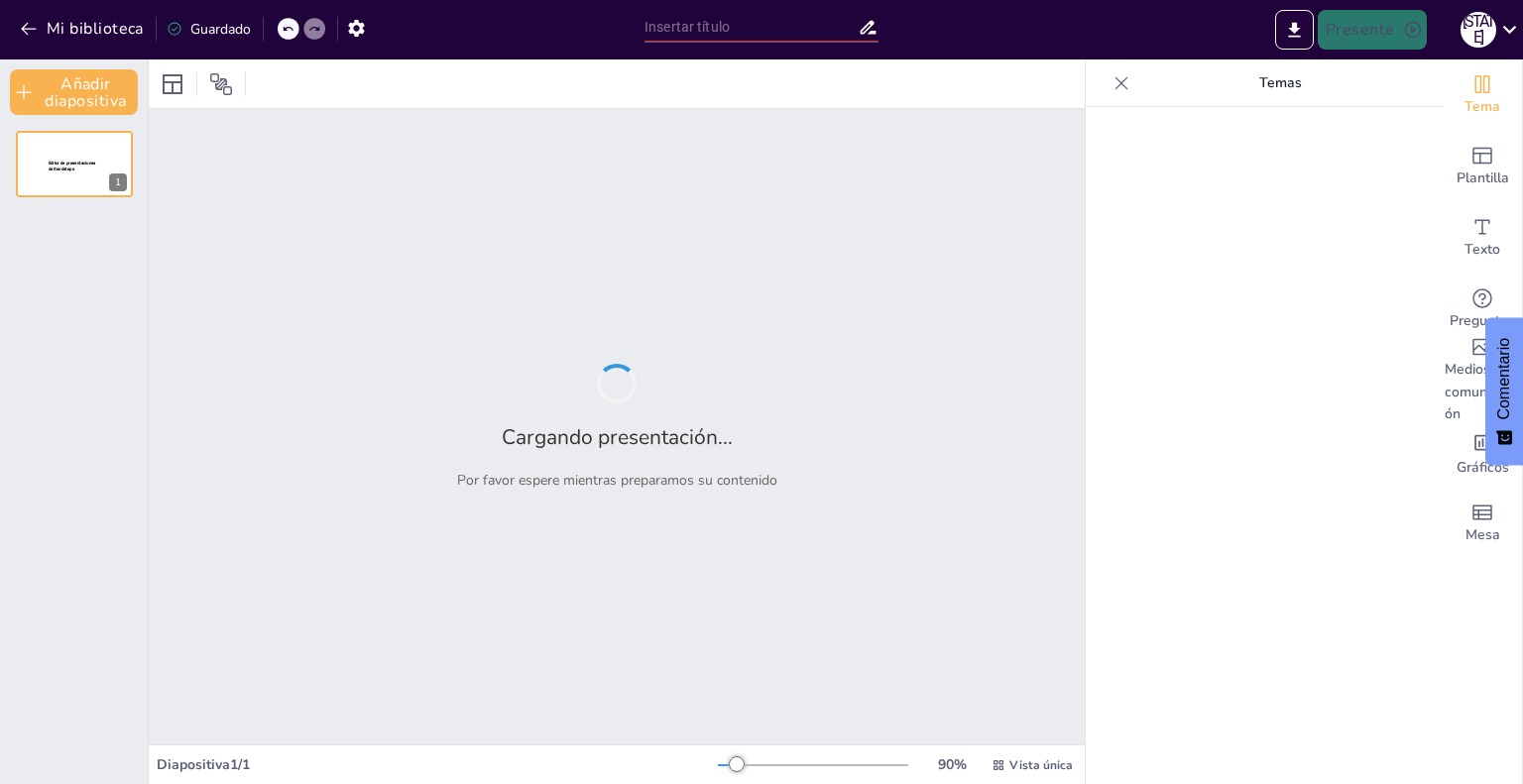 type on "Transiciones y Jugadoras Clave: Análisis de Rendimiento en el Campo" 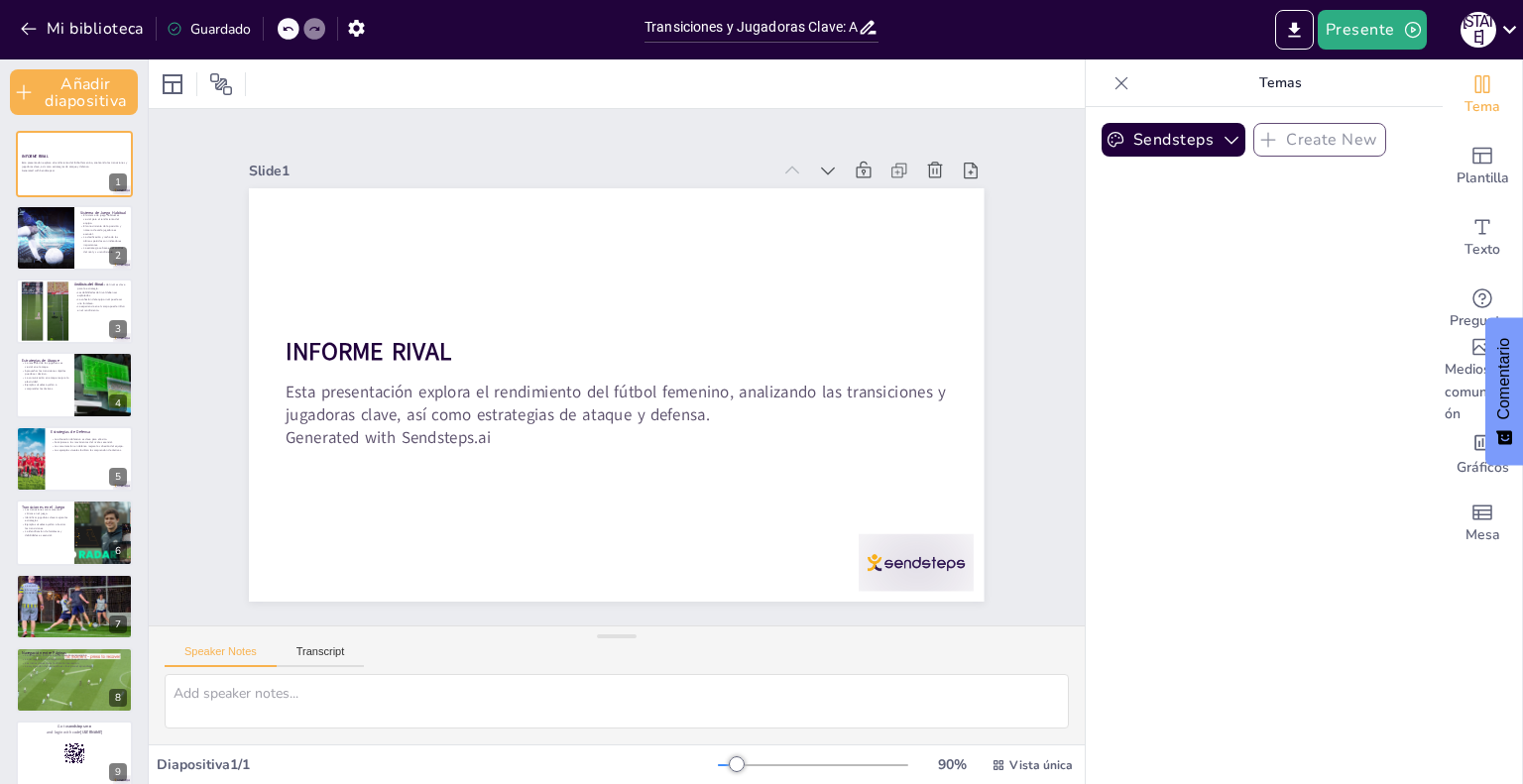 checkbox on "true" 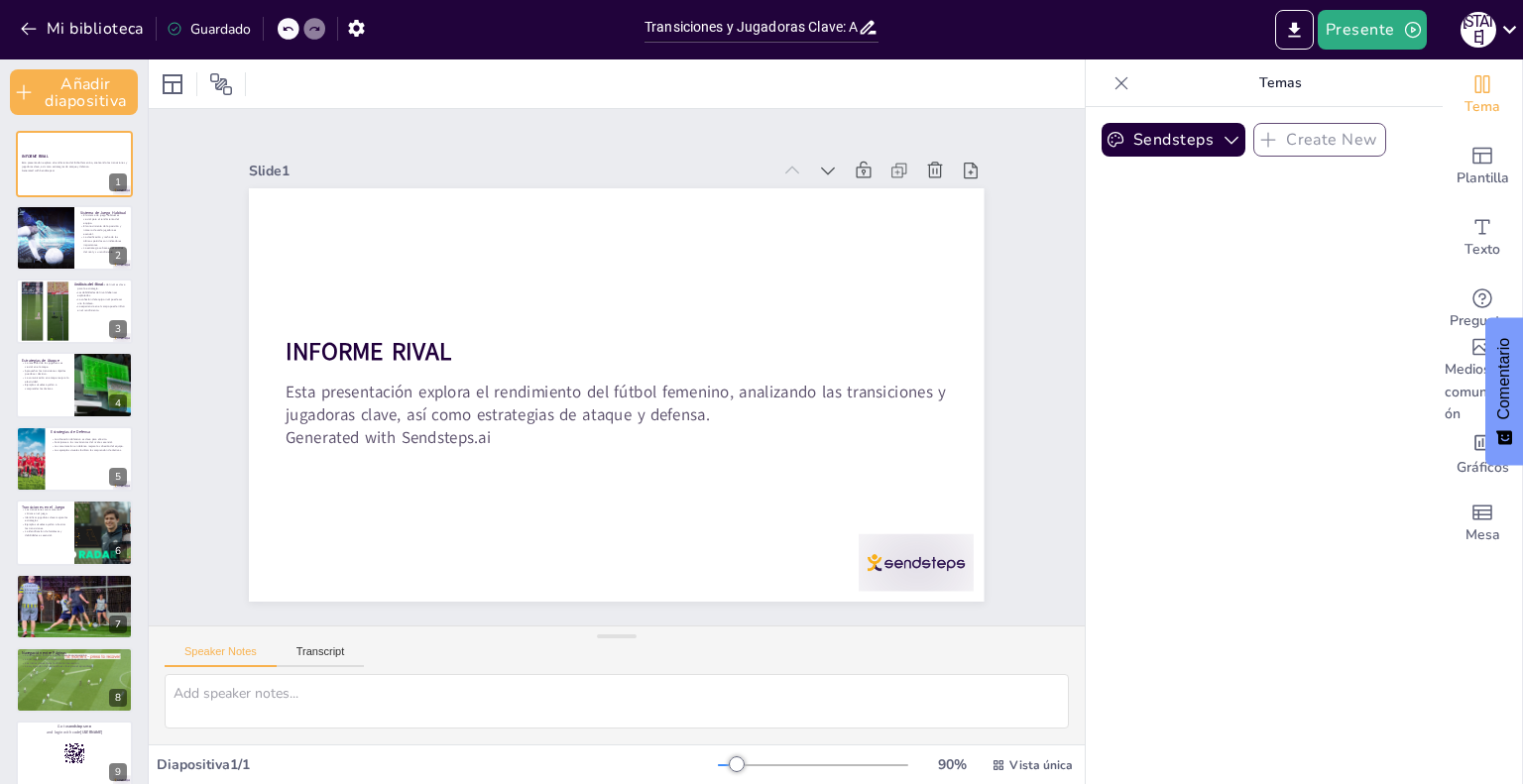 checkbox on "true" 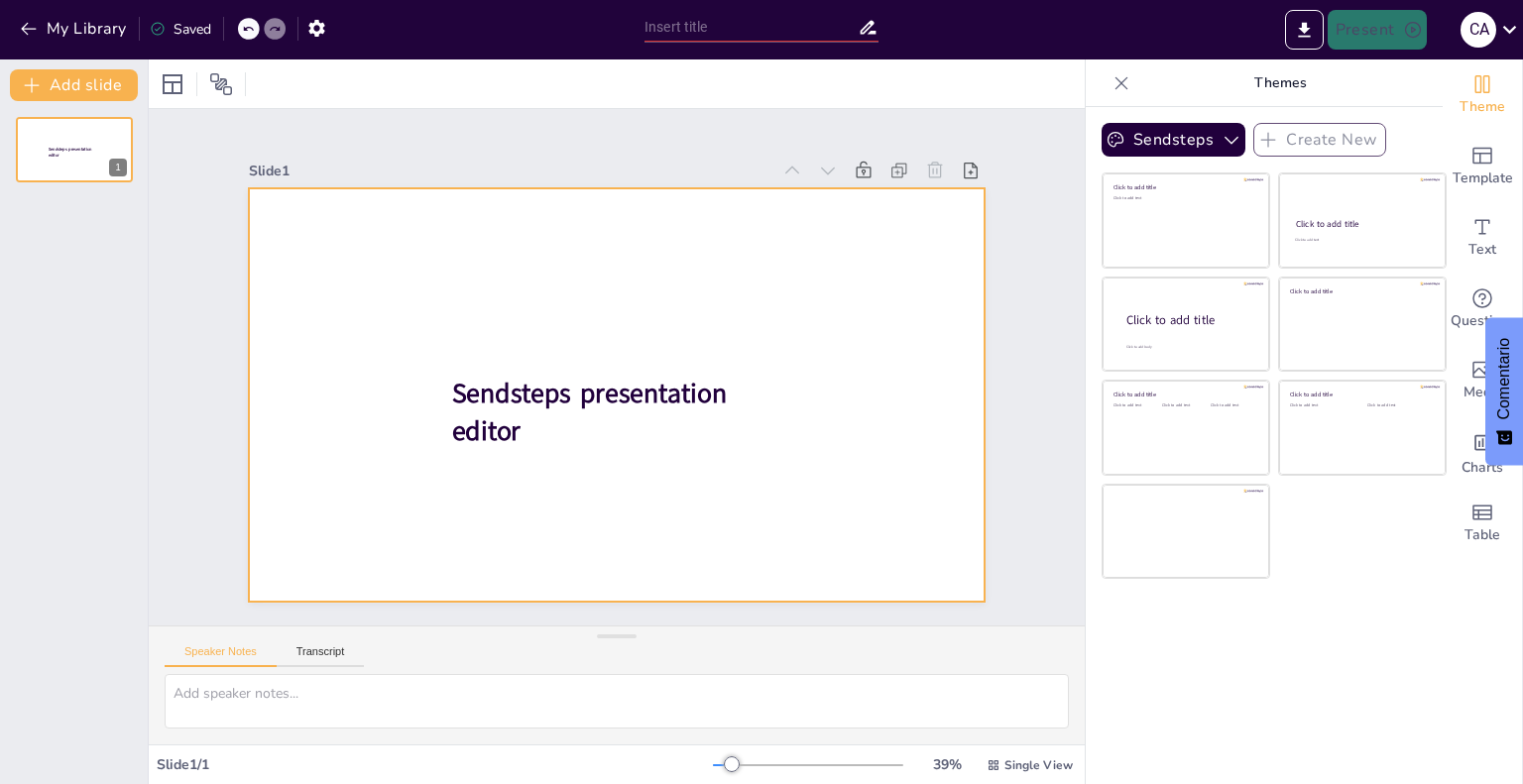 type on "Transiciones y Jugadoras Clave: Análisis de Rendimiento en el Campo" 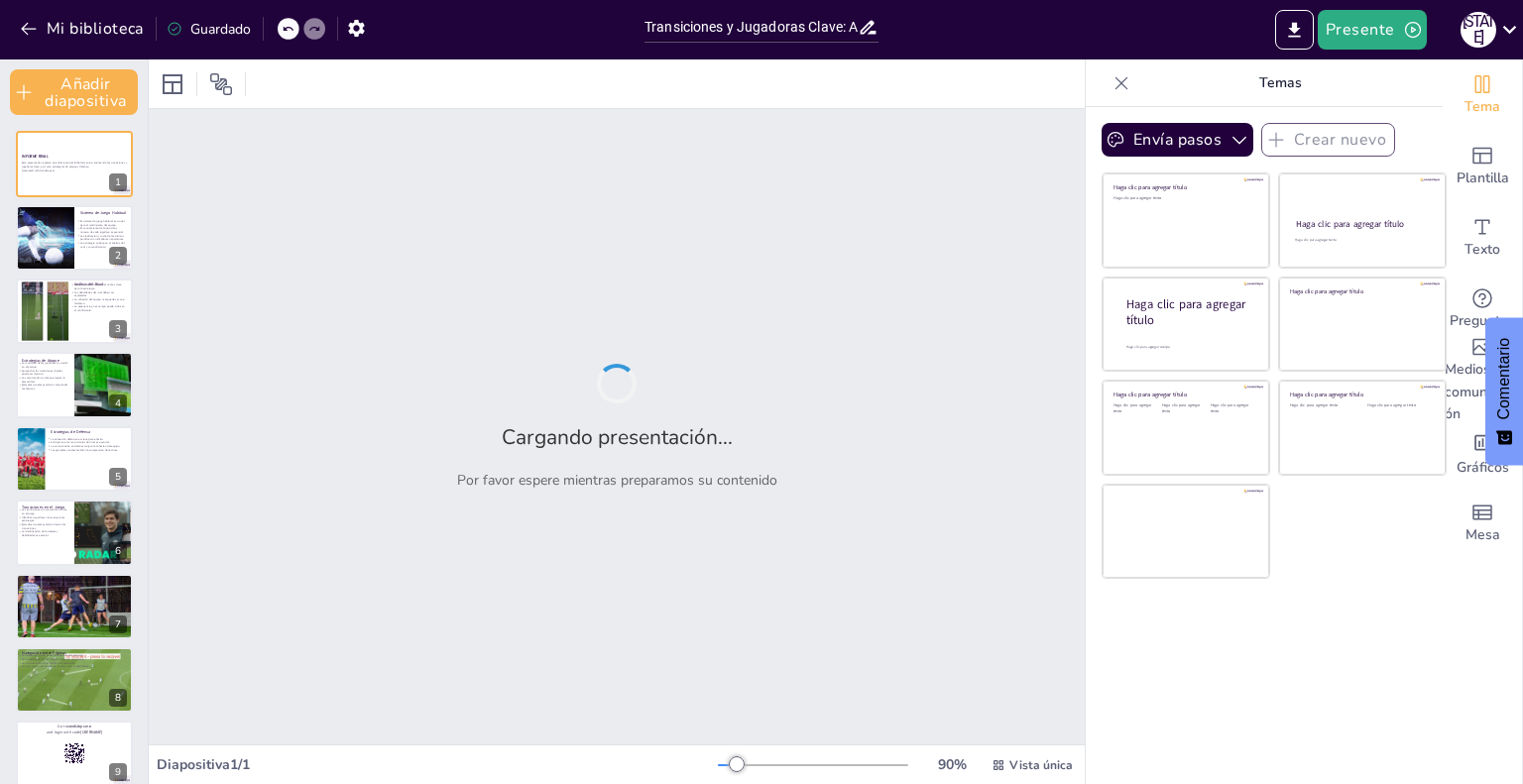 checkbox on "true" 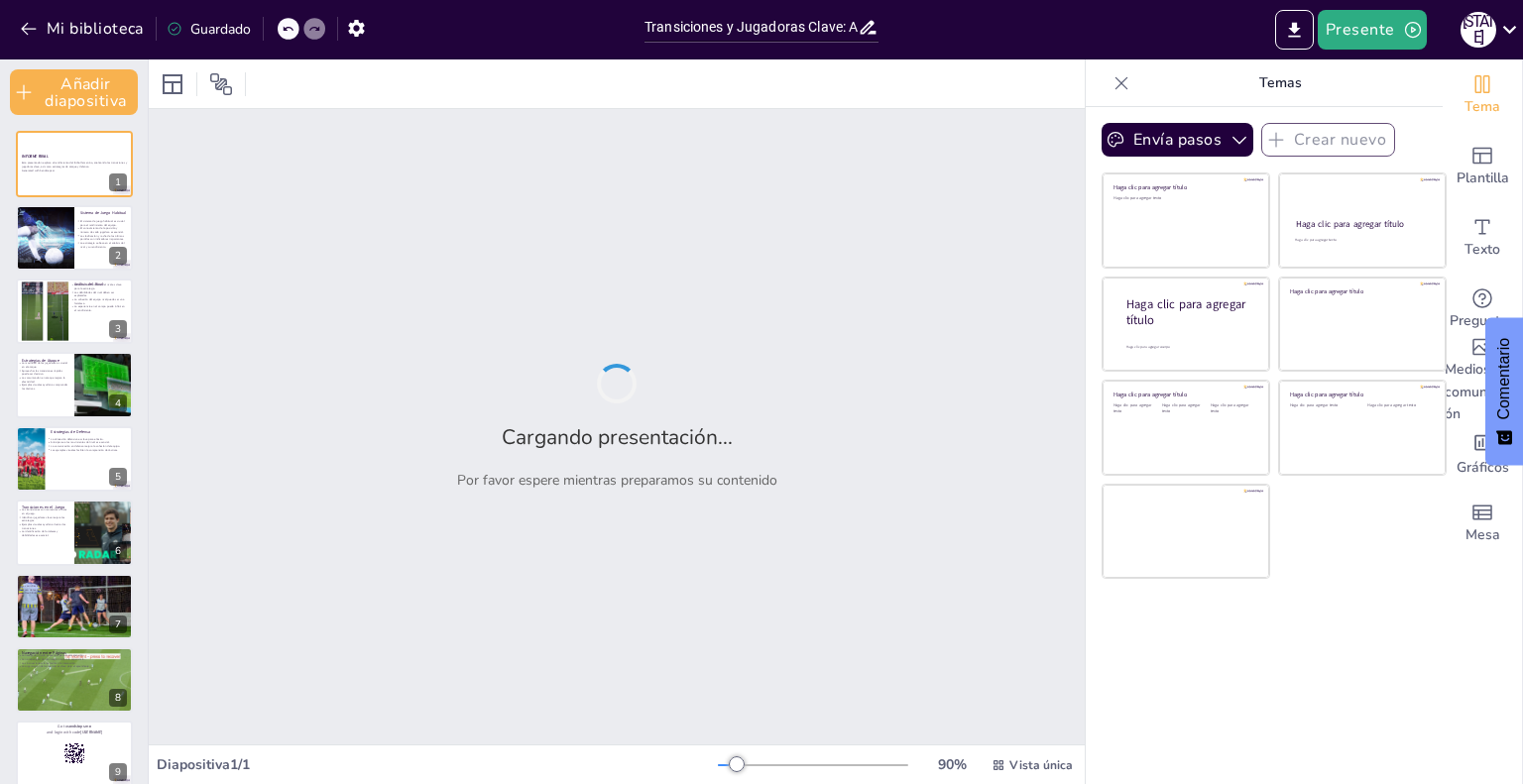 checkbox on "true" 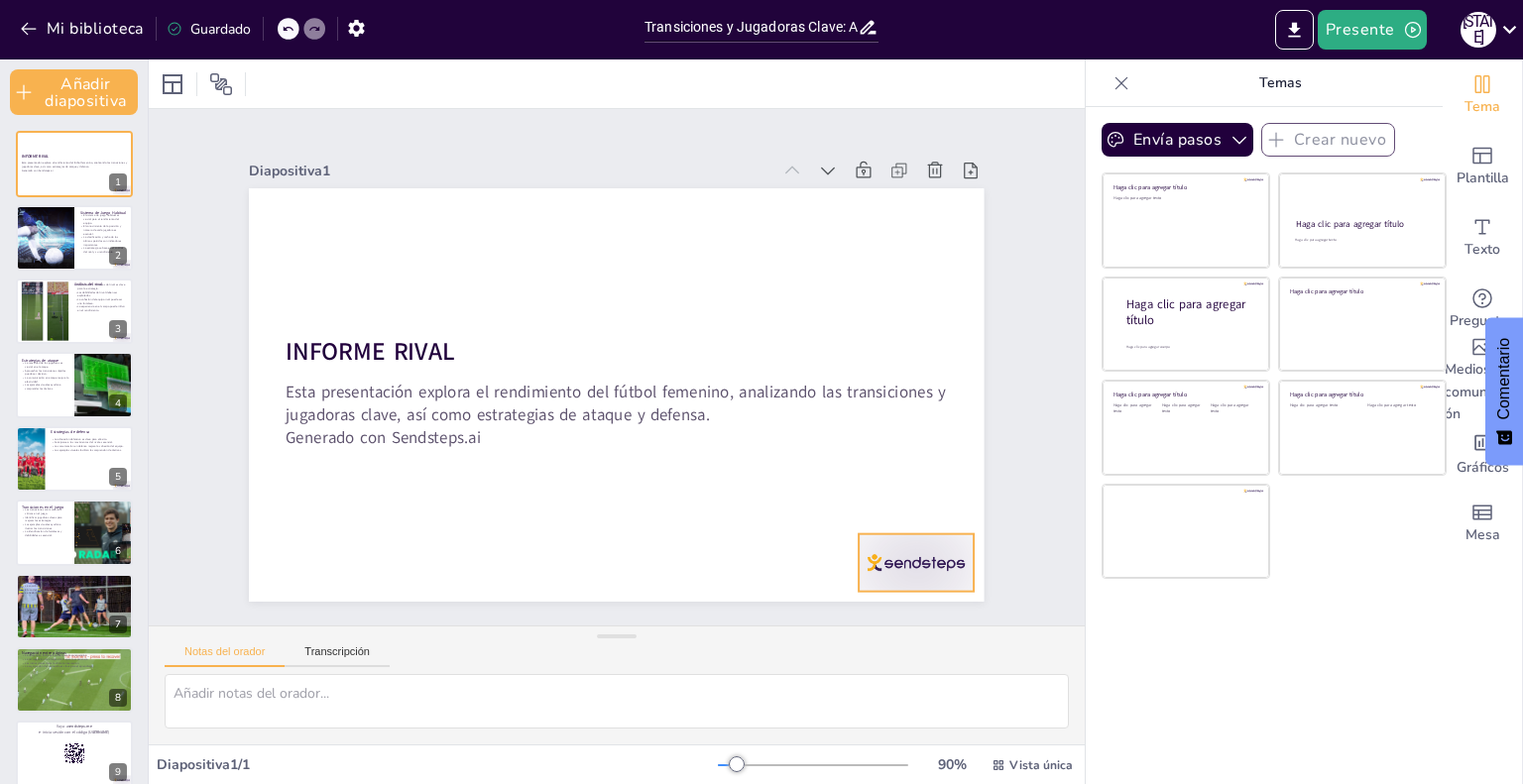 checkbox on "true" 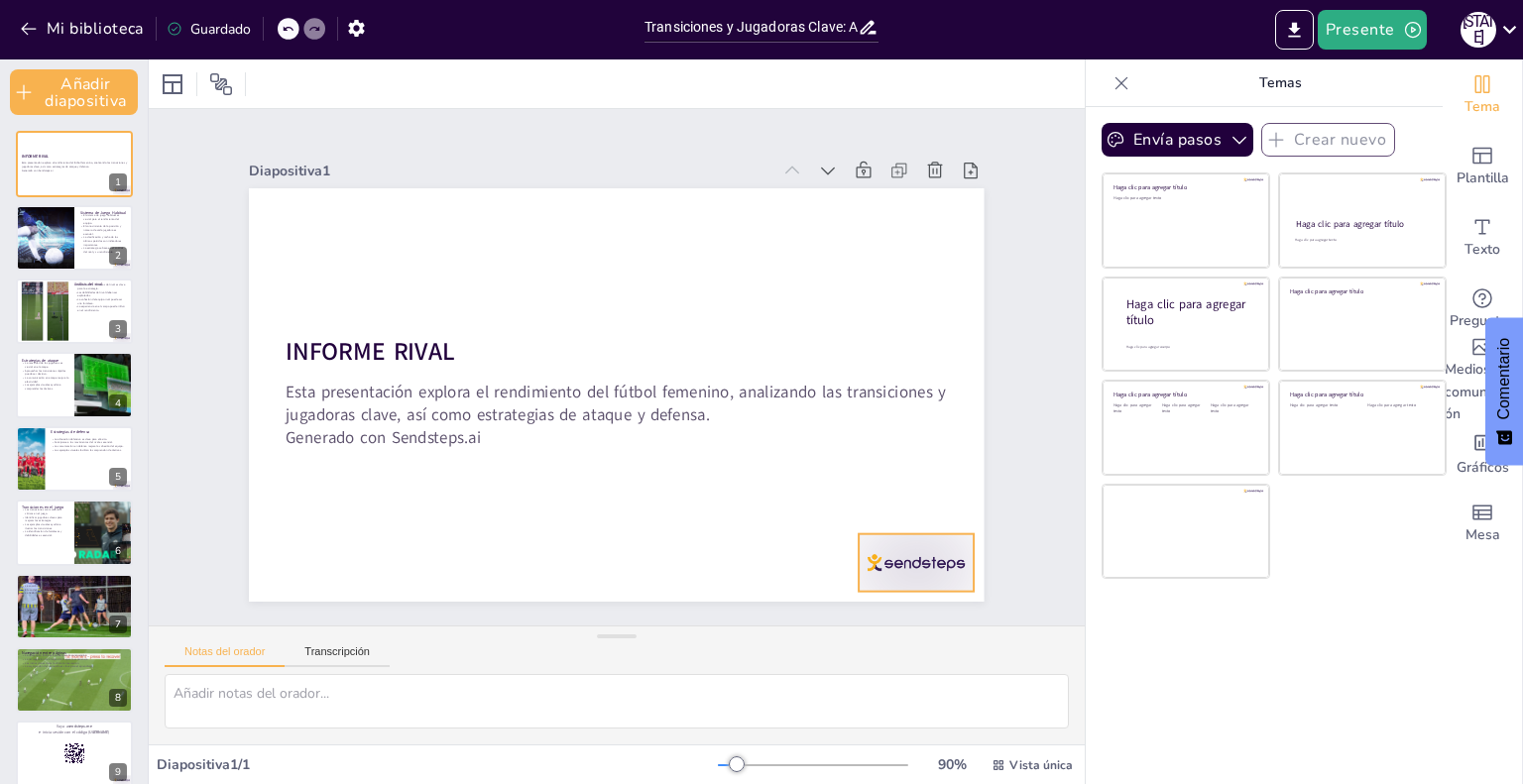 checkbox on "true" 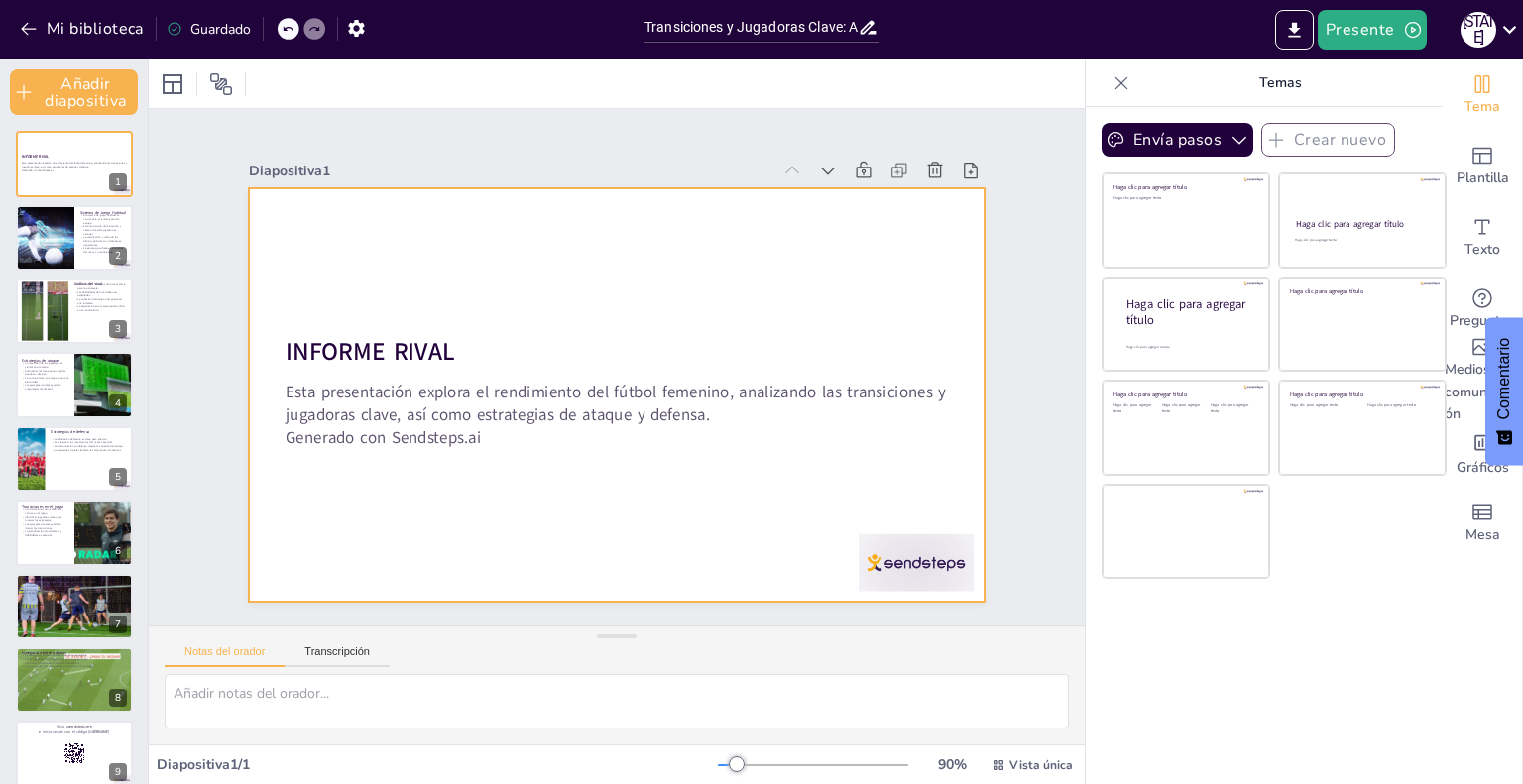 checkbox on "true" 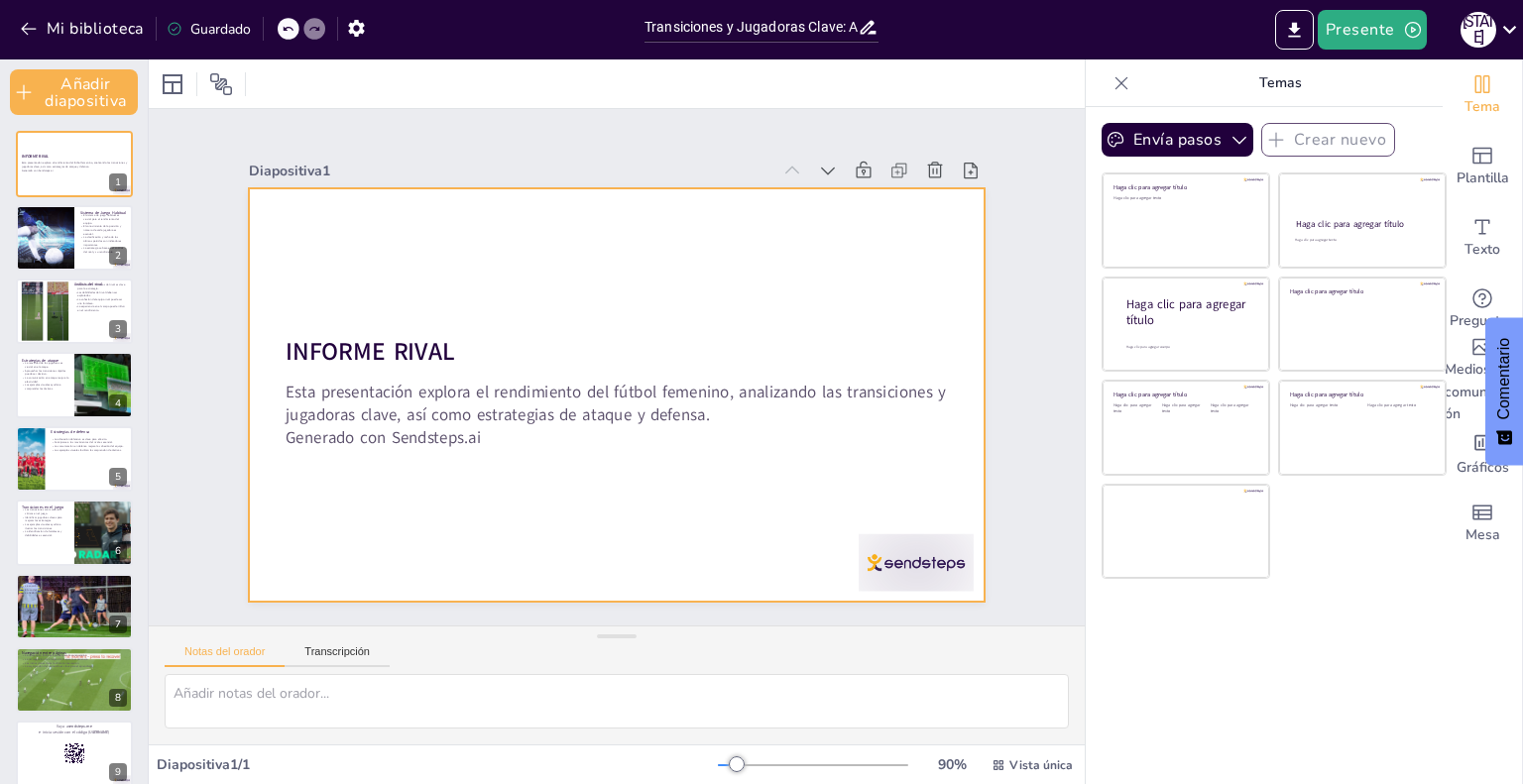 checkbox on "true" 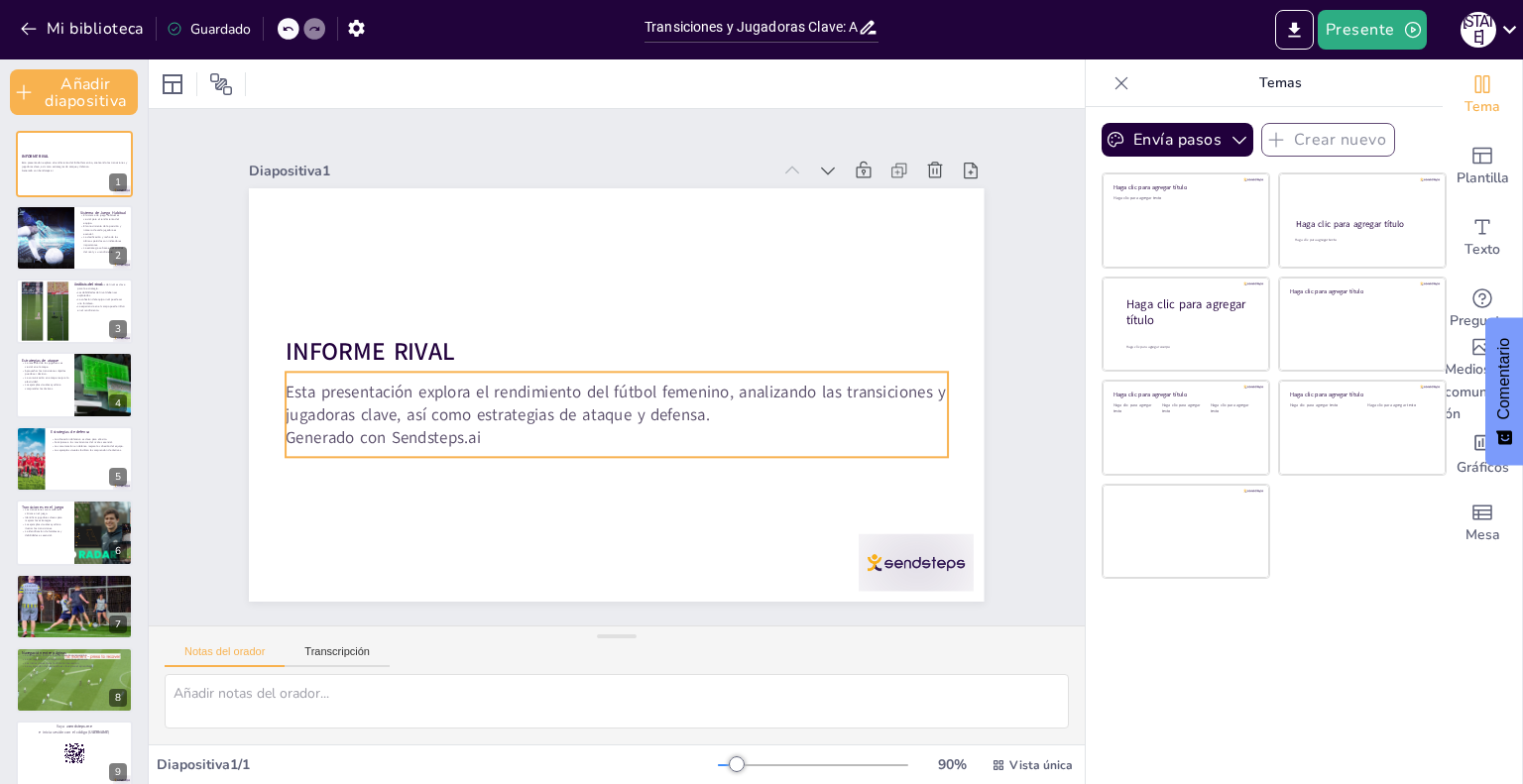 checkbox on "true" 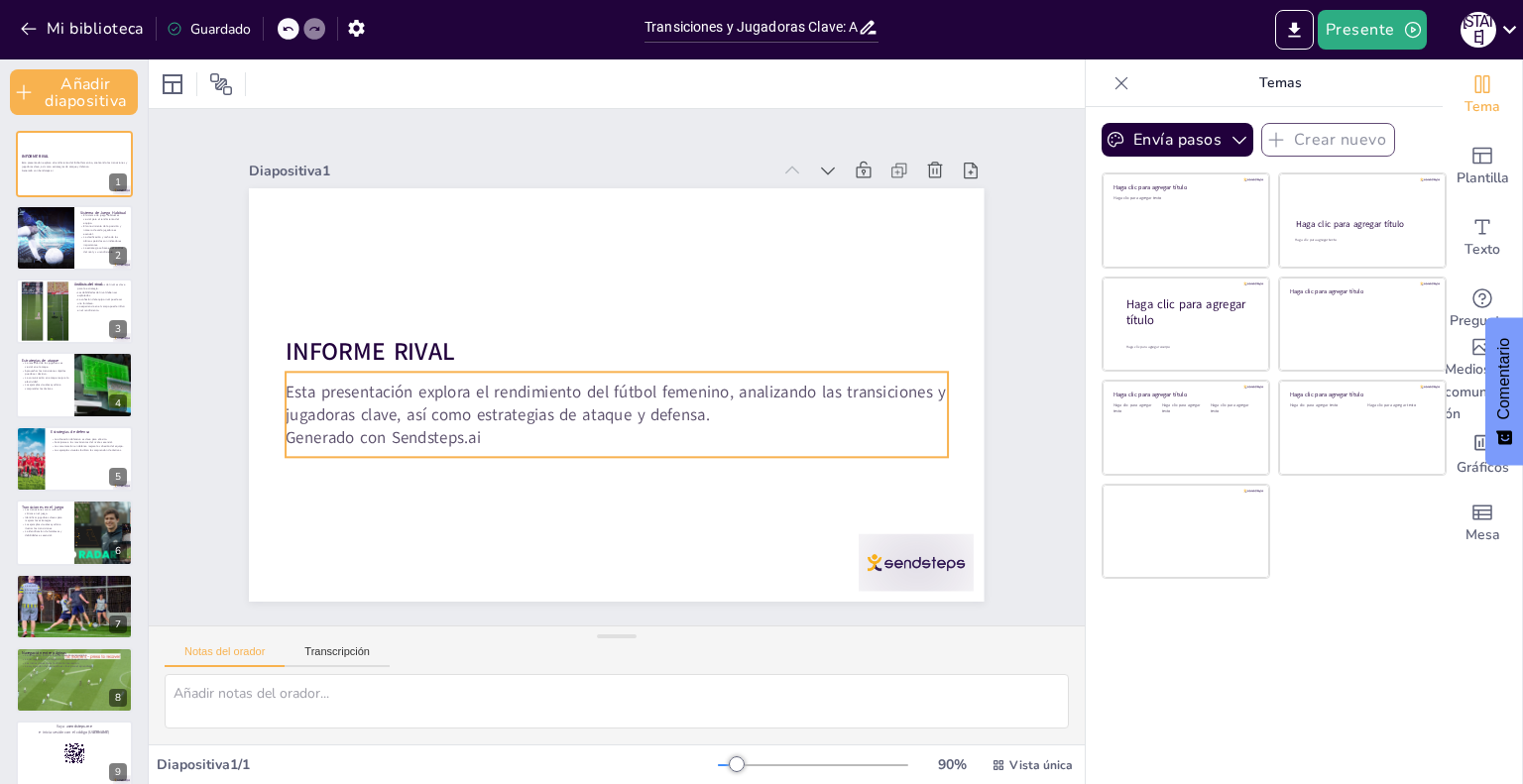 checkbox on "true" 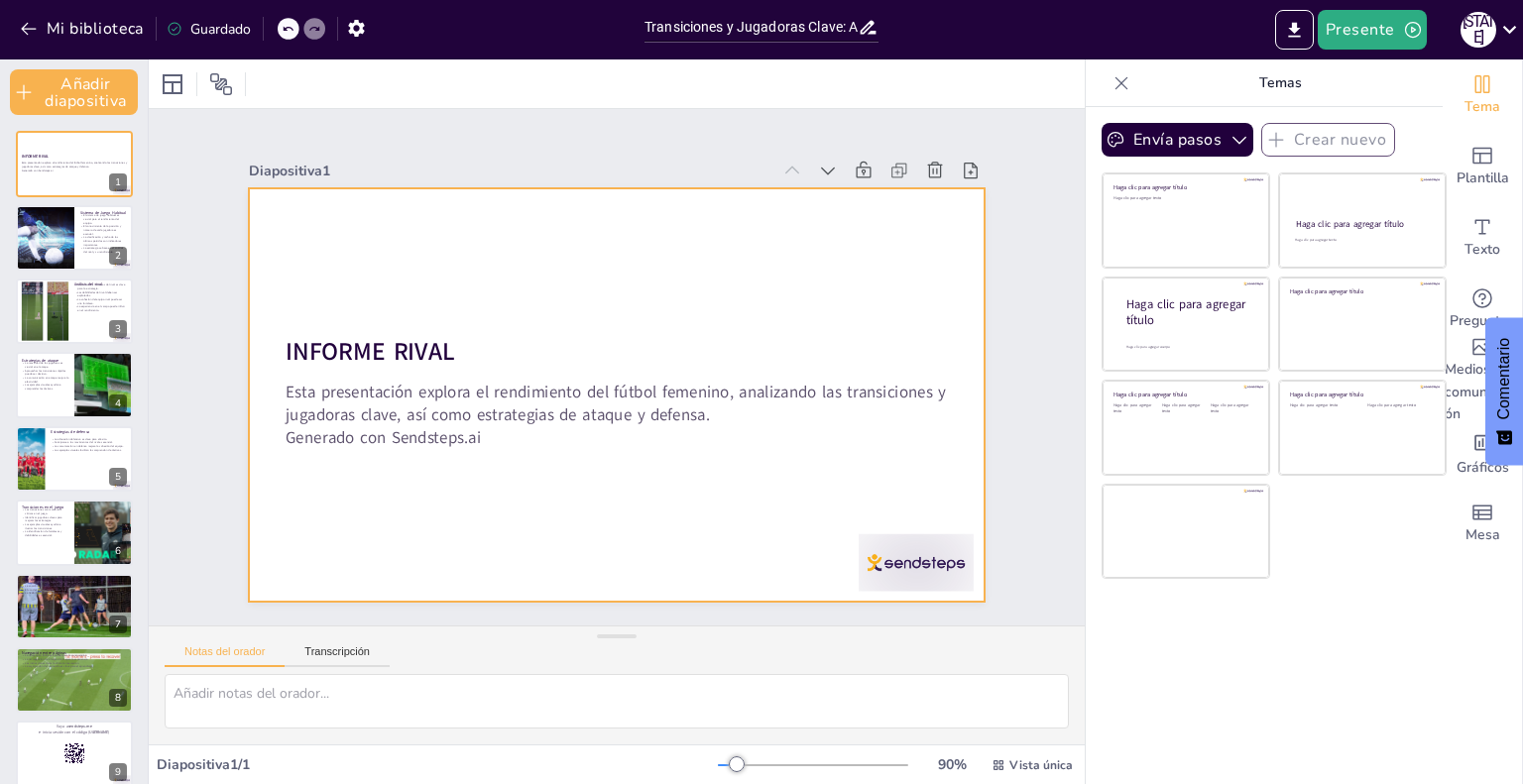 checkbox on "true" 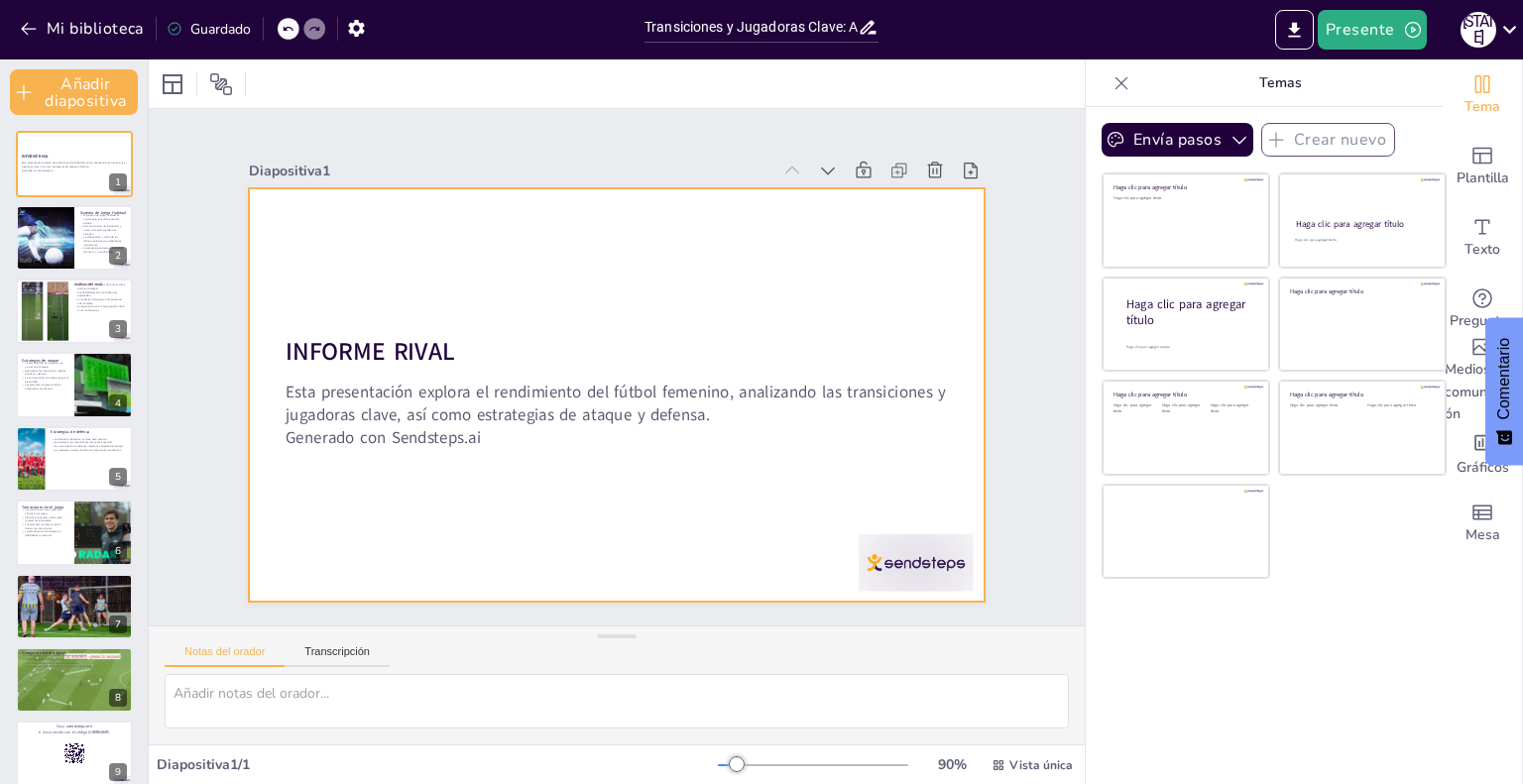 checkbox on "true" 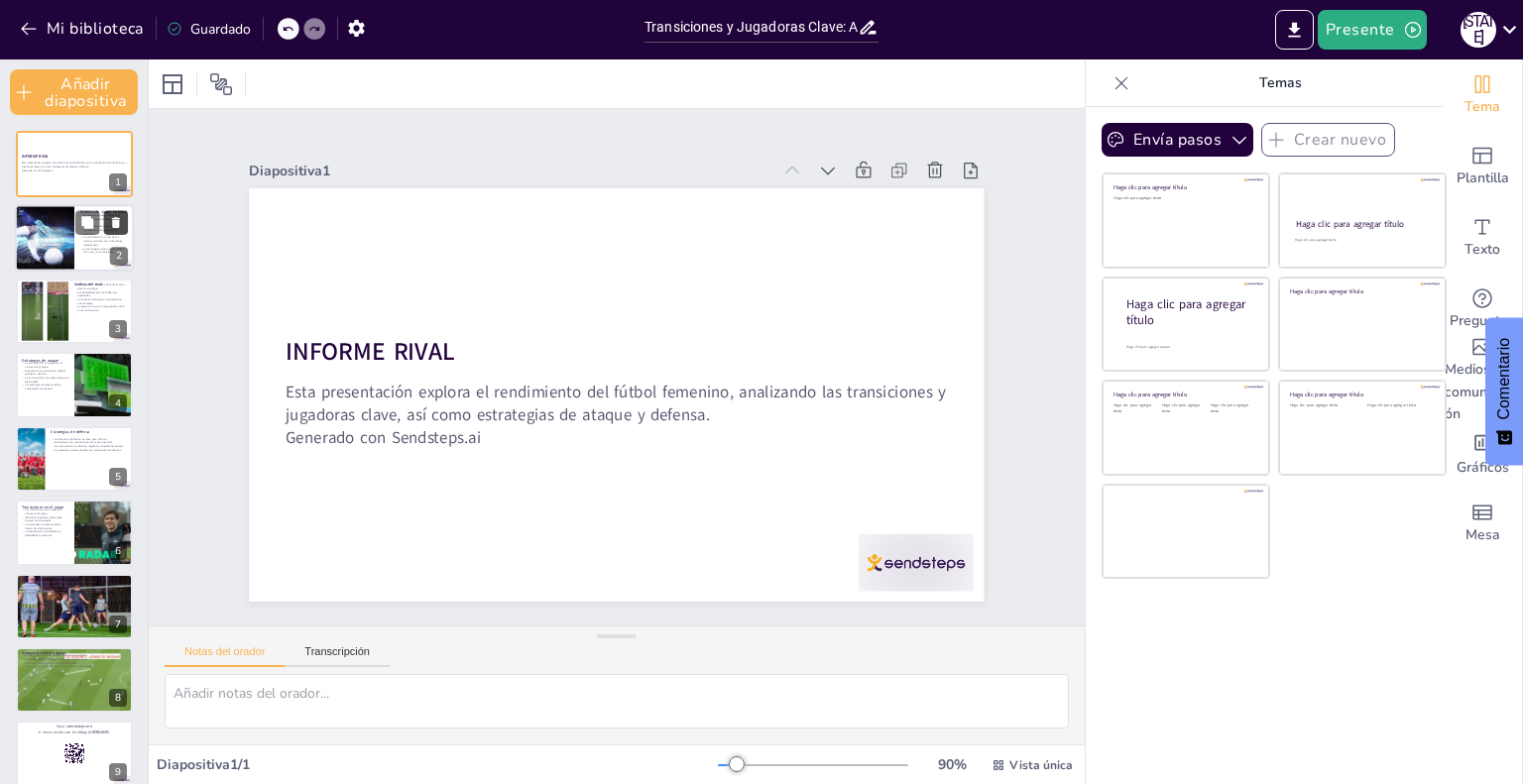 checkbox on "true" 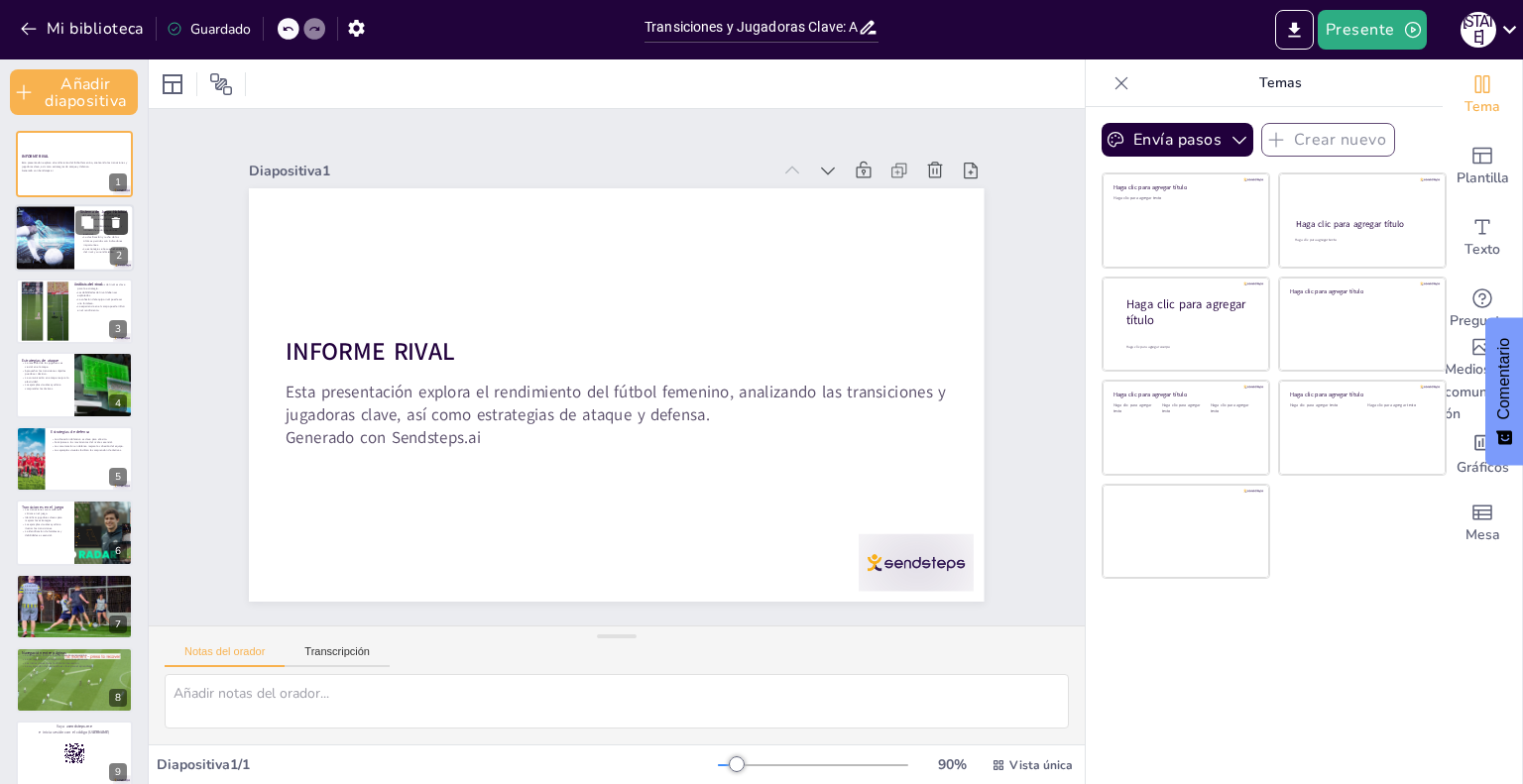checkbox on "true" 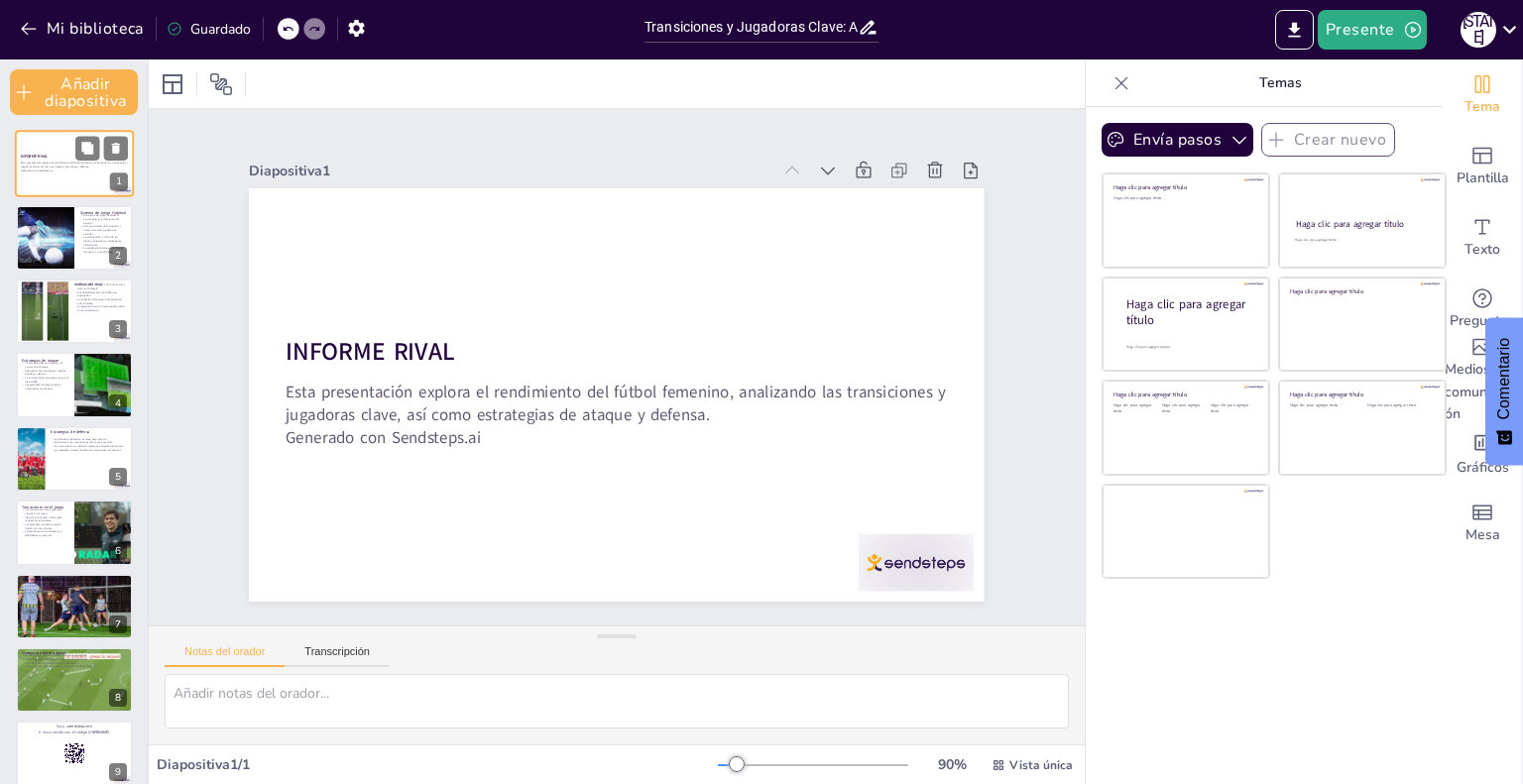 checkbox on "true" 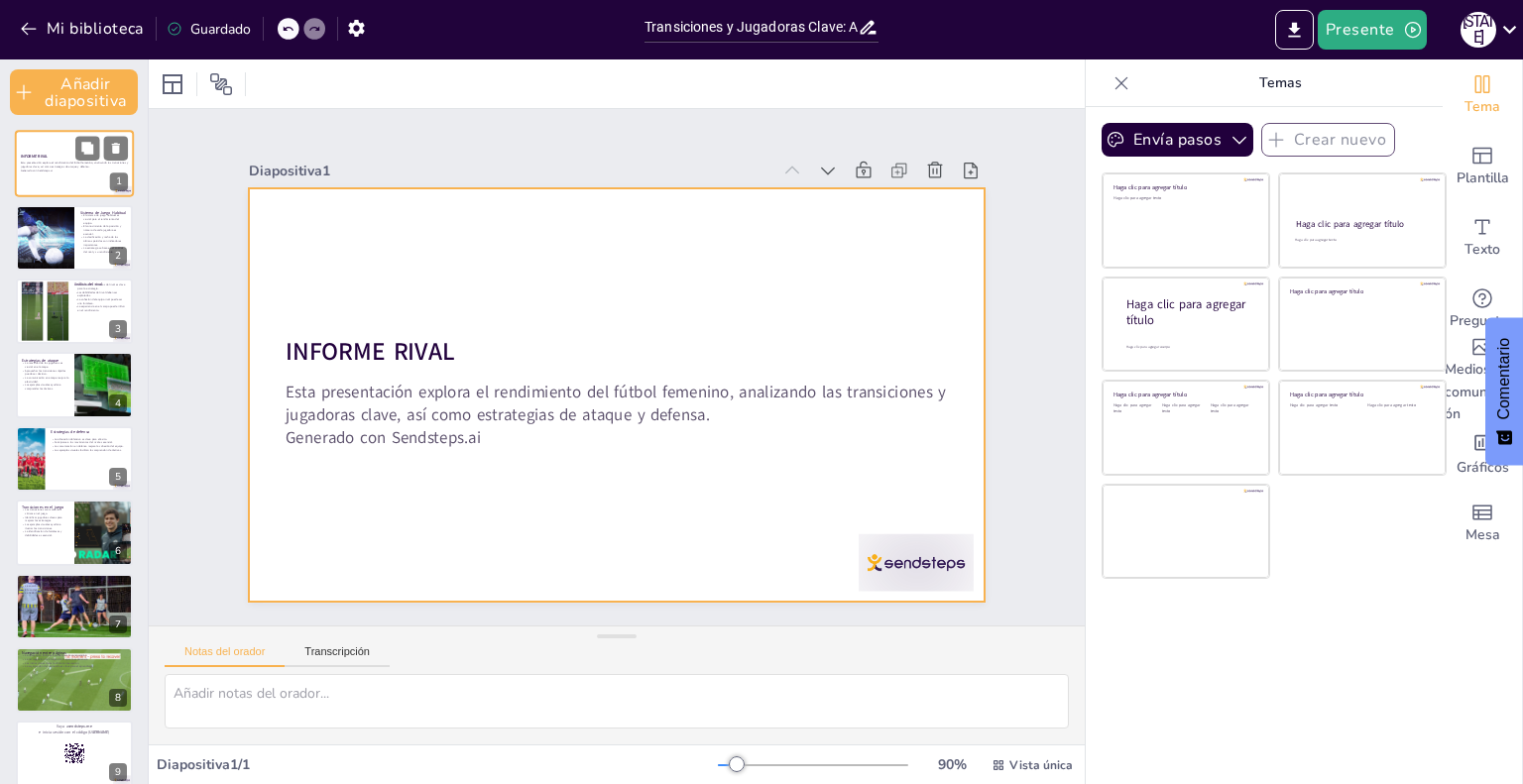 checkbox on "true" 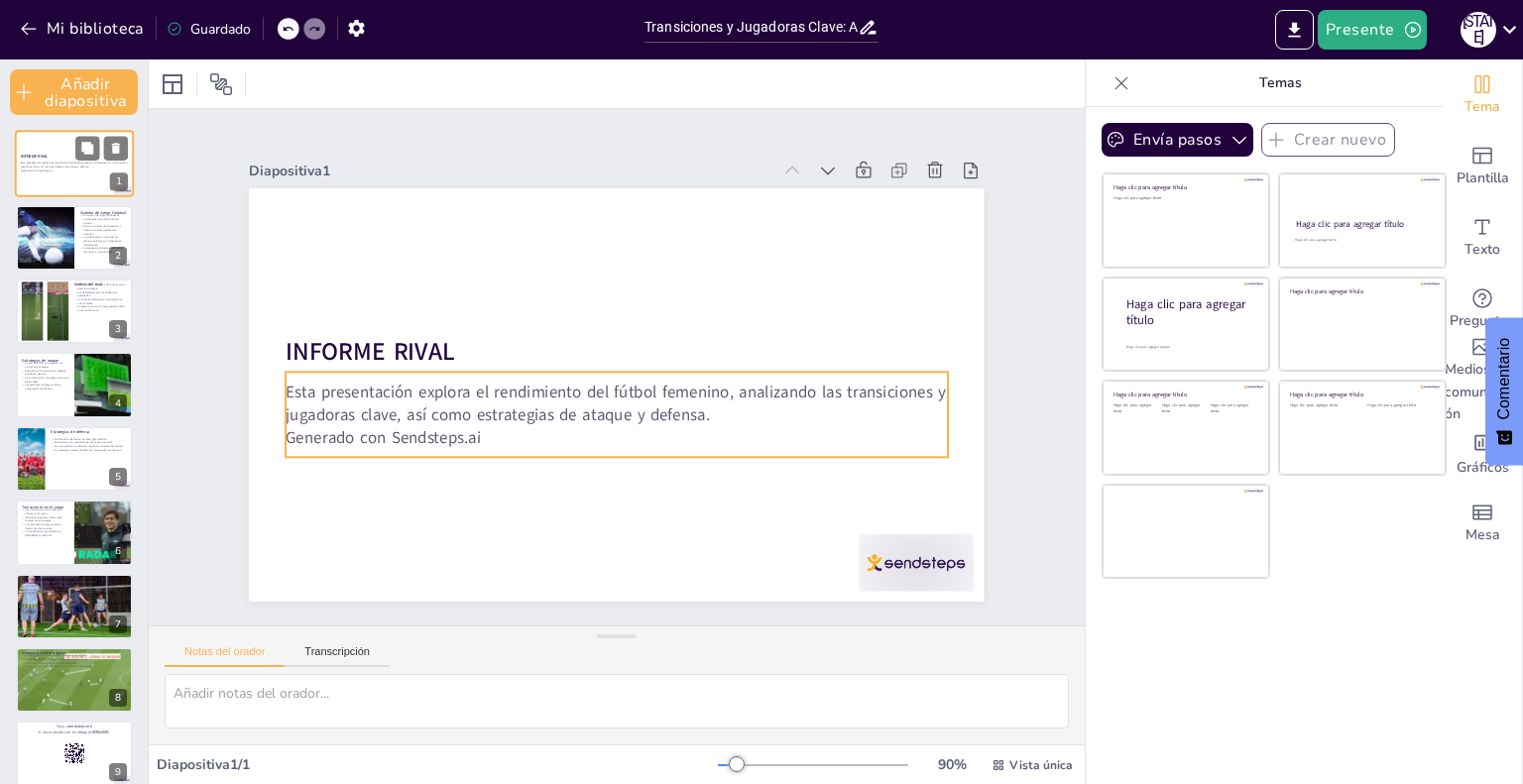 click on "Esta presentación explora el rendimiento del fútbol femenino, analizando las transiciones y jugadoras clave, así como estrategias de ataque y defensa." at bounding box center [74, 165] 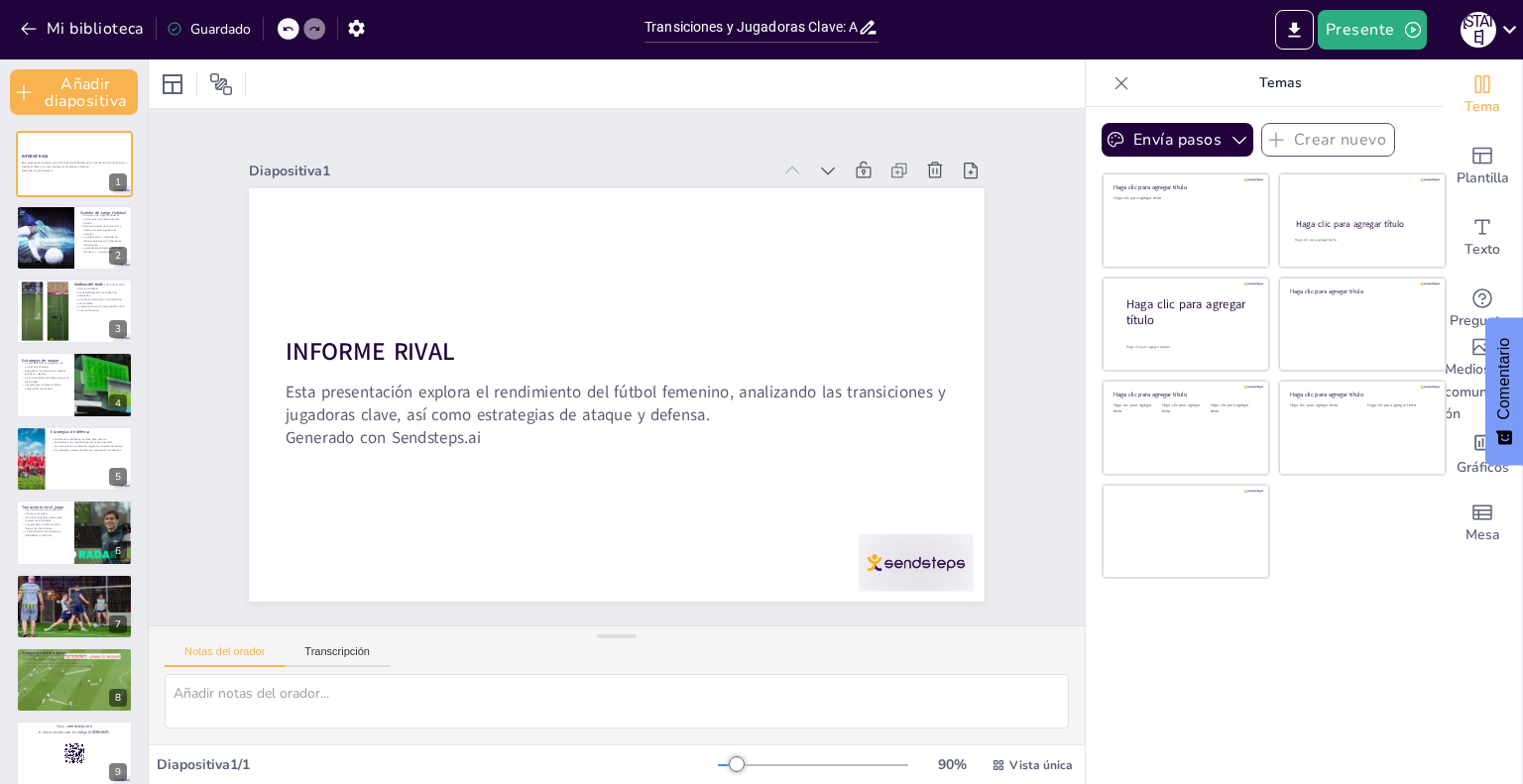checkbox on "true" 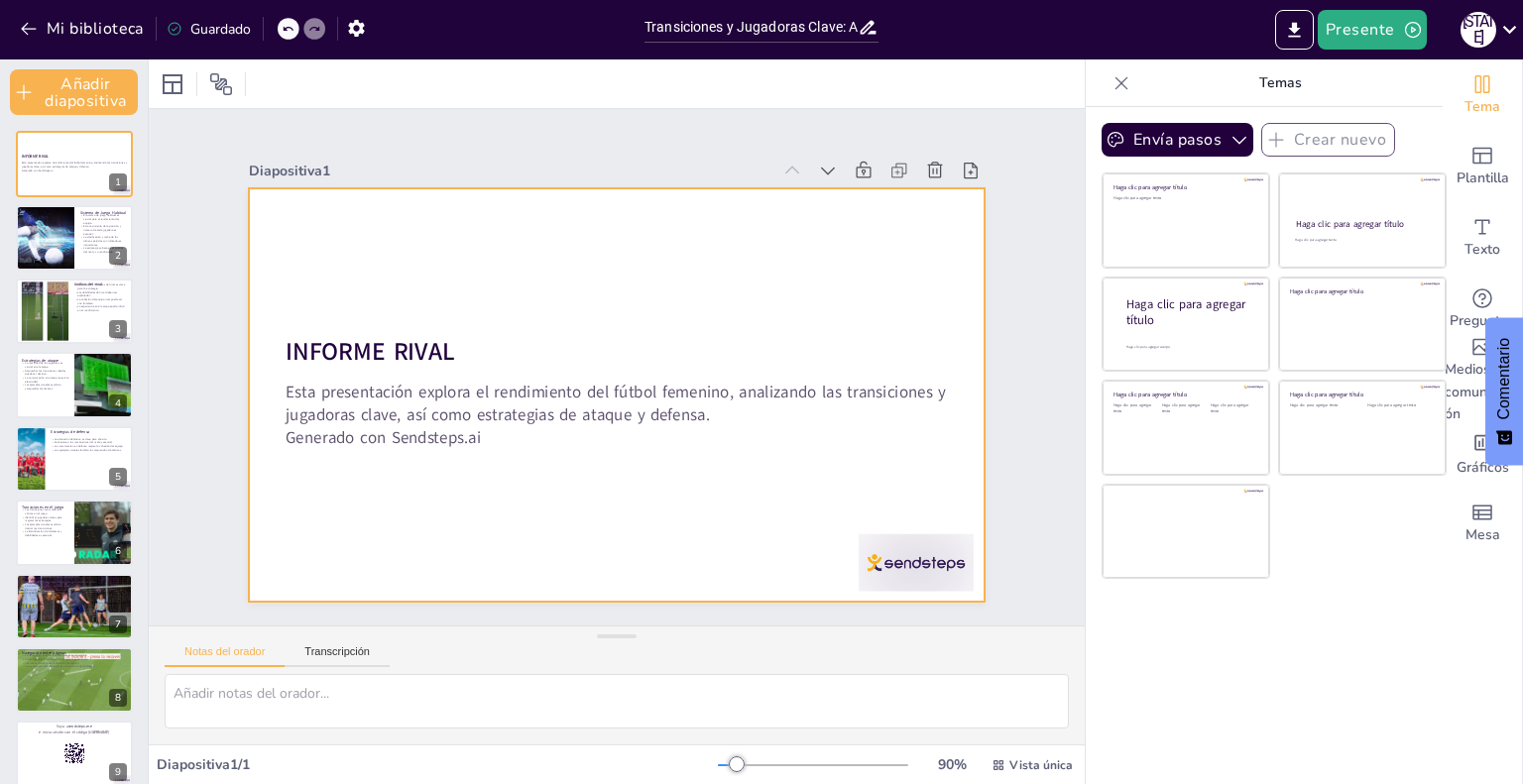 checkbox on "true" 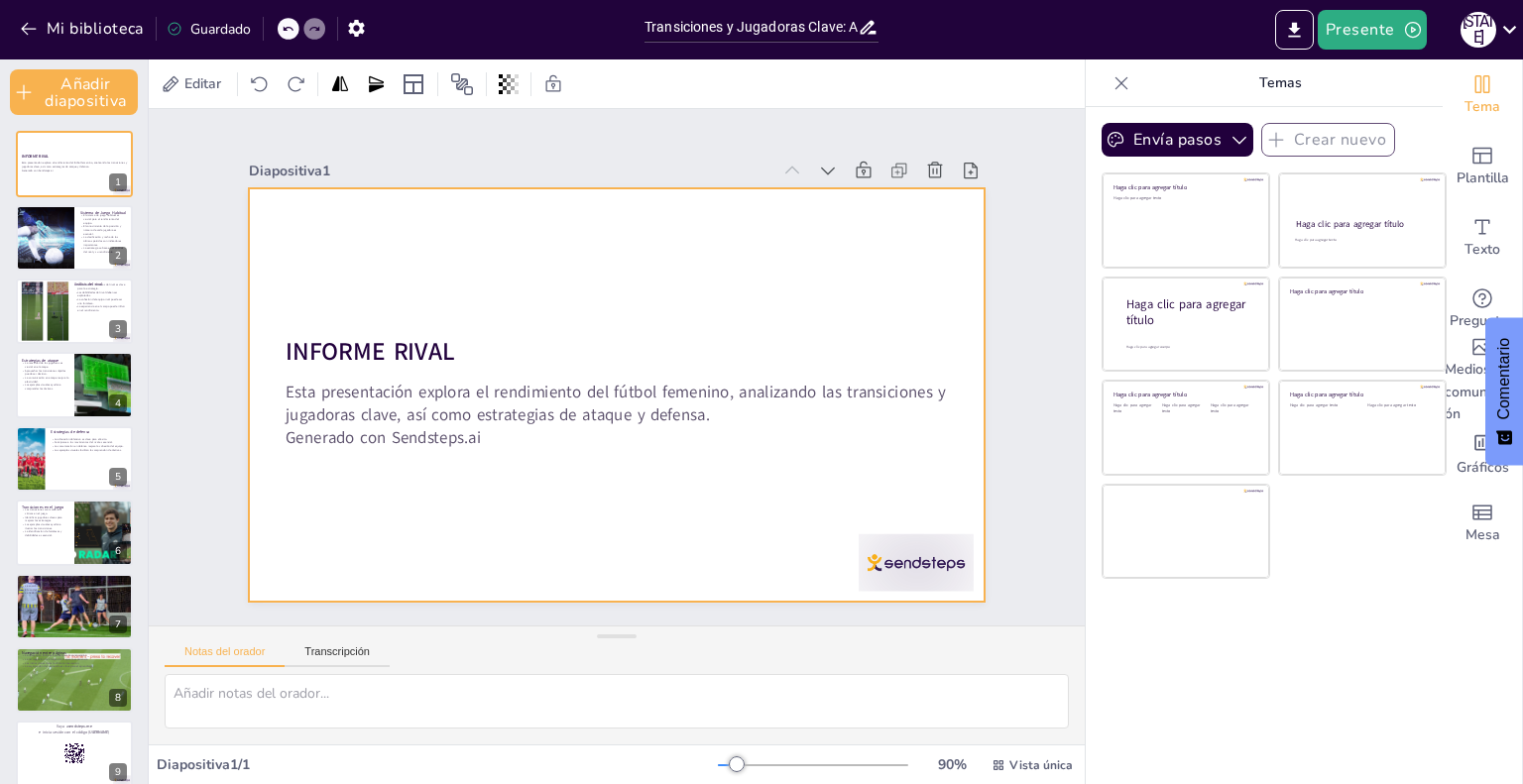 checkbox on "true" 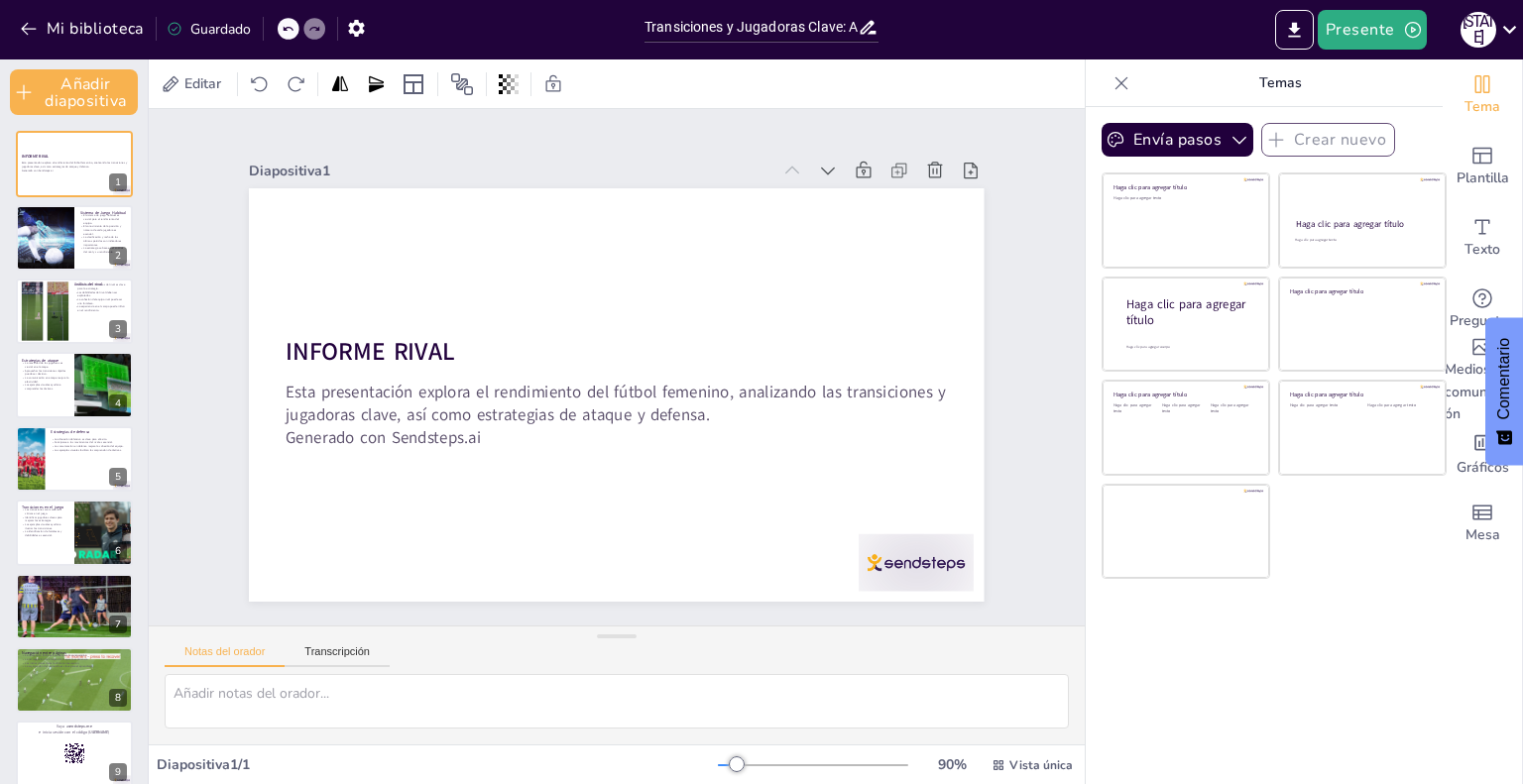 checkbox on "true" 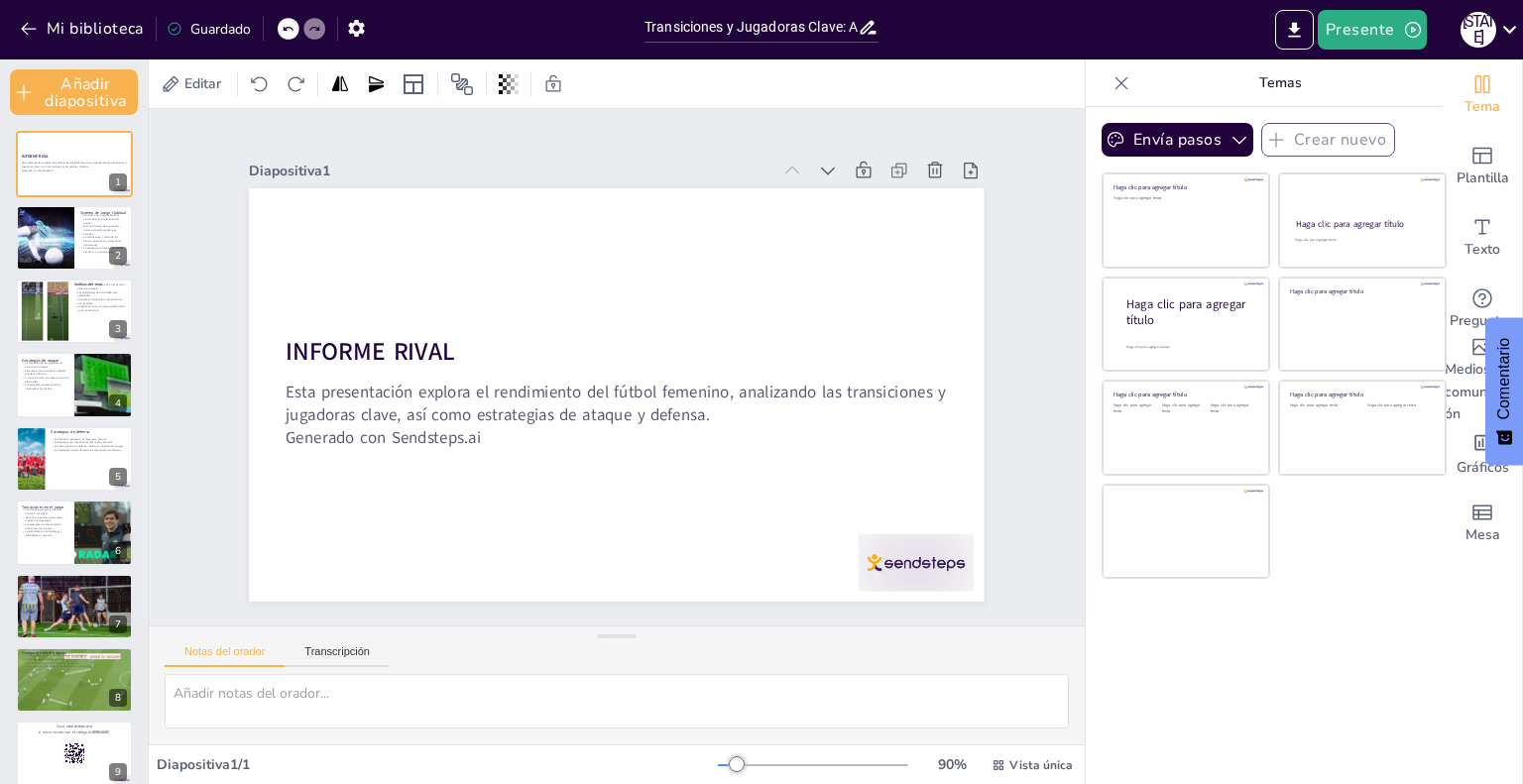 checkbox on "true" 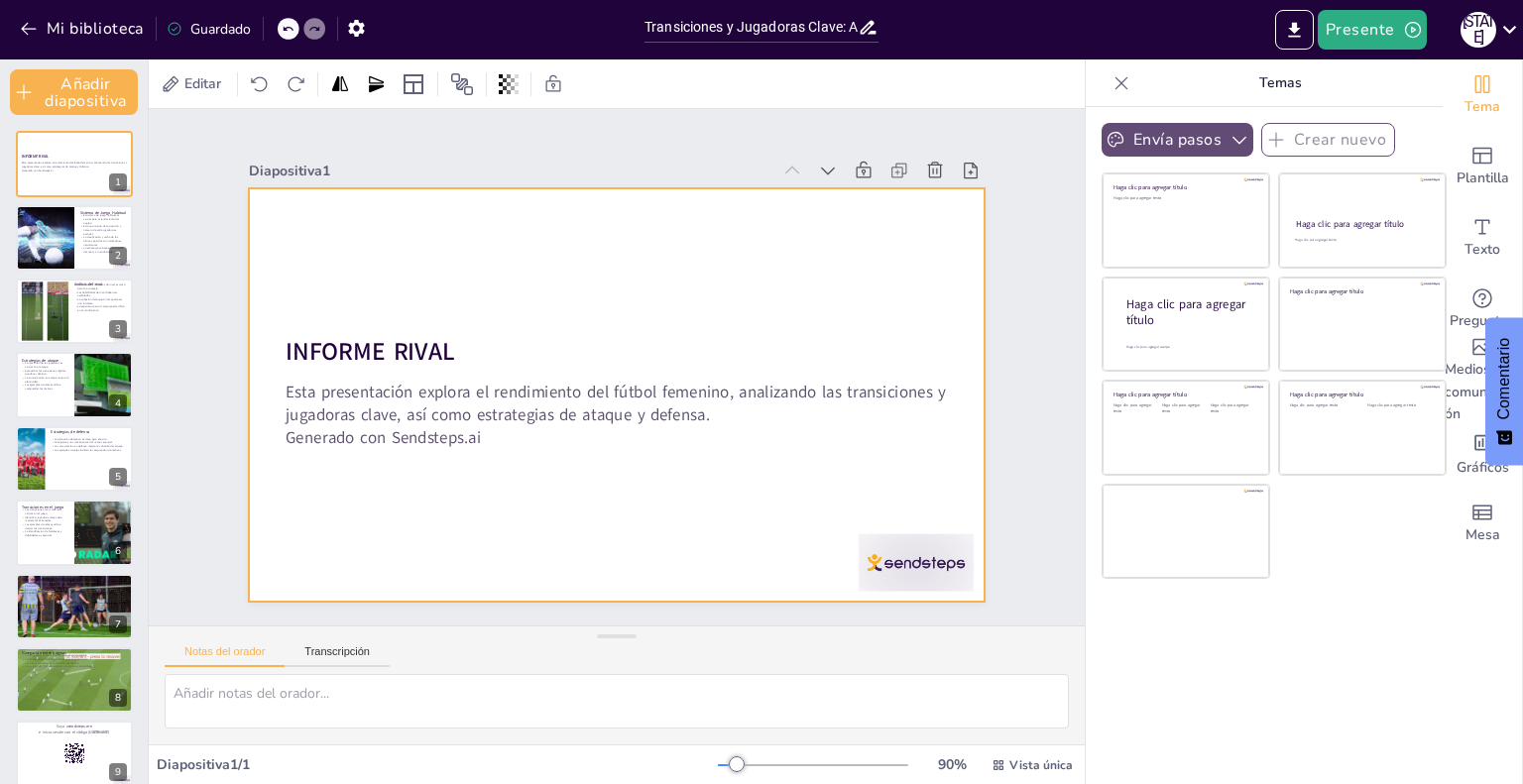 checkbox on "true" 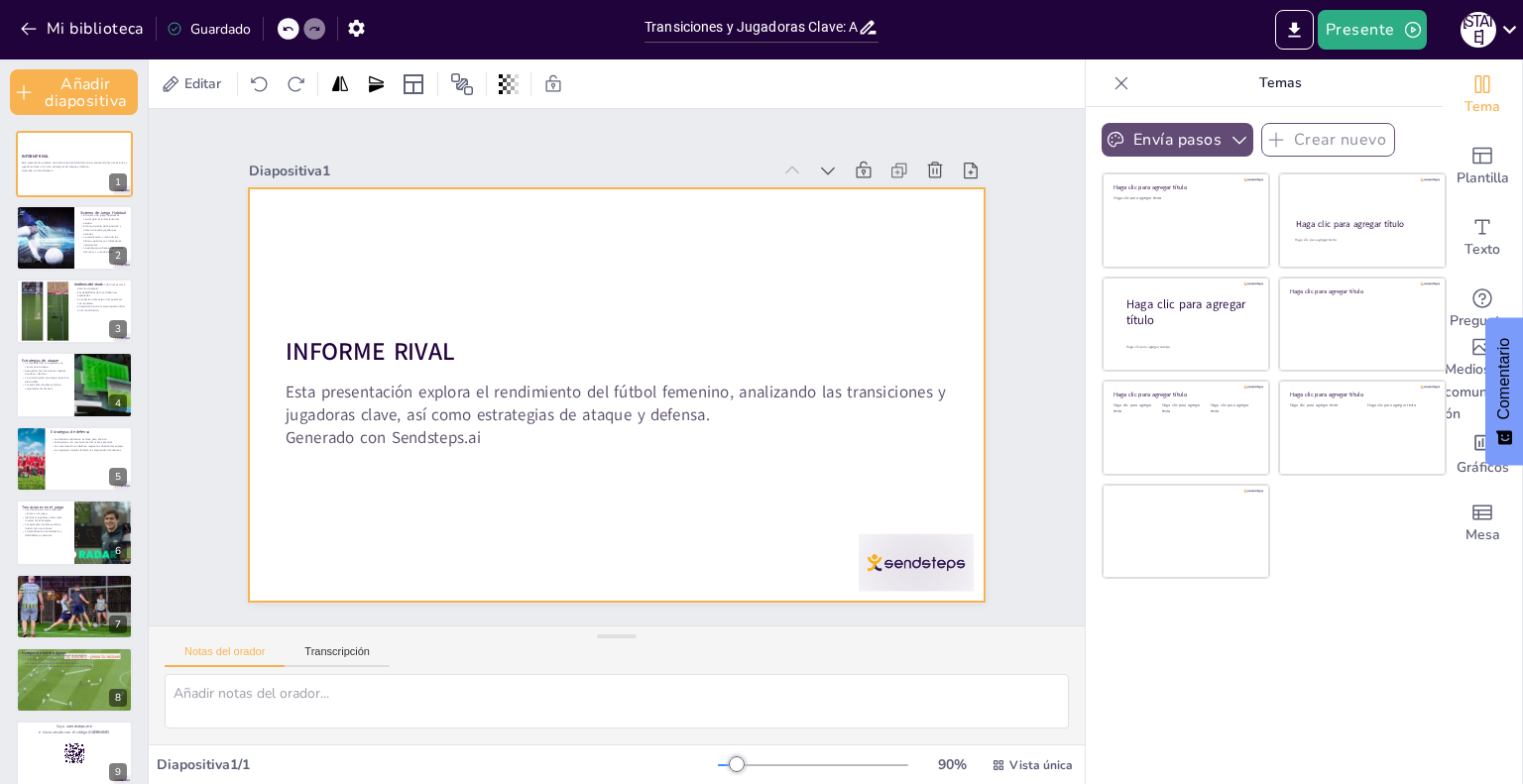 checkbox on "true" 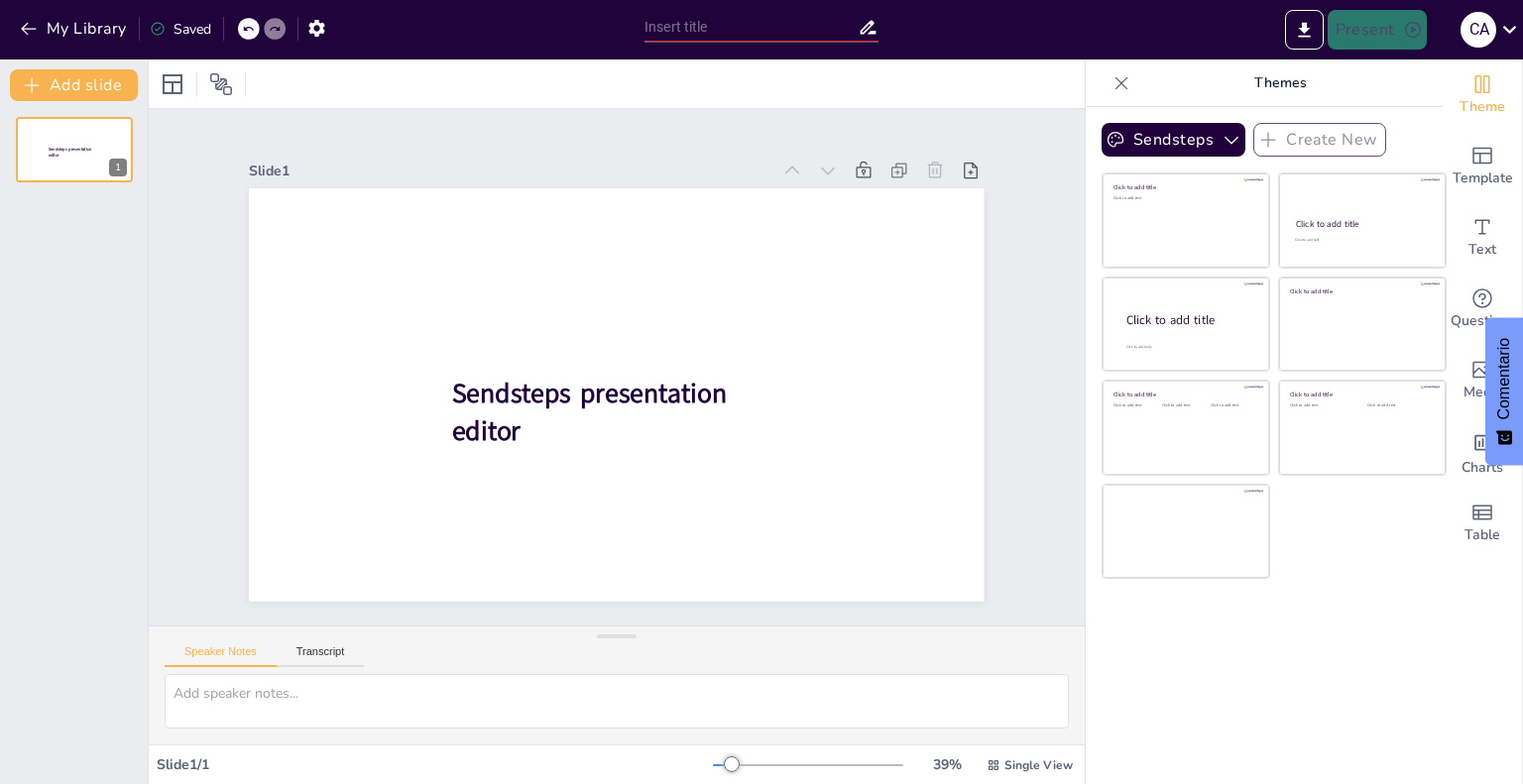 type on "Transiciones y Jugadoras Clave: Análisis de Rendimiento en el Campo" 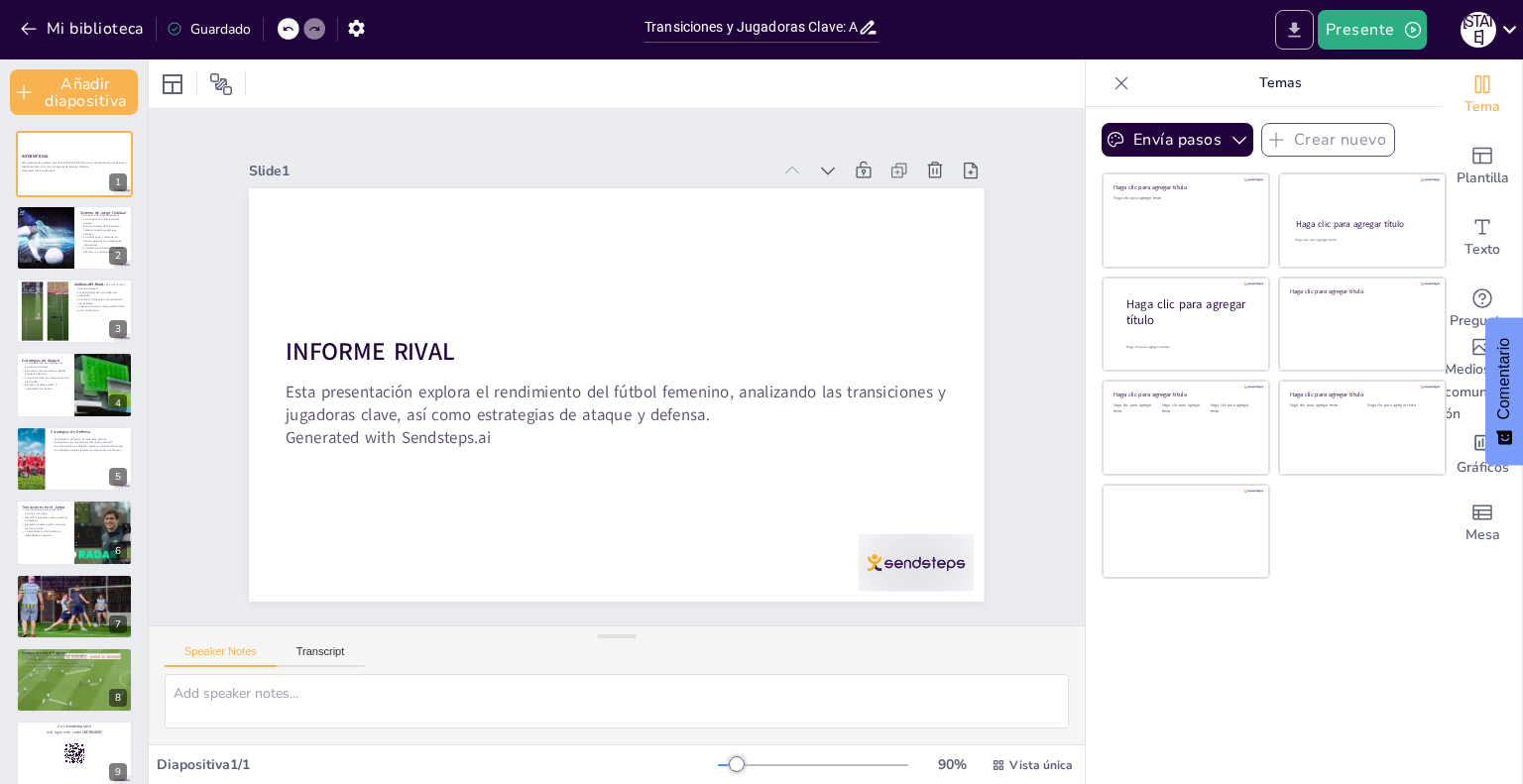 checkbox on "true" 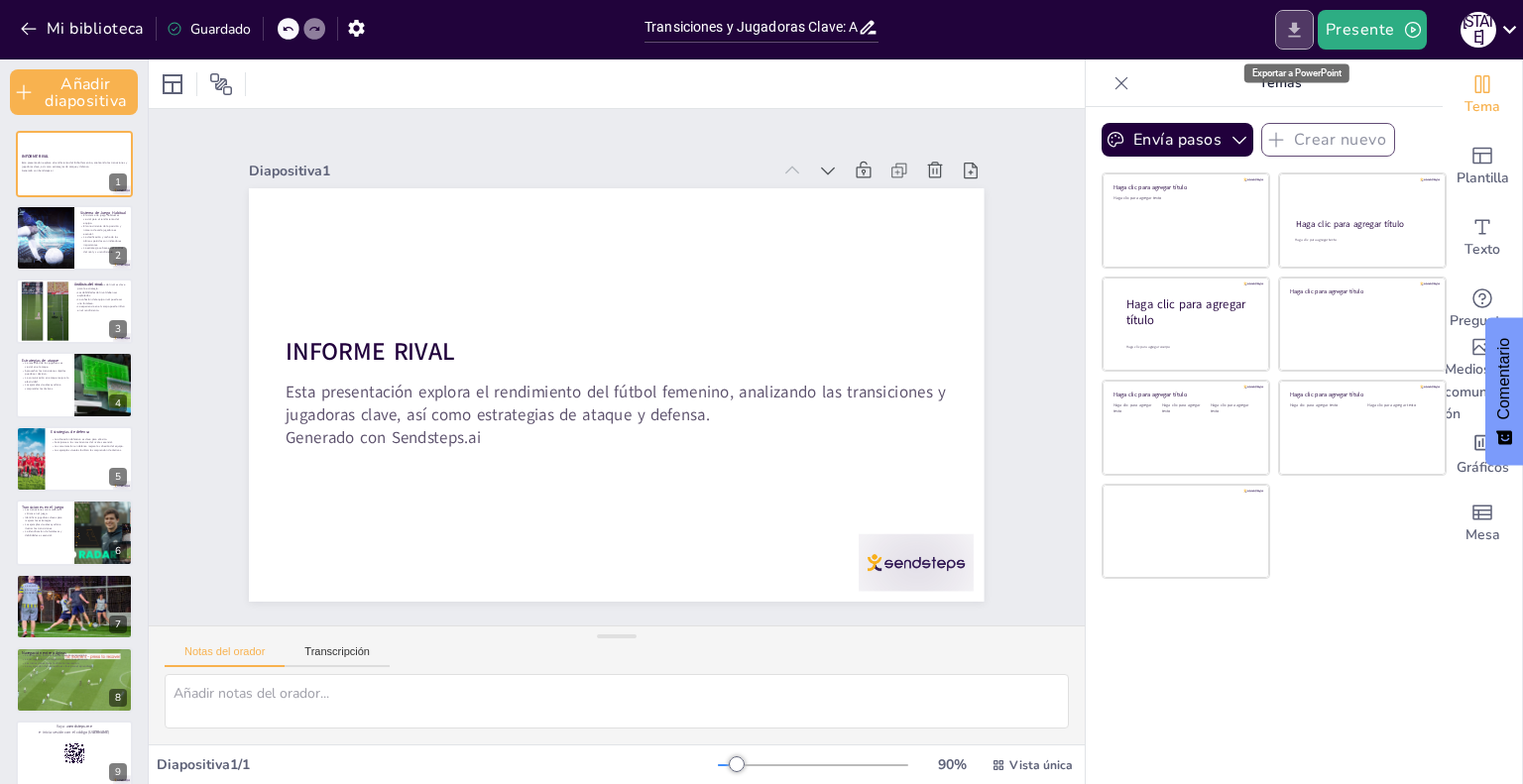 click 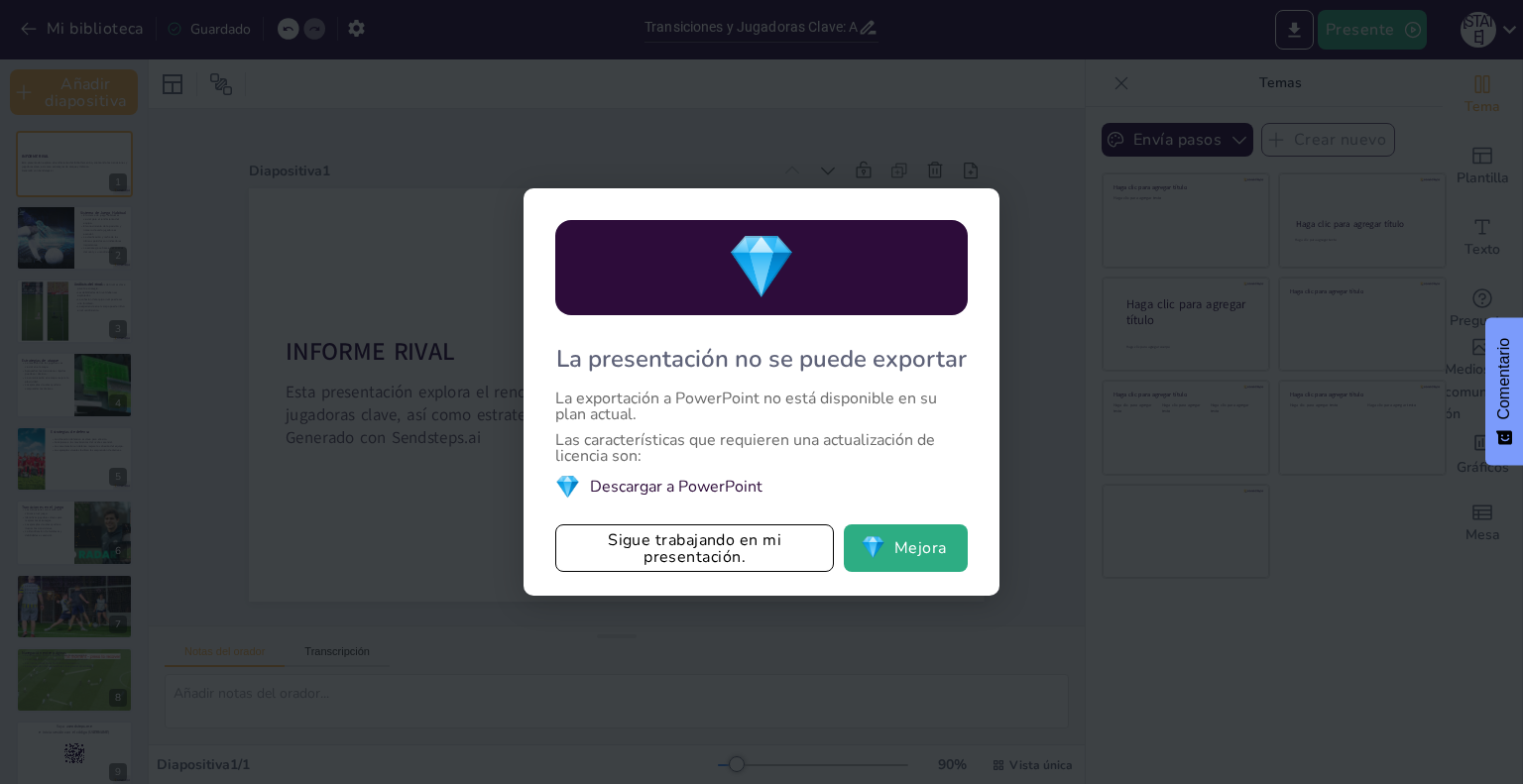 click on "Descargar a PowerPoint" at bounding box center [676, 487] 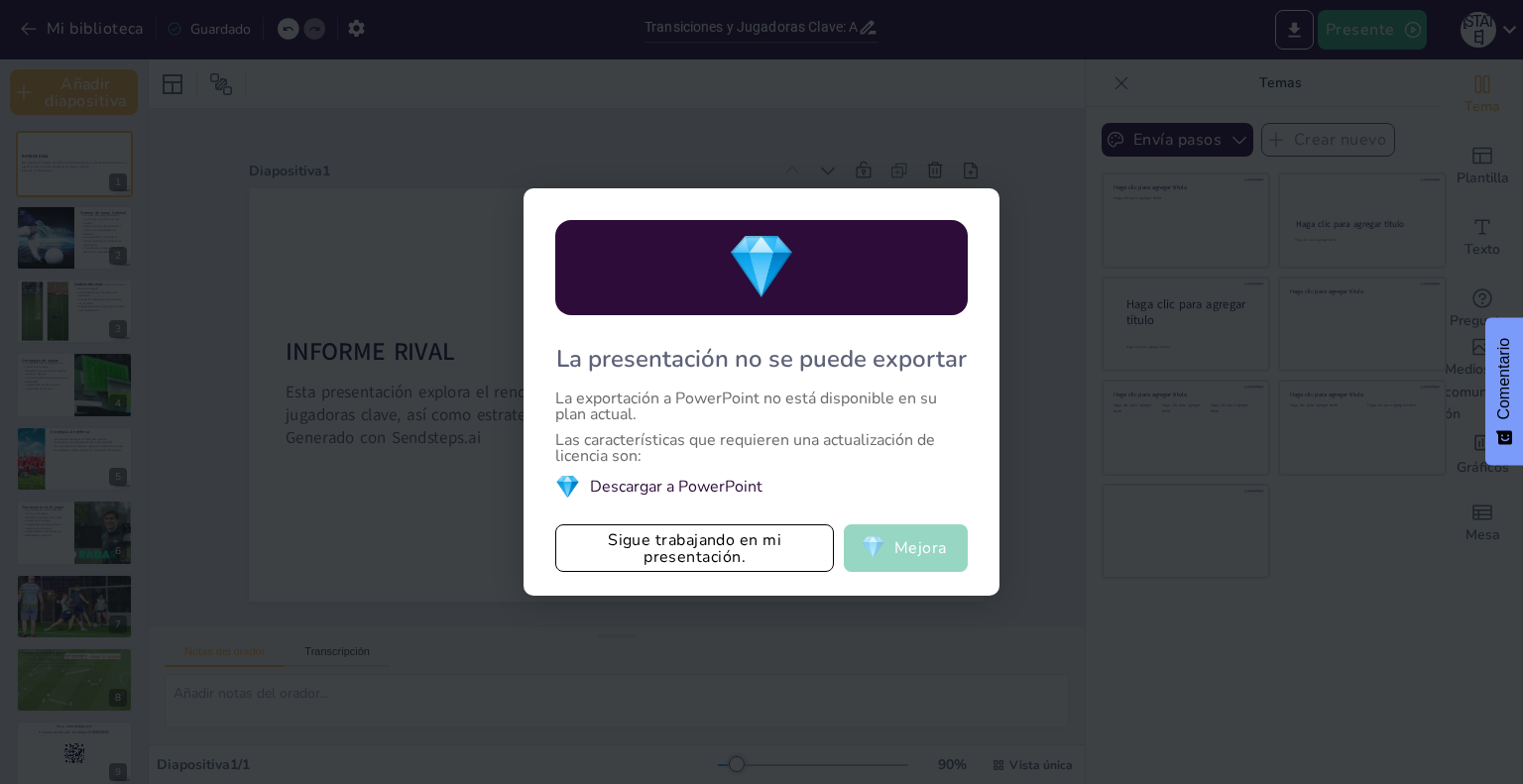 click on "Mejora" at bounding box center [920, 549] 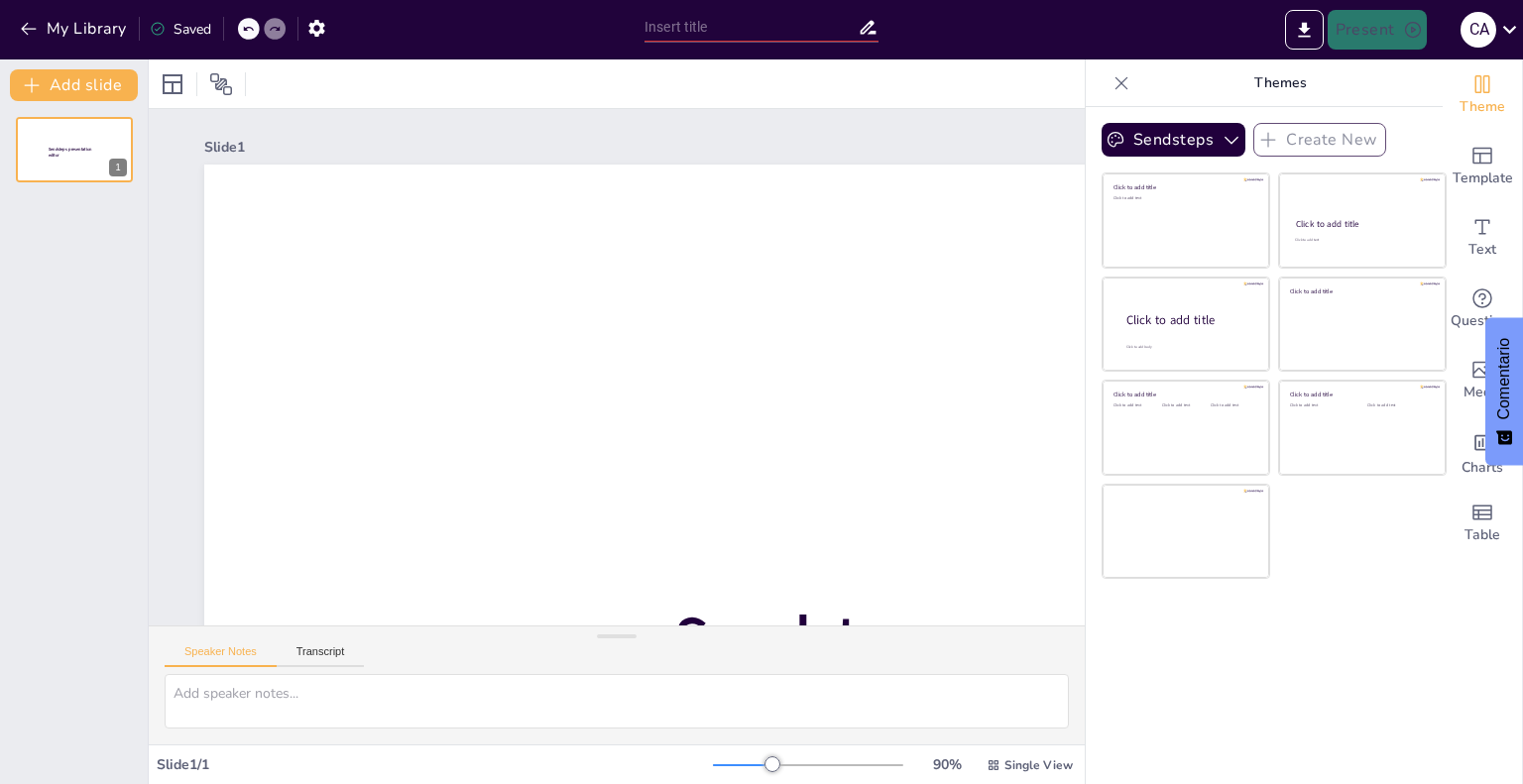 type on "Transiciones y Jugadoras Clave: Análisis de Rendimiento en el Campo" 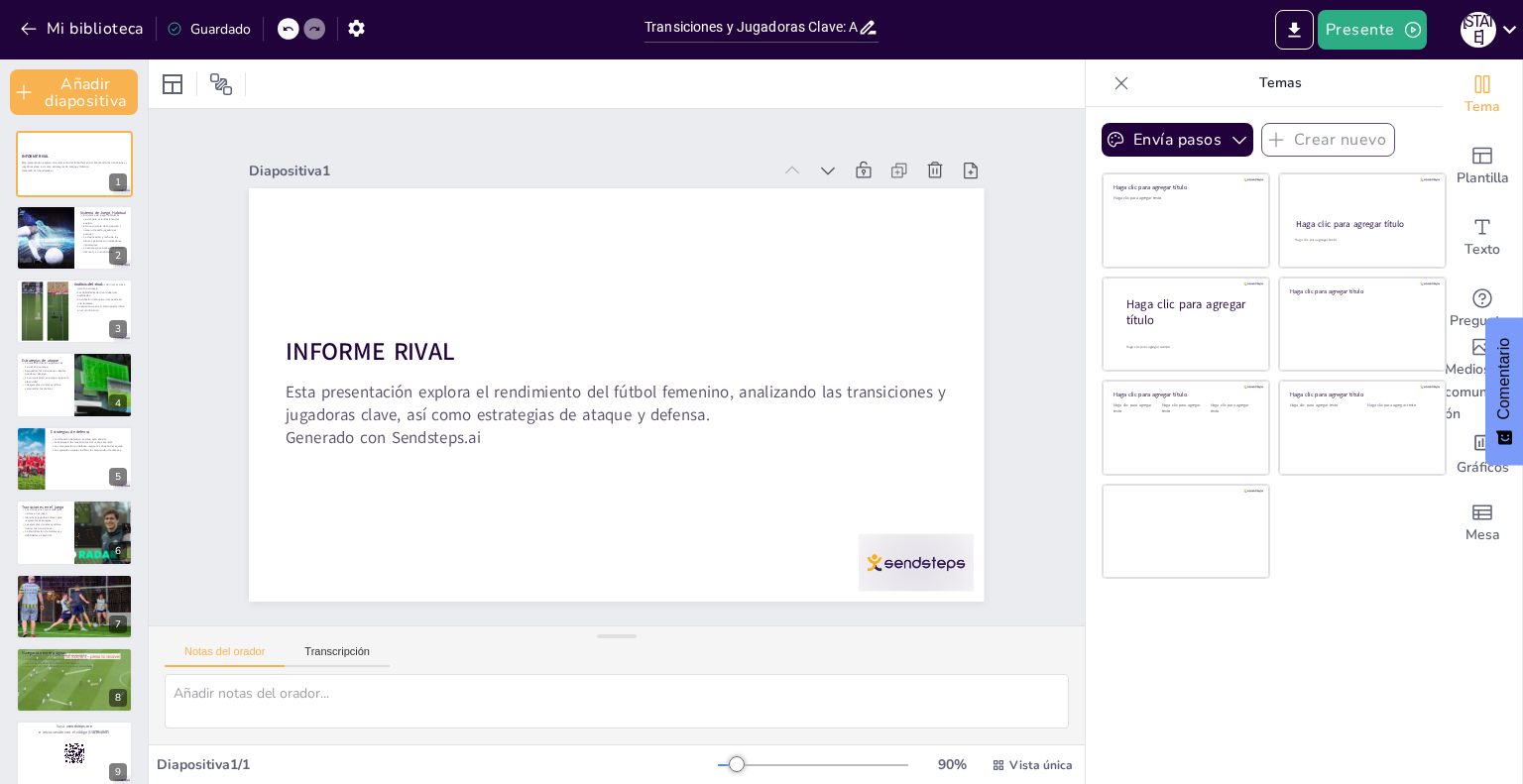 checkbox on "true" 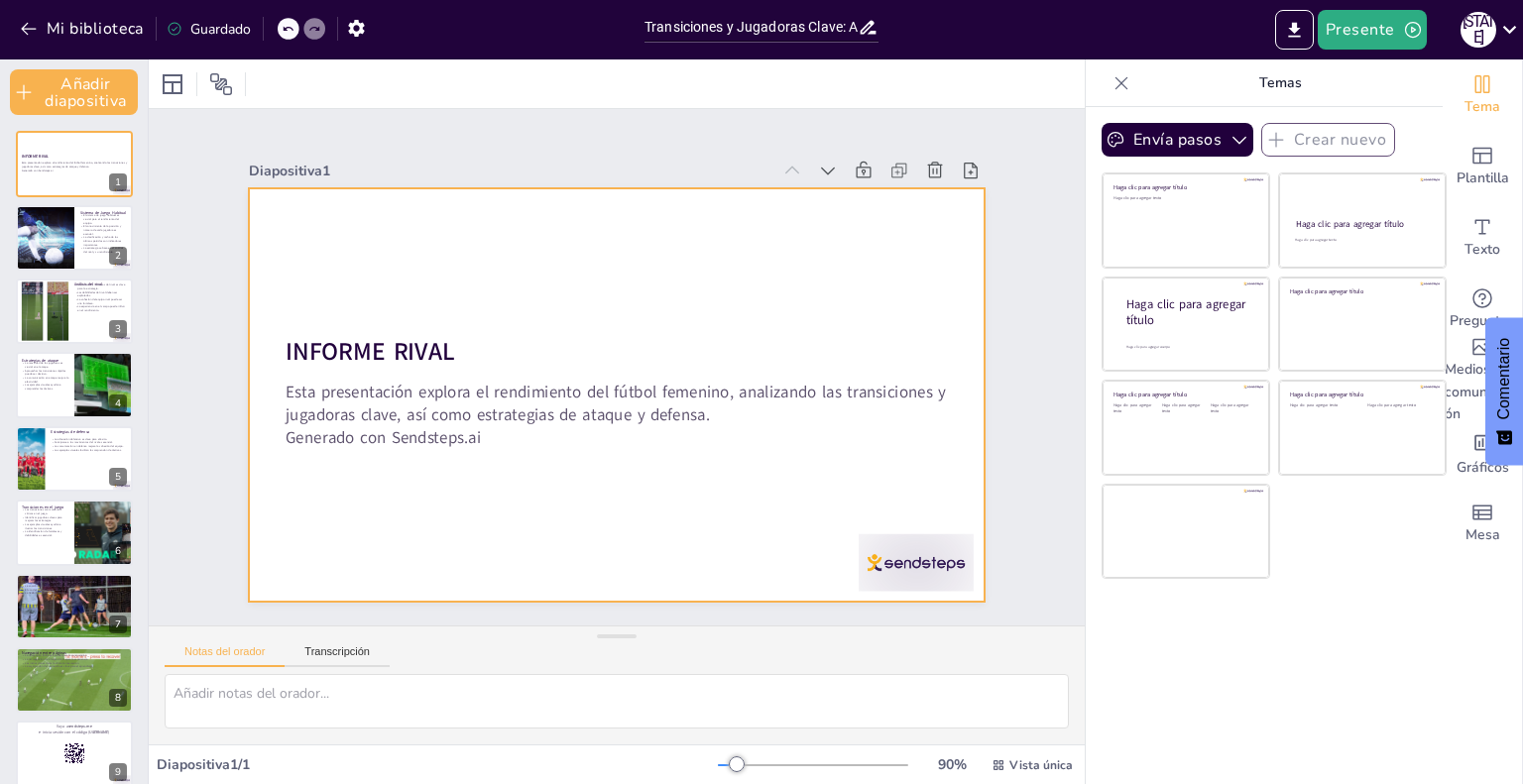checkbox on "true" 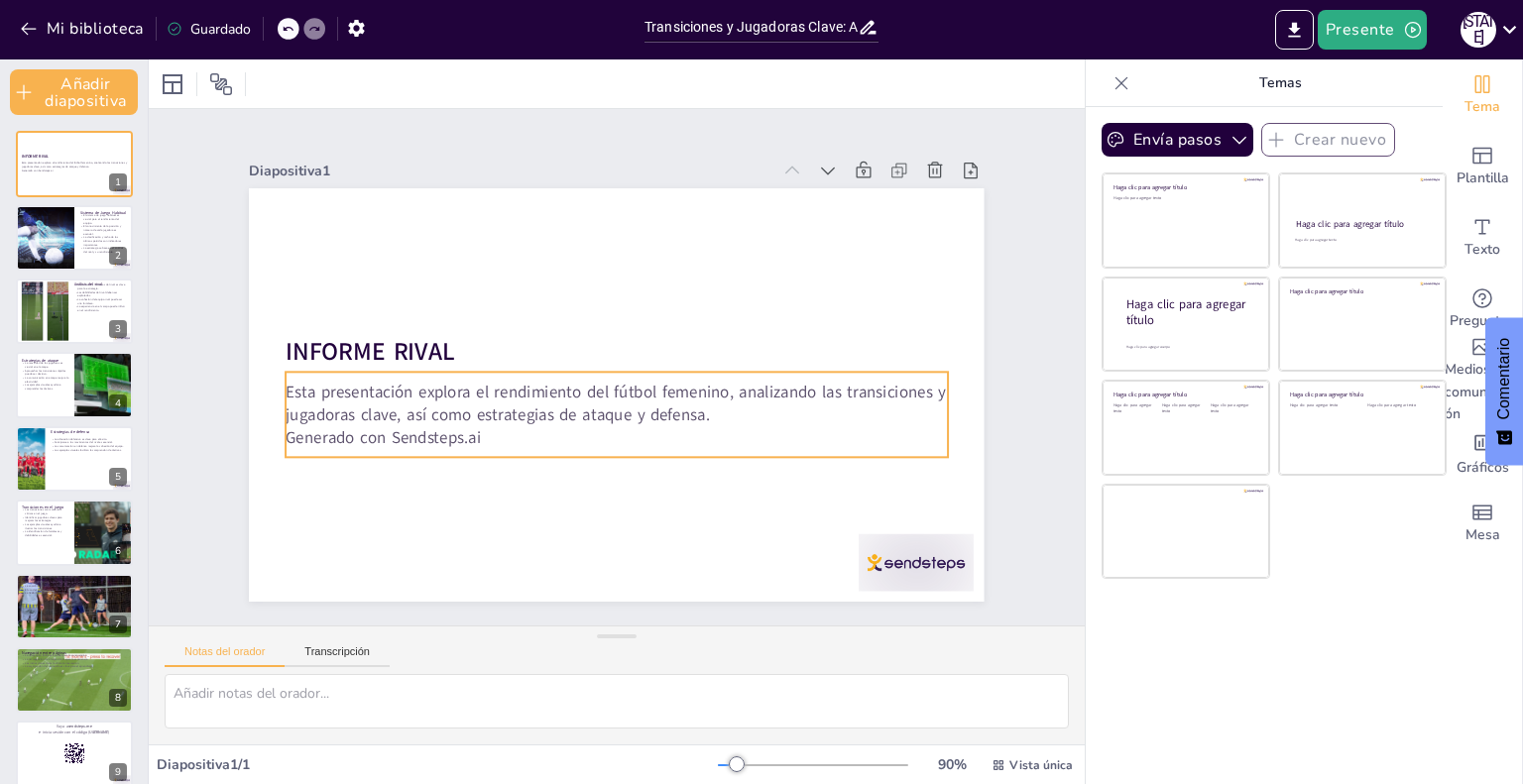 checkbox on "true" 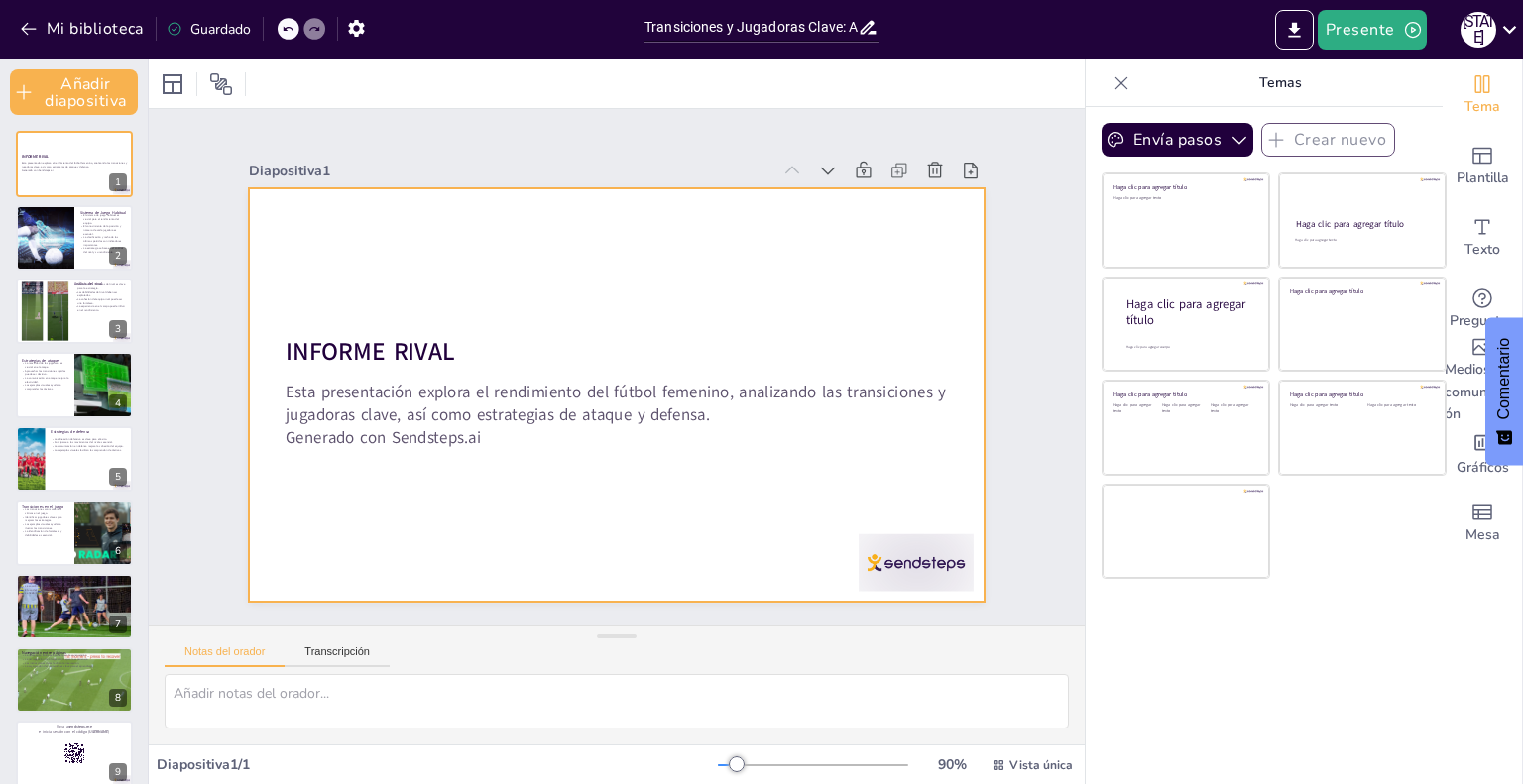 checkbox on "true" 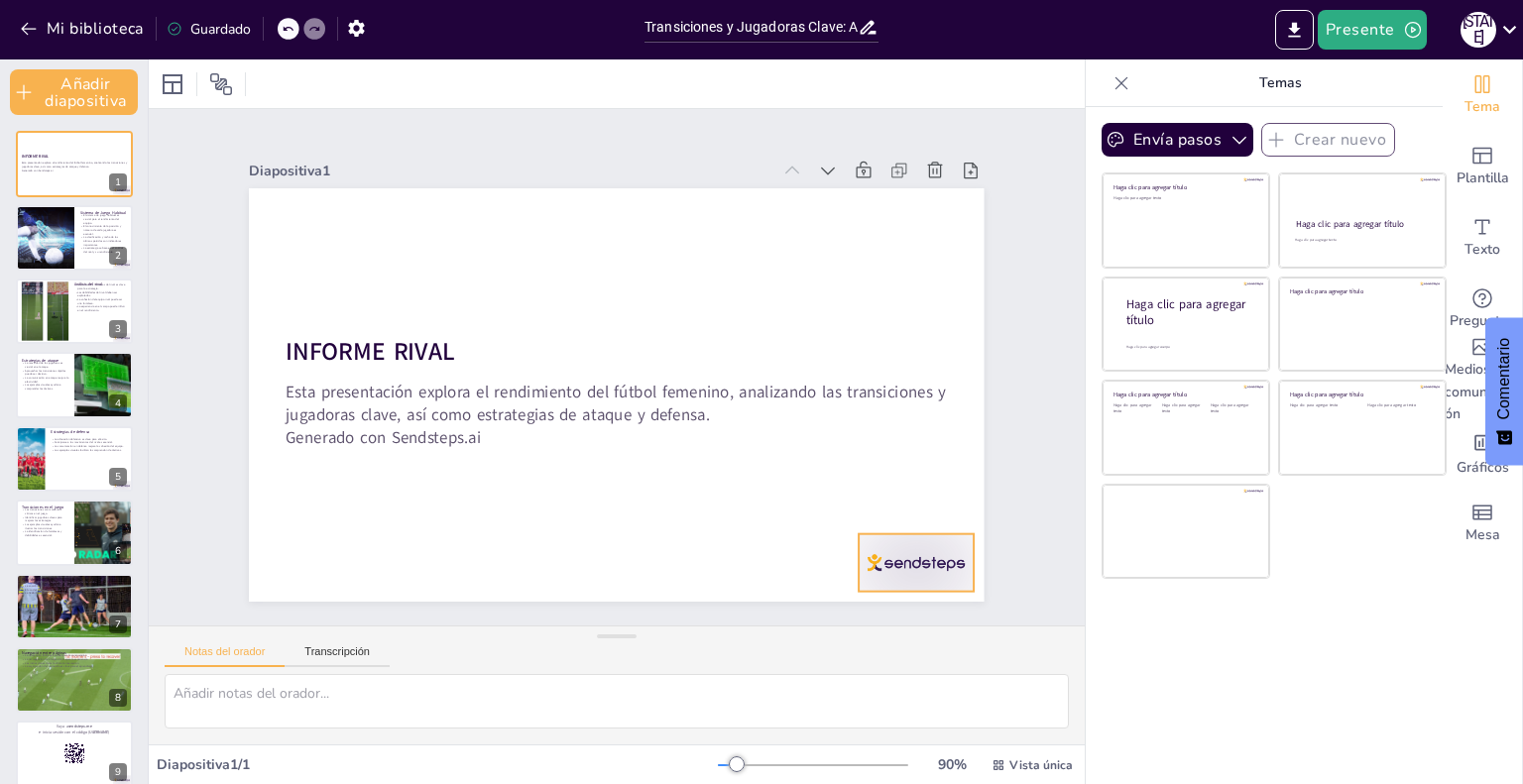 checkbox on "true" 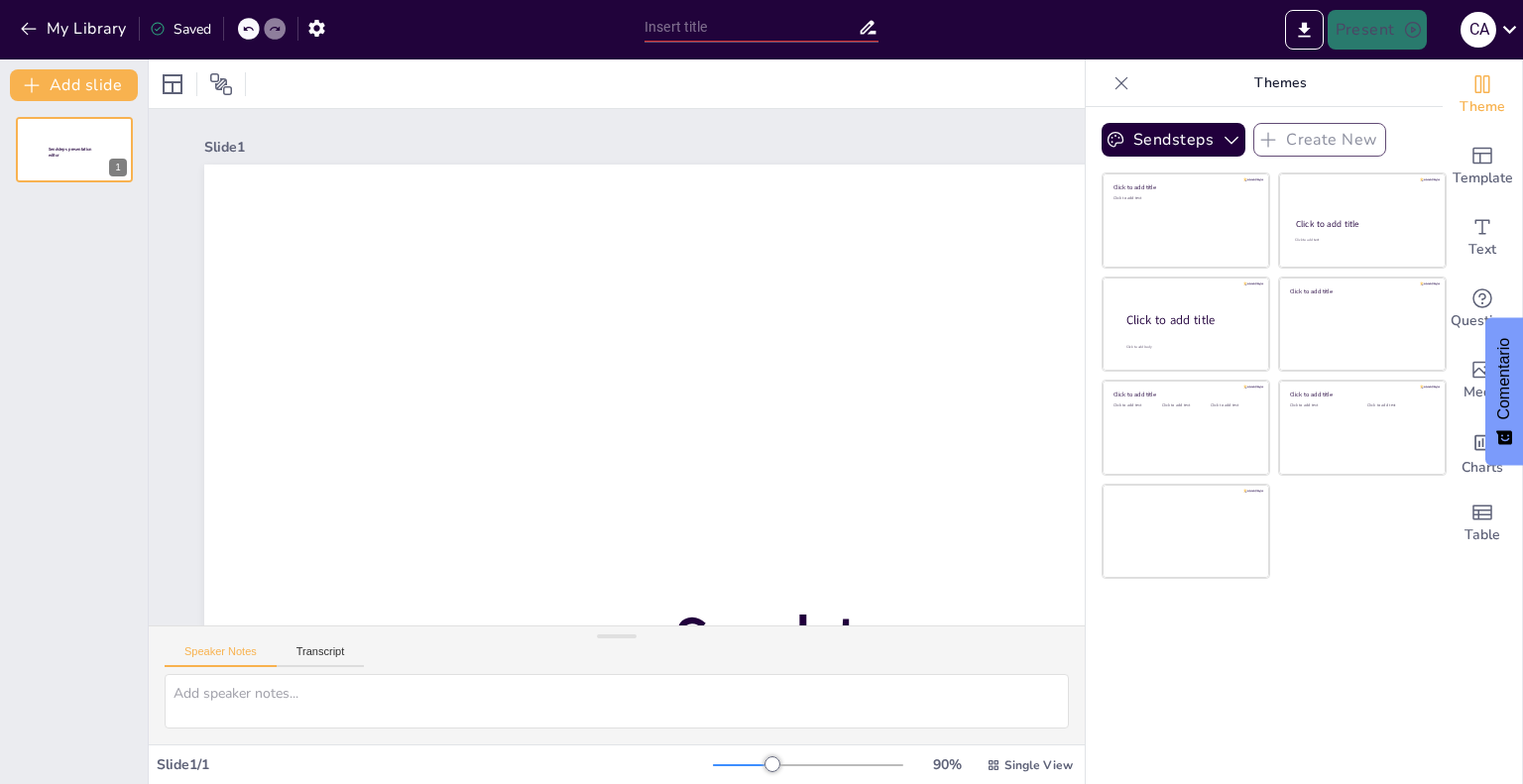 scroll, scrollTop: 0, scrollLeft: 0, axis: both 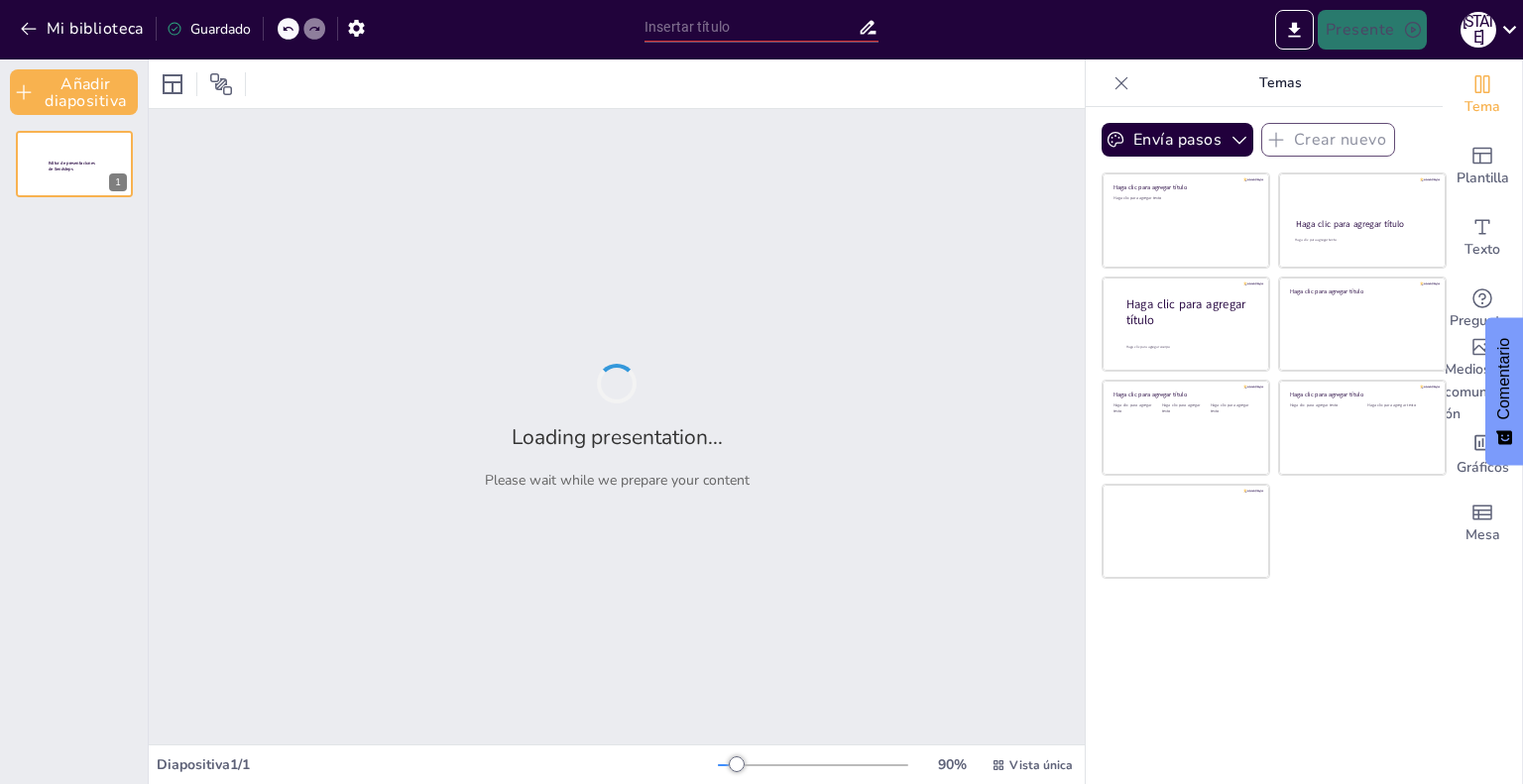 type on "Transiciones y Jugadoras Clave: Análisis de Rendimiento en el Campo" 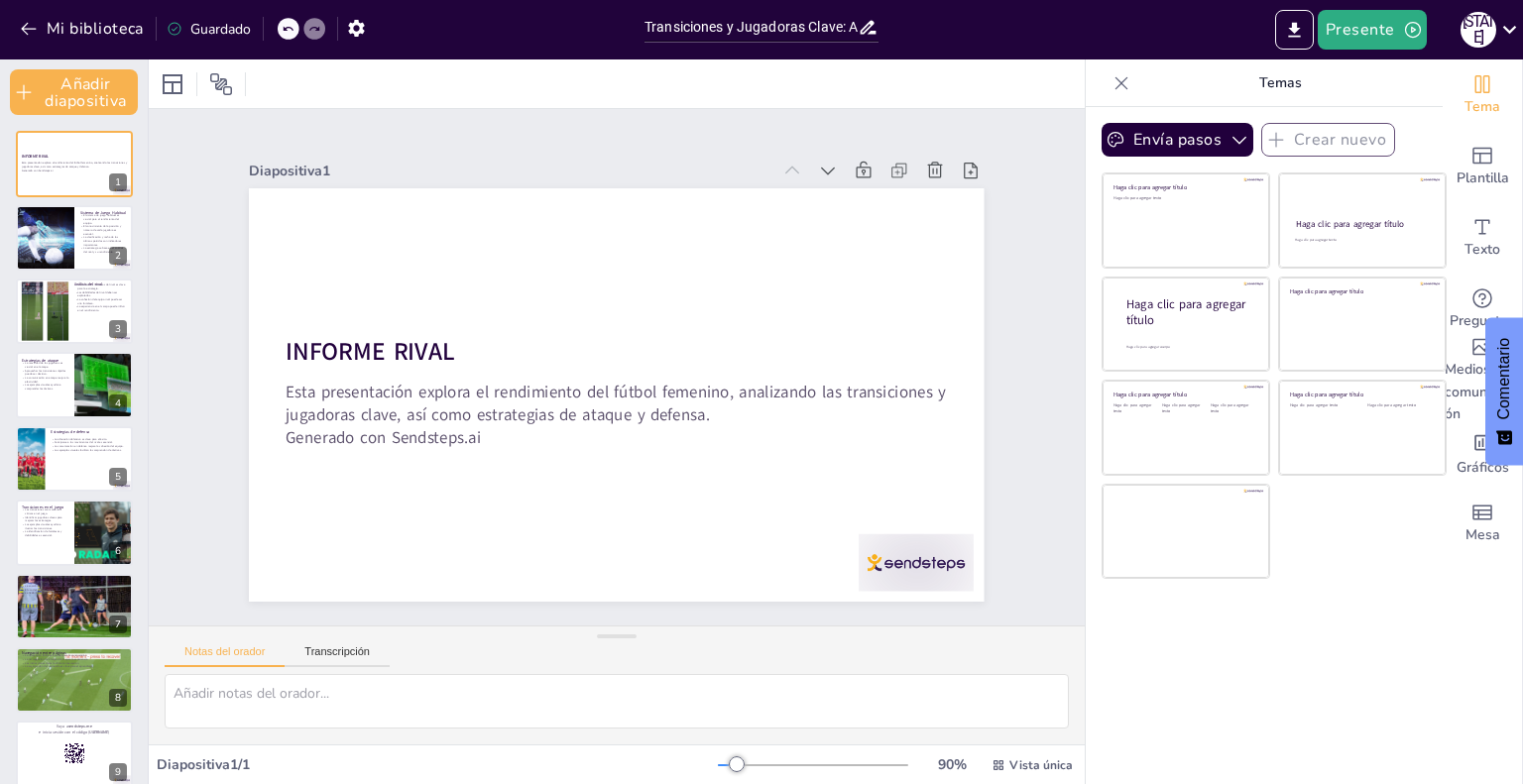checkbox on "true" 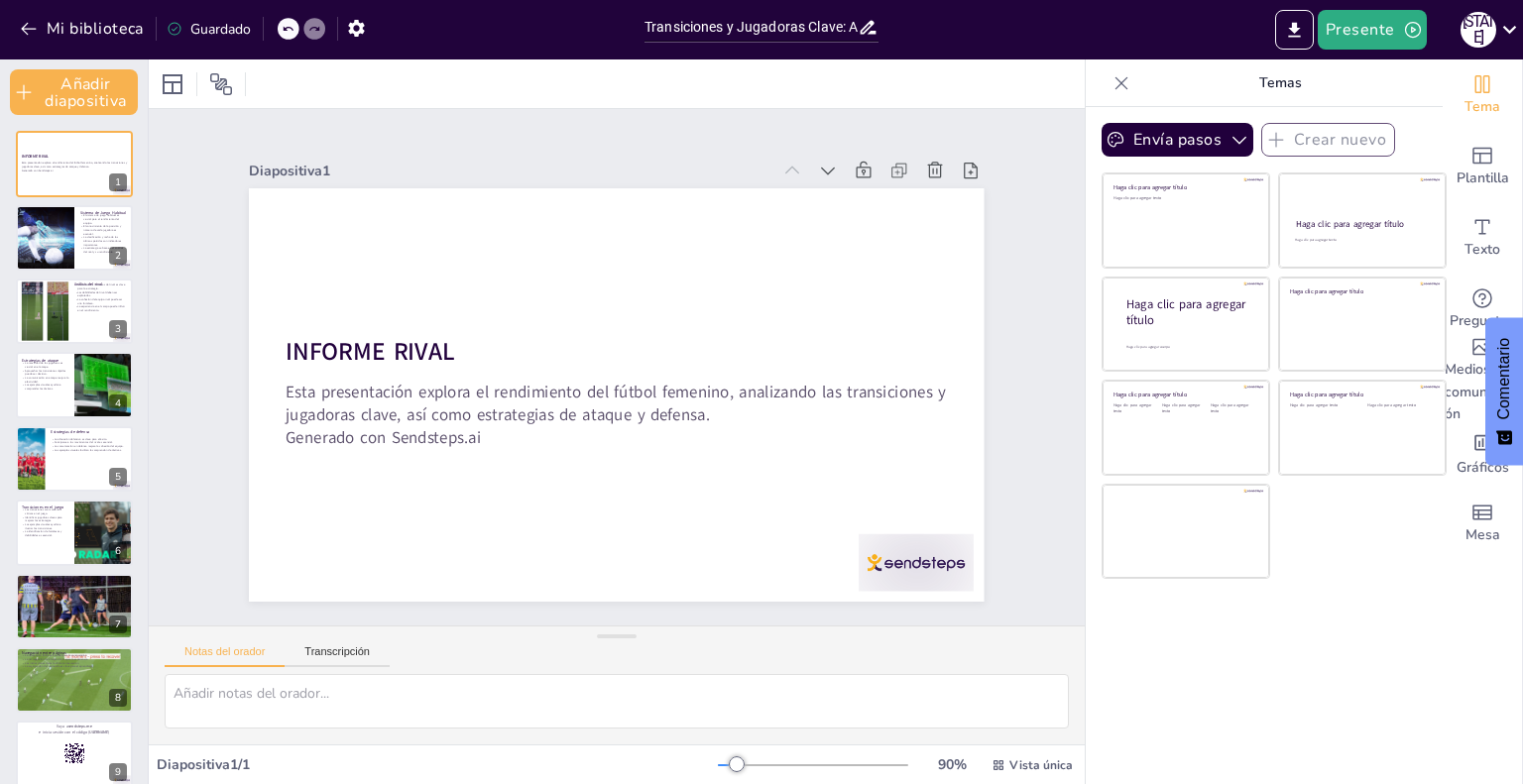 checkbox on "true" 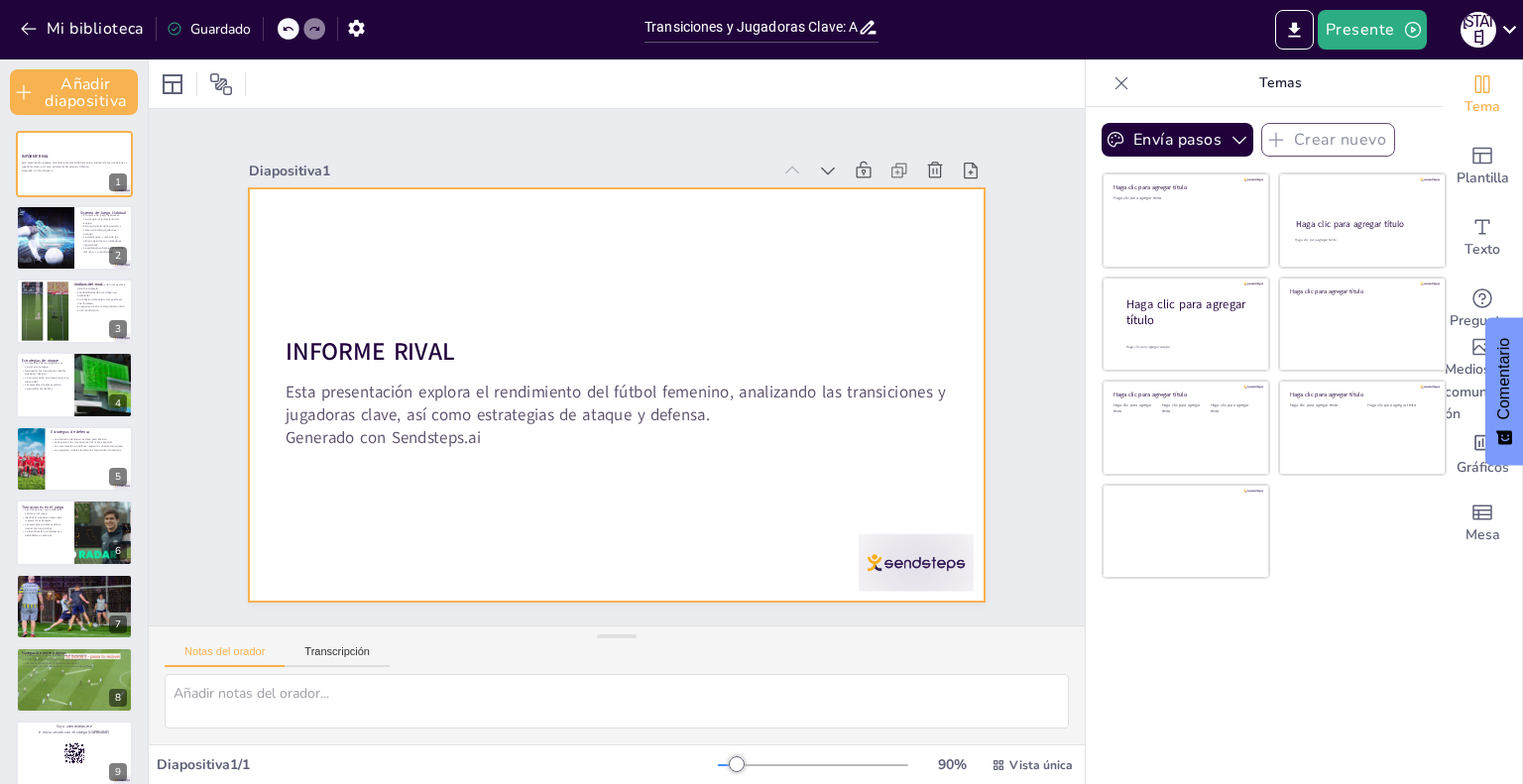 checkbox on "true" 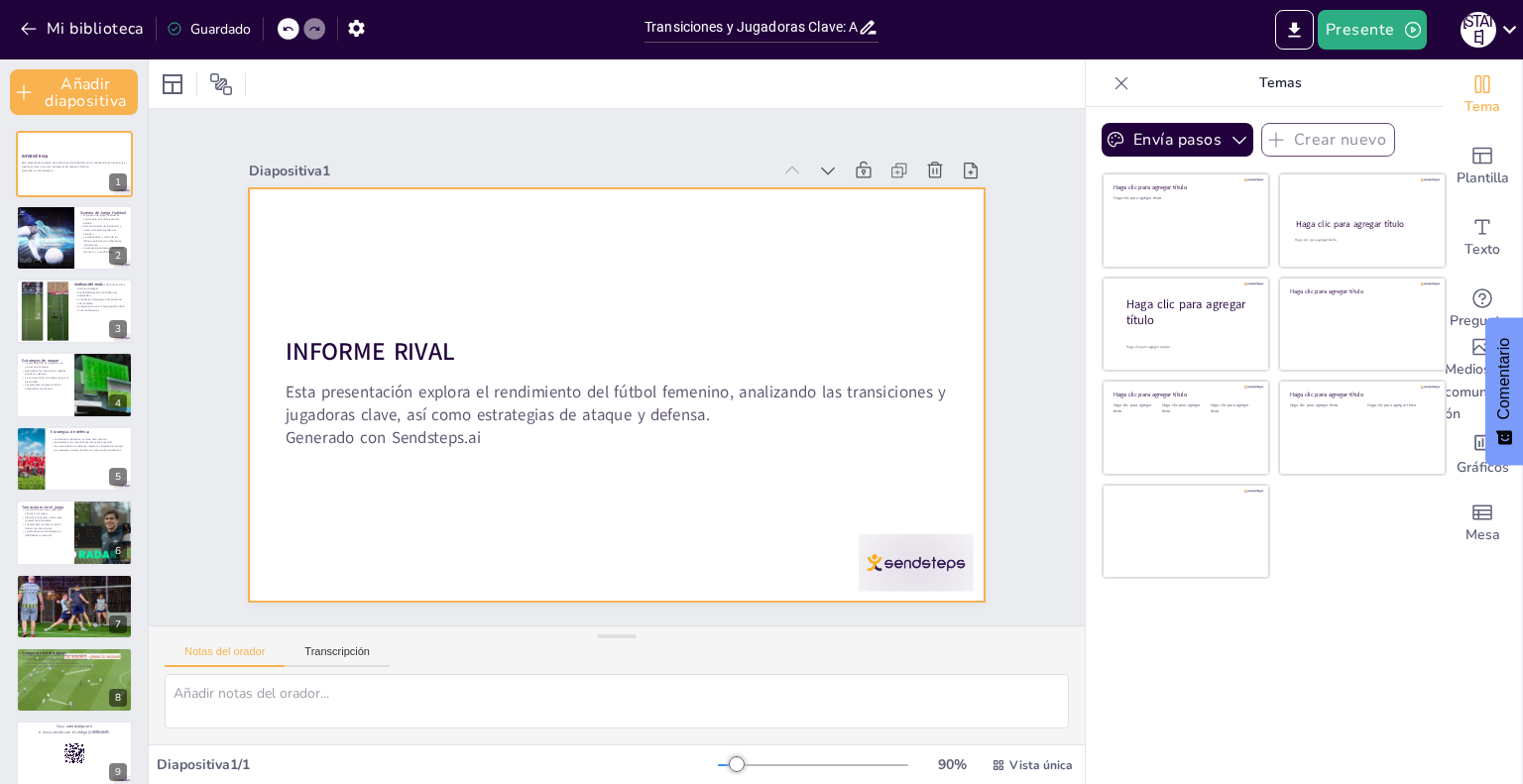 checkbox on "true" 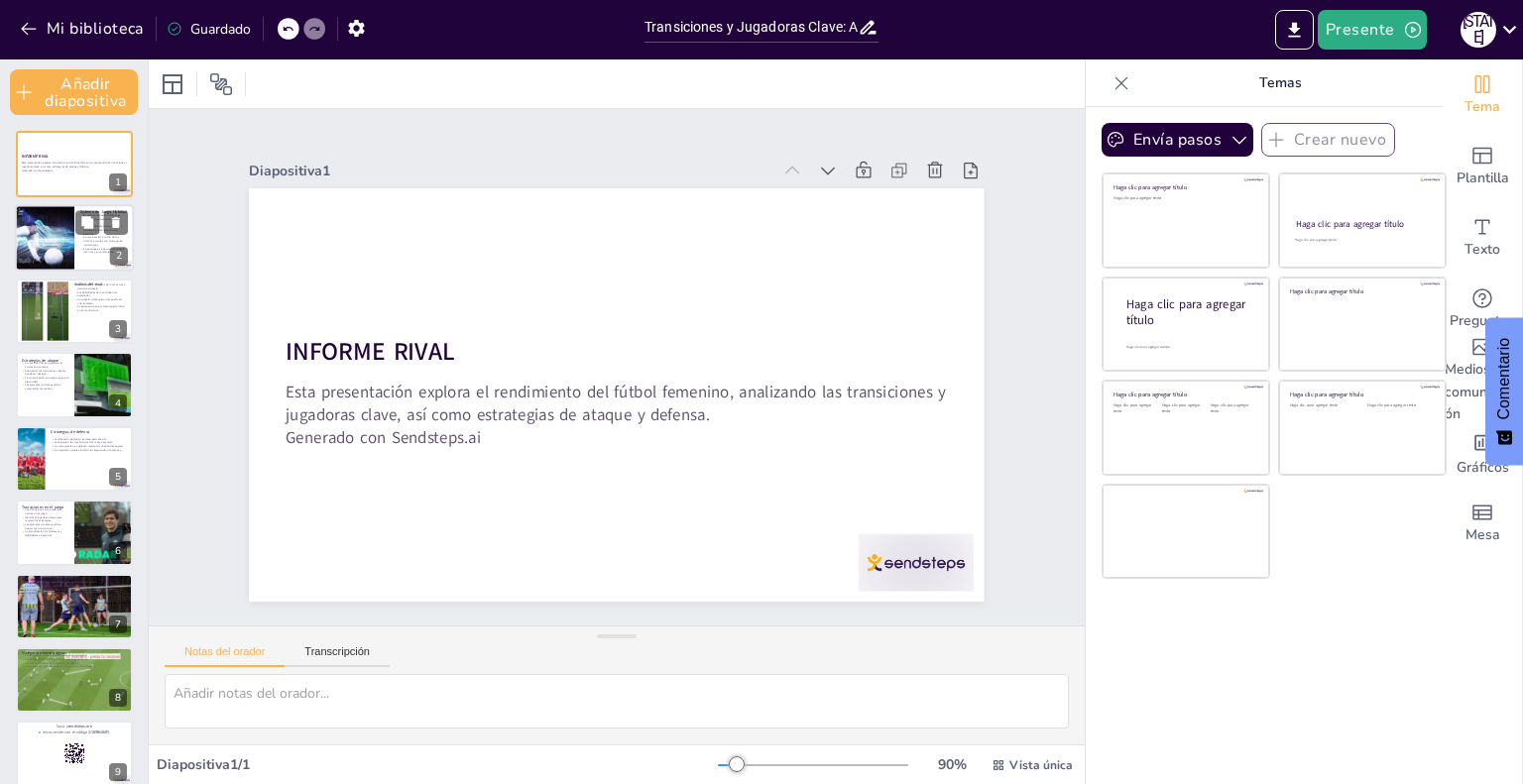 checkbox on "true" 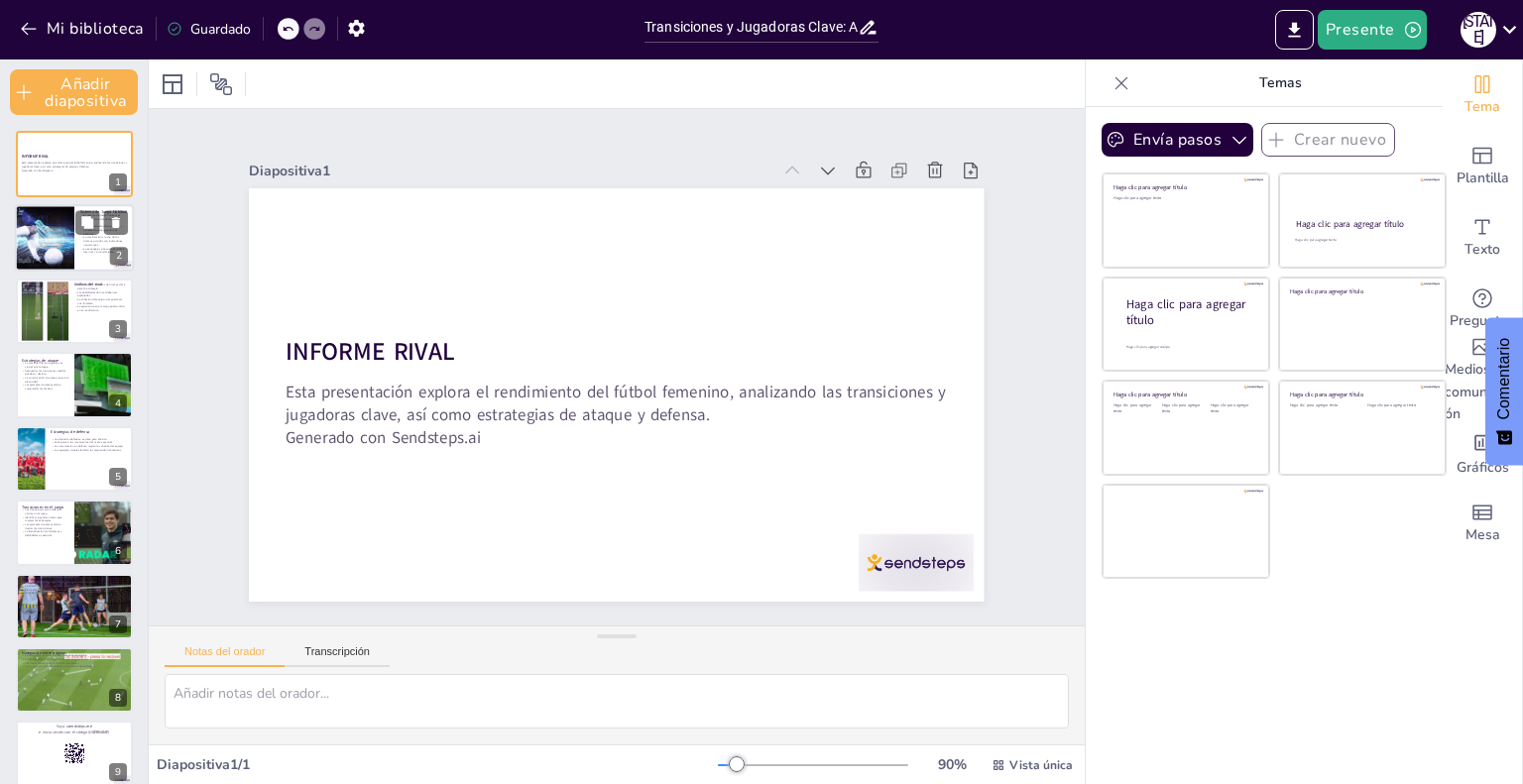 checkbox on "true" 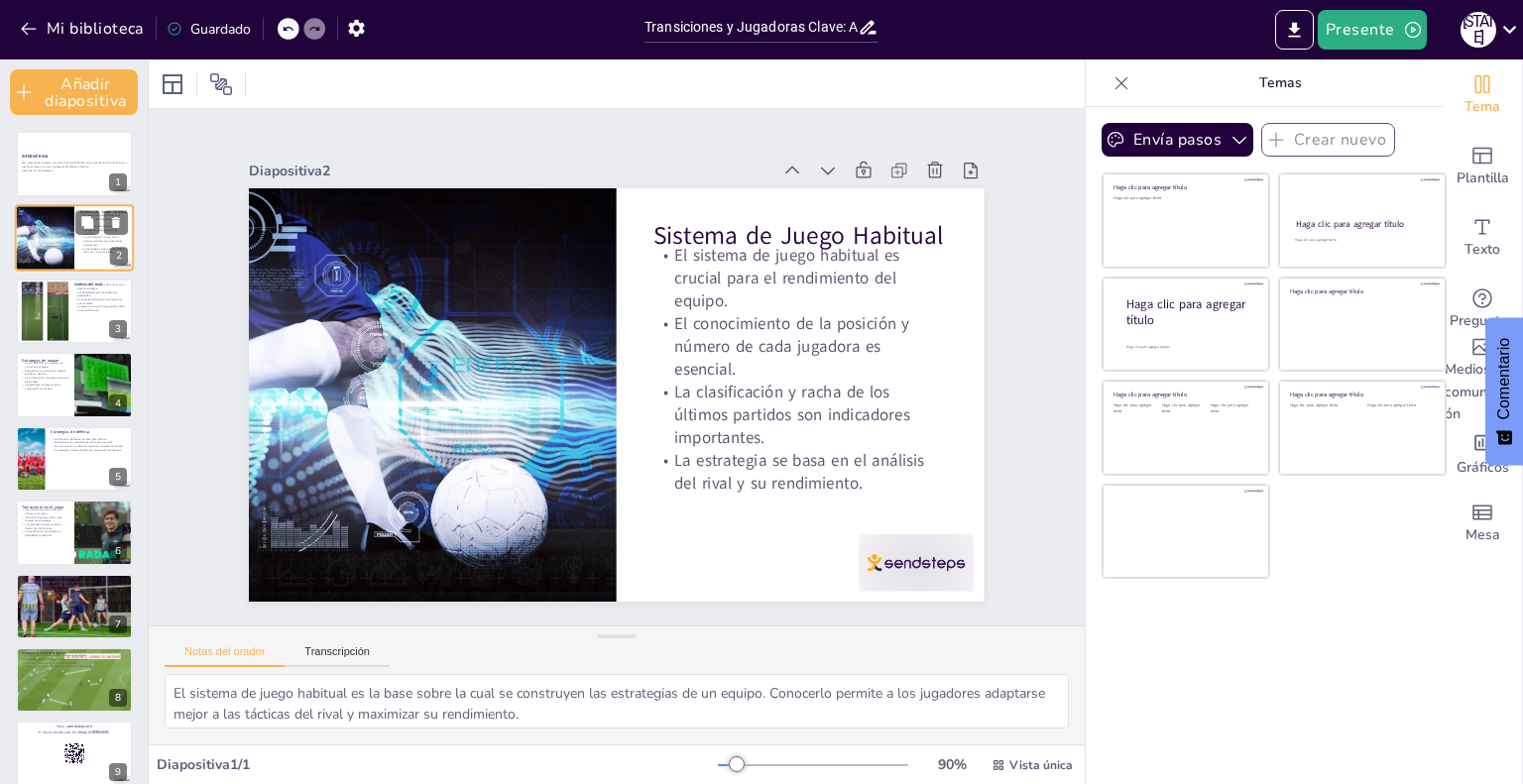 scroll, scrollTop: 40, scrollLeft: 0, axis: vertical 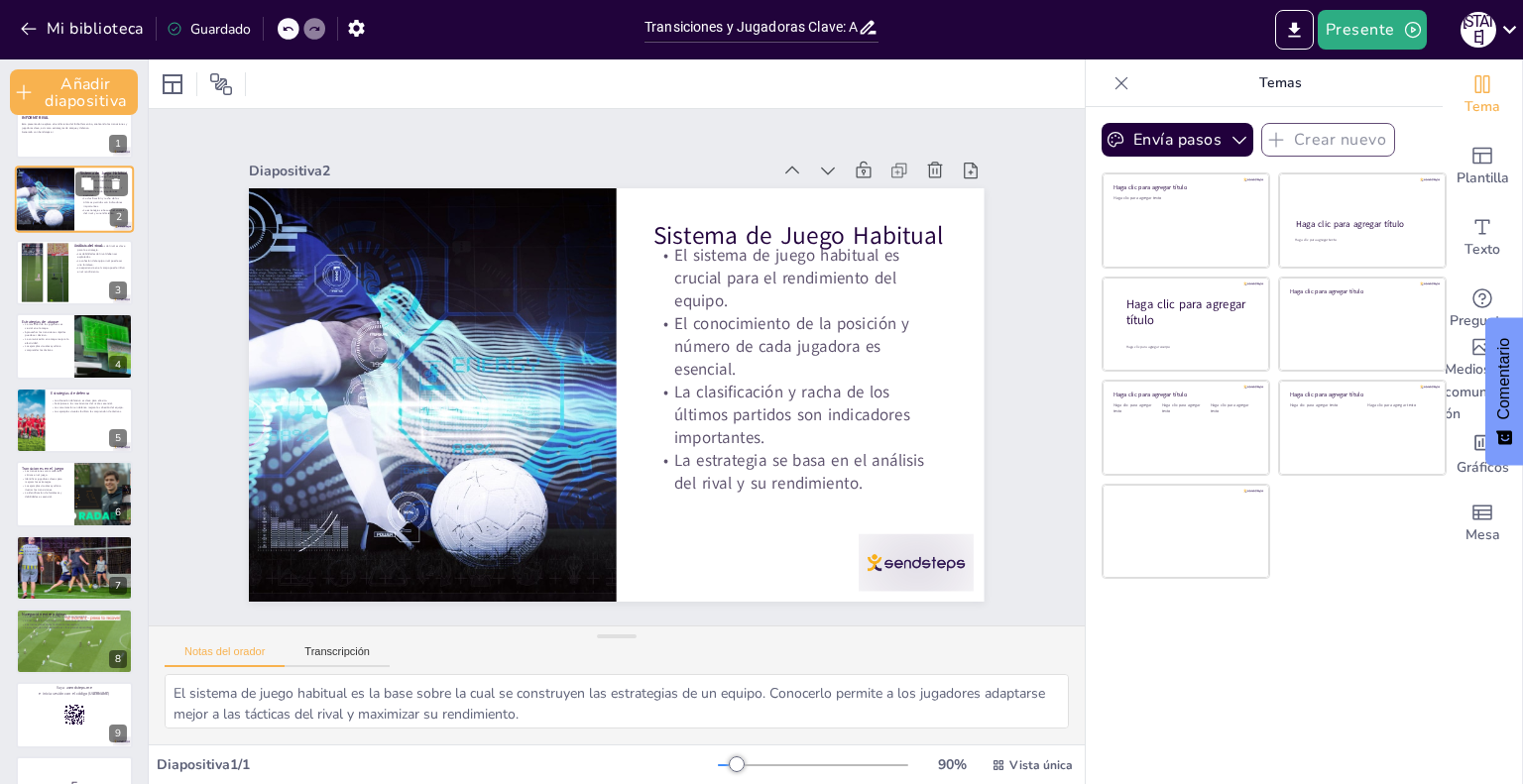 checkbox on "true" 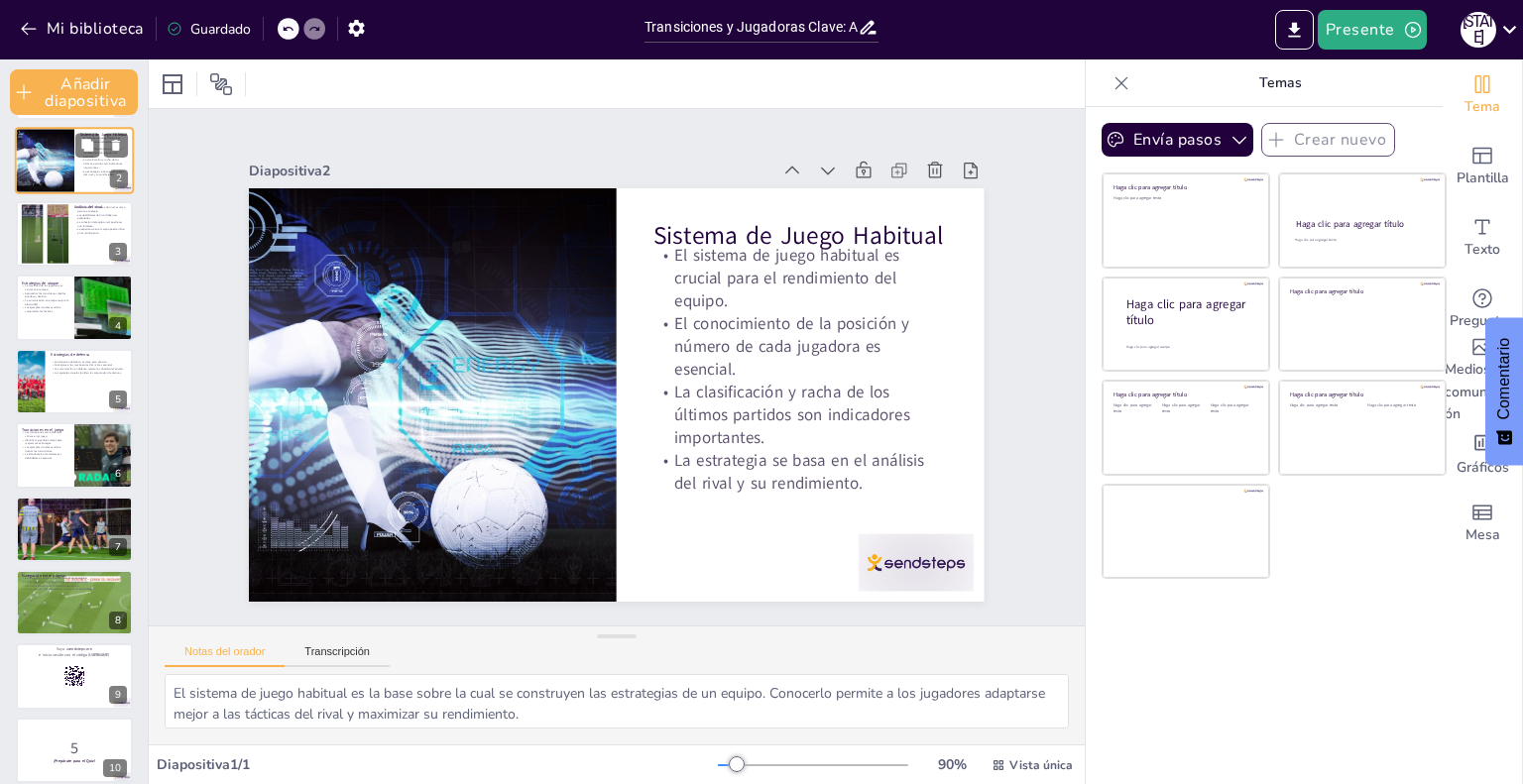 checkbox on "true" 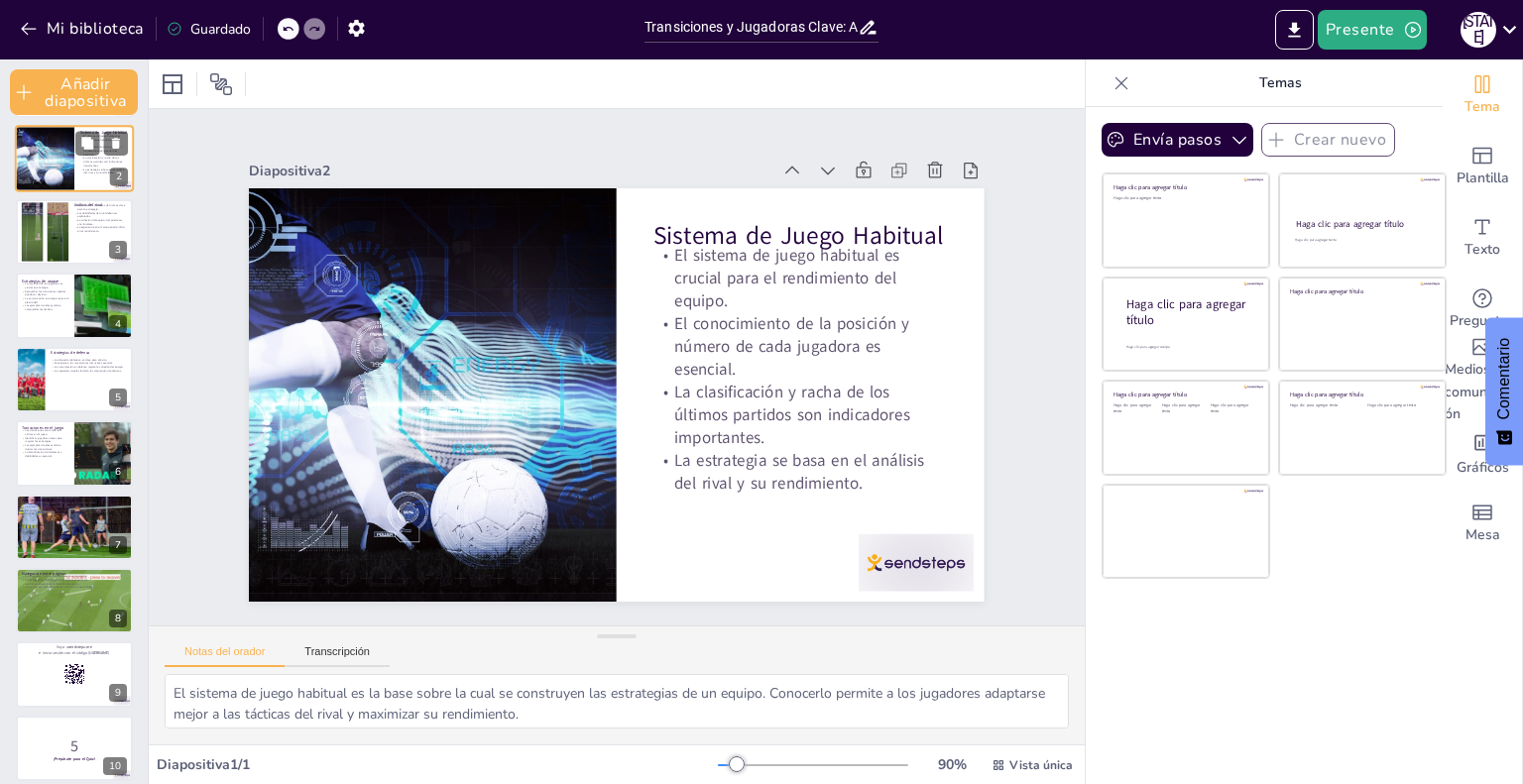 click at bounding box center (74, 232) 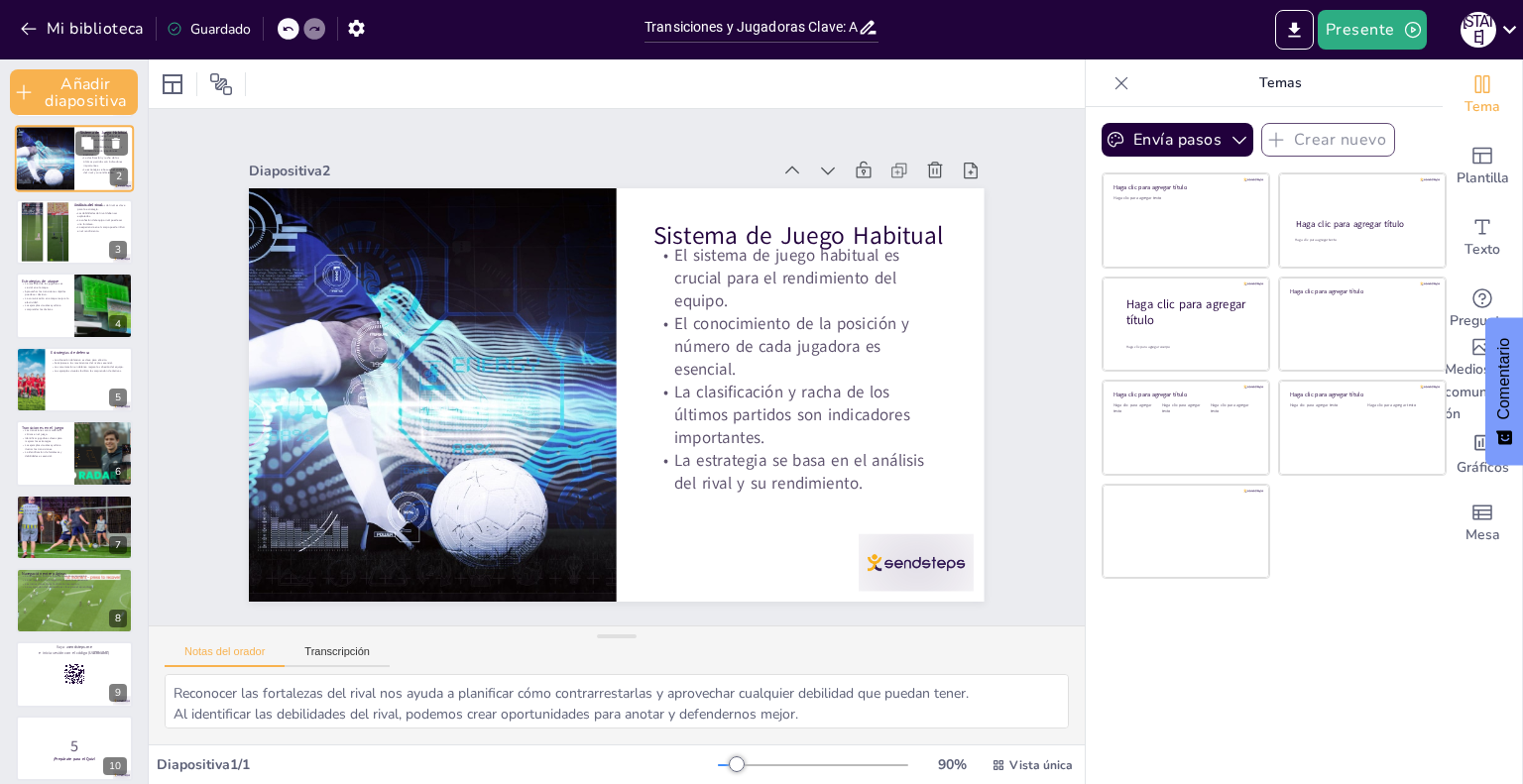 scroll, scrollTop: 0, scrollLeft: 0, axis: both 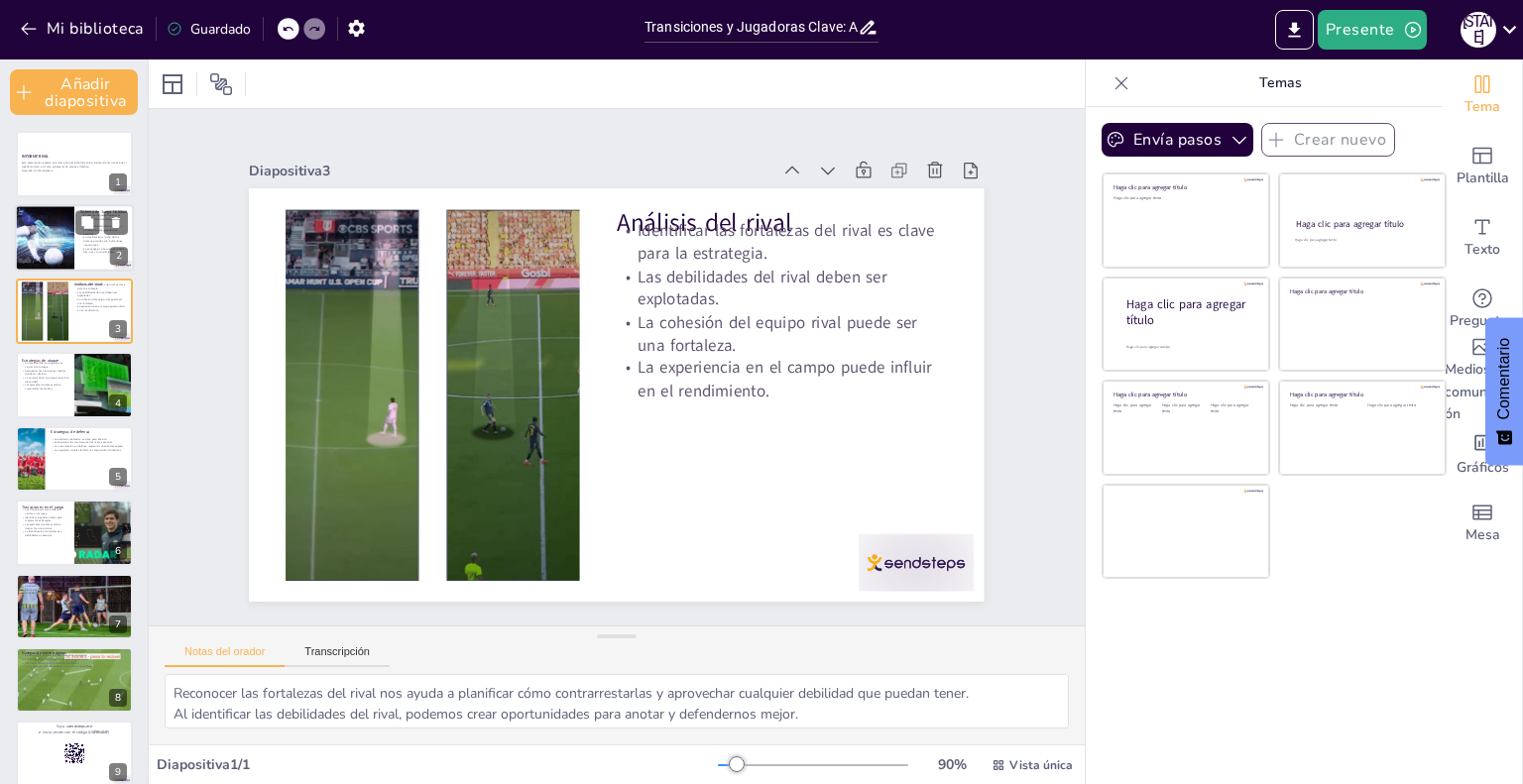 checkbox on "true" 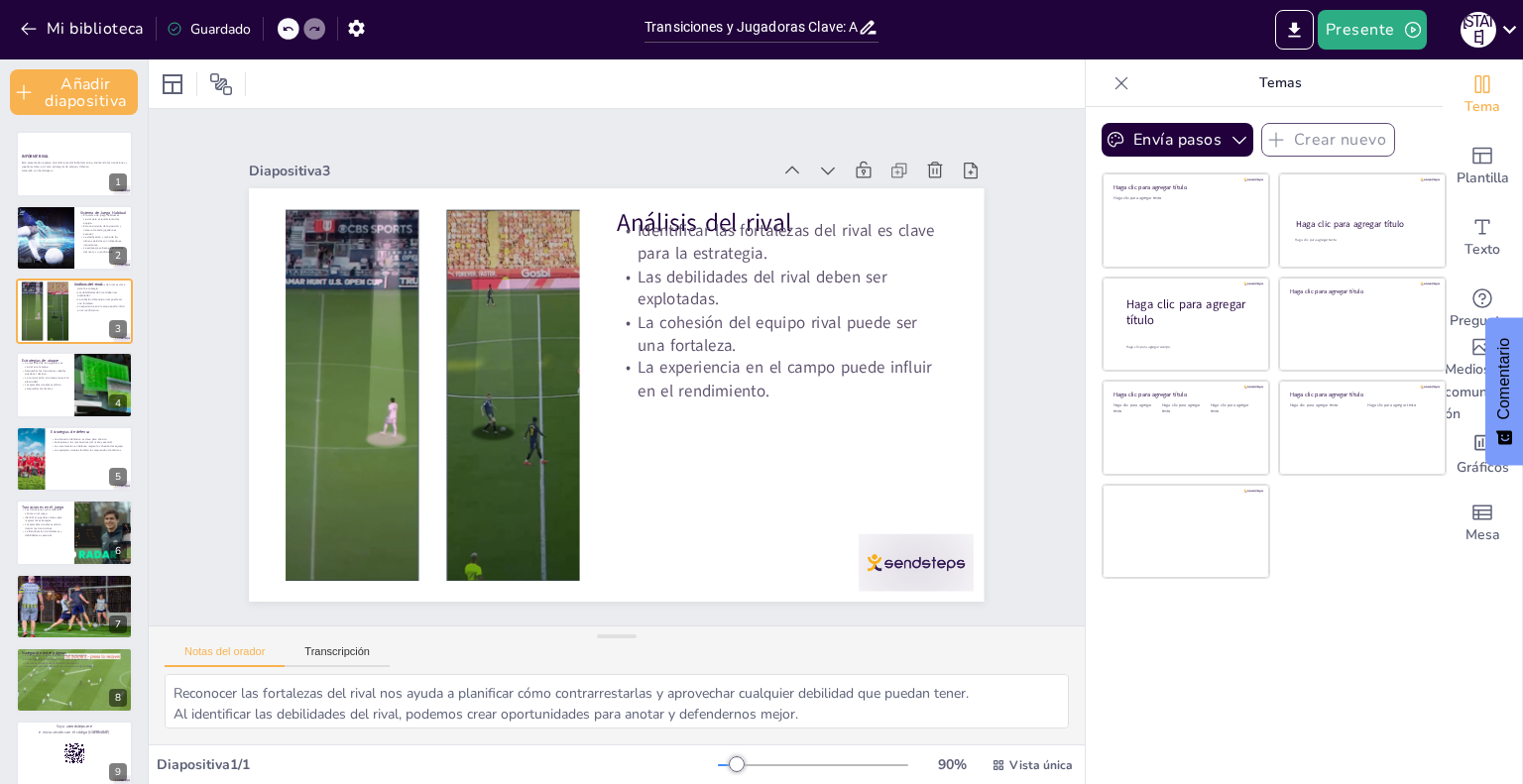 checkbox on "true" 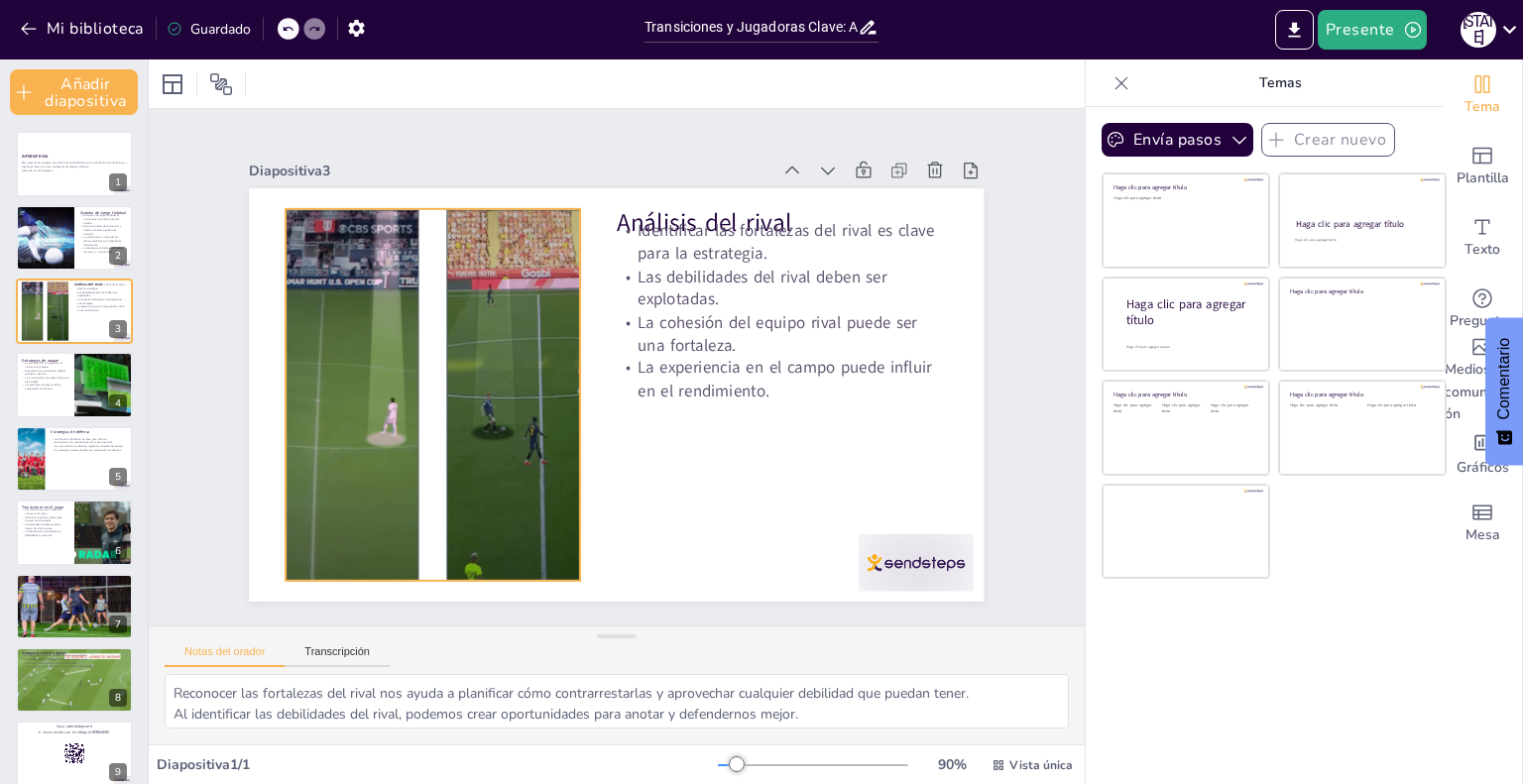checkbox on "true" 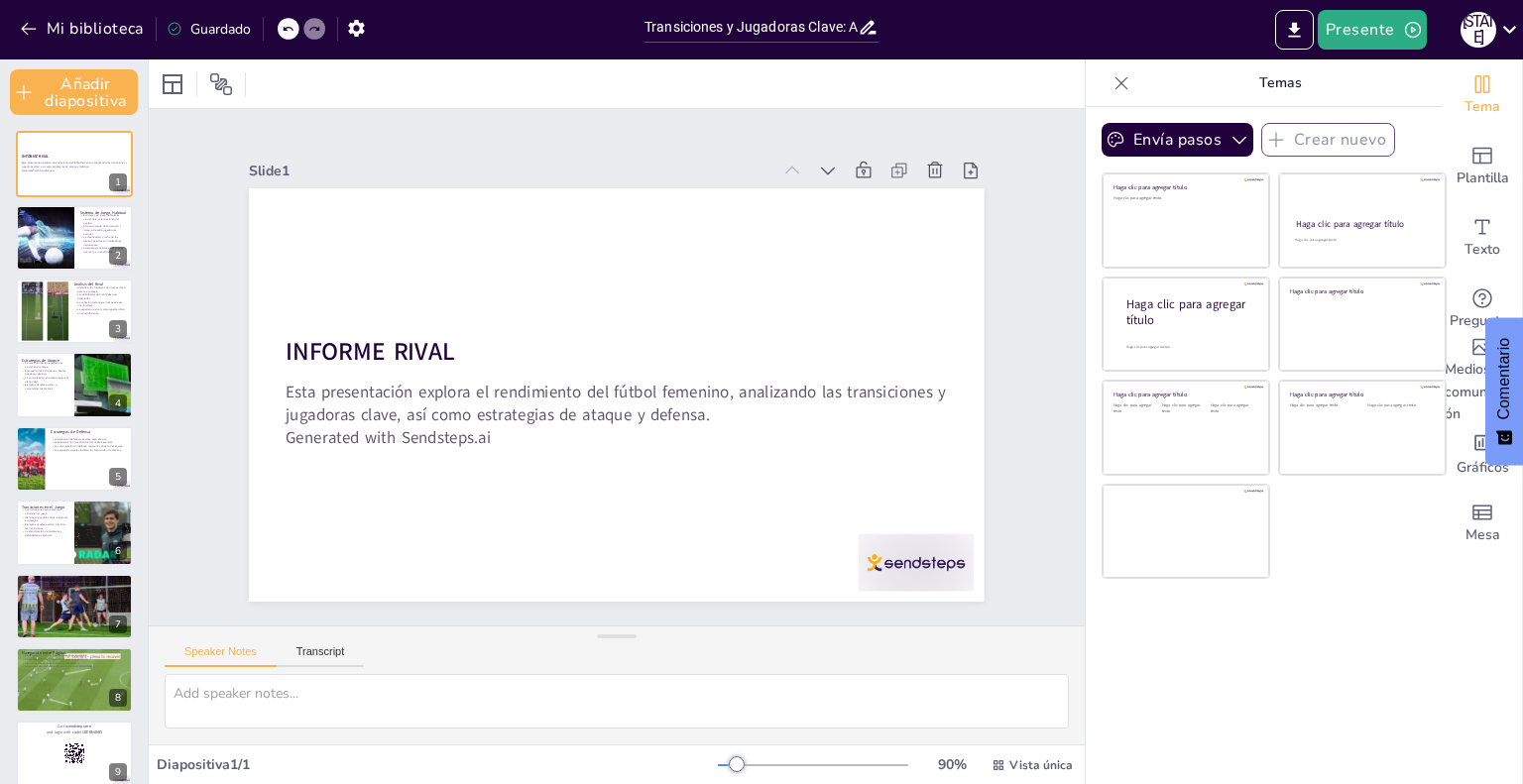 drag, startPoint x: 725, startPoint y: 309, endPoint x: 726, endPoint y: 331, distance: 22.022716 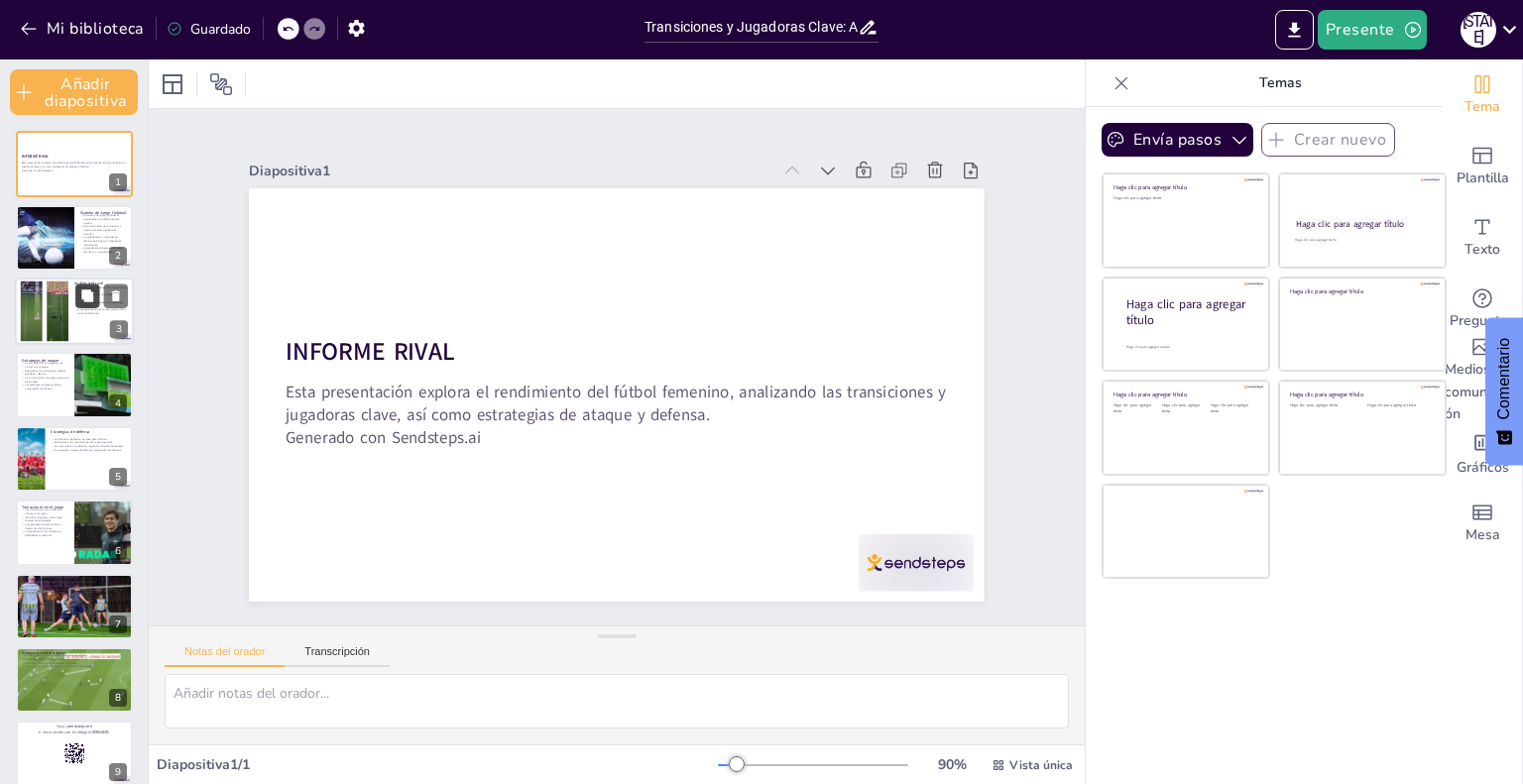 click 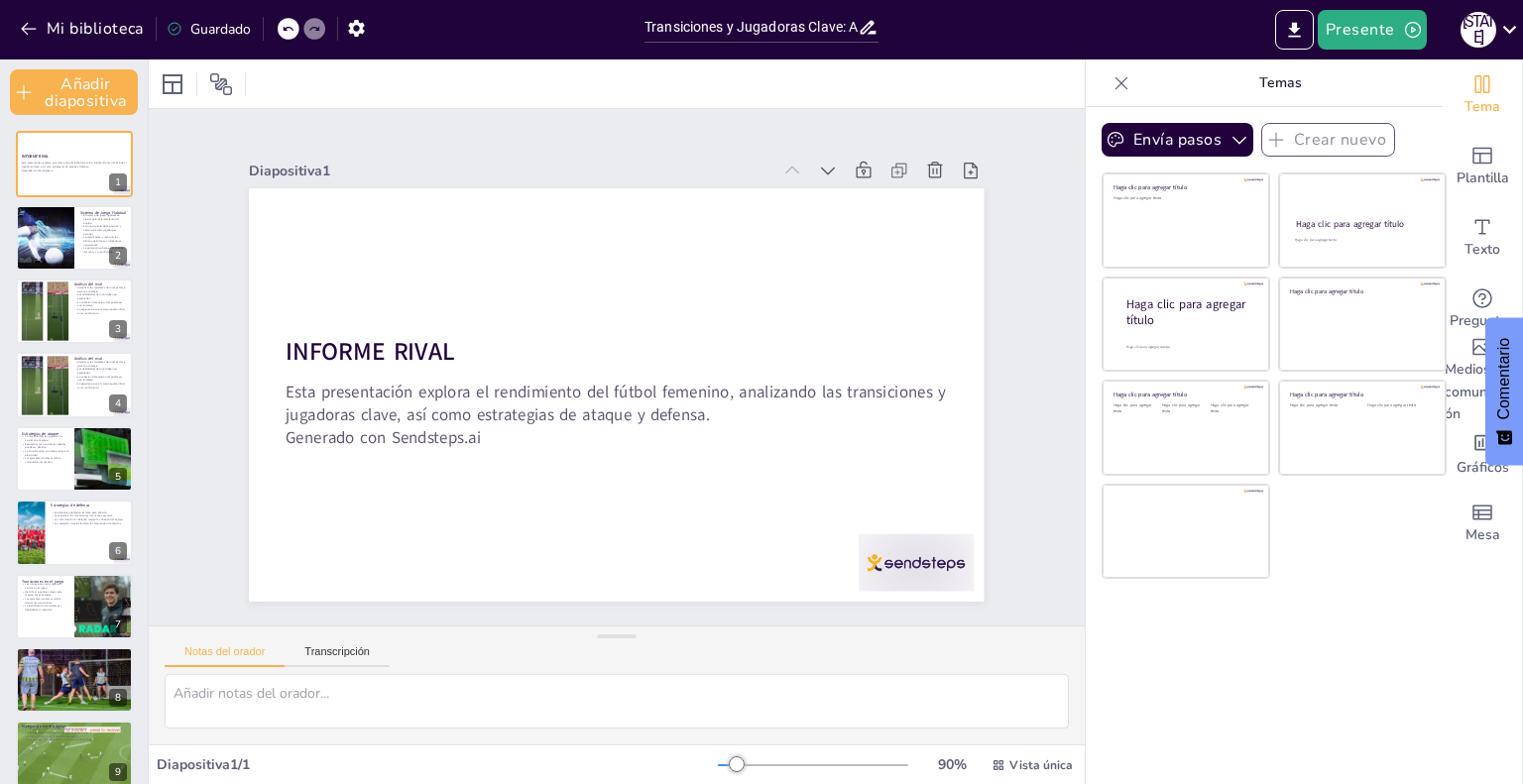 click at bounding box center (45, 386) 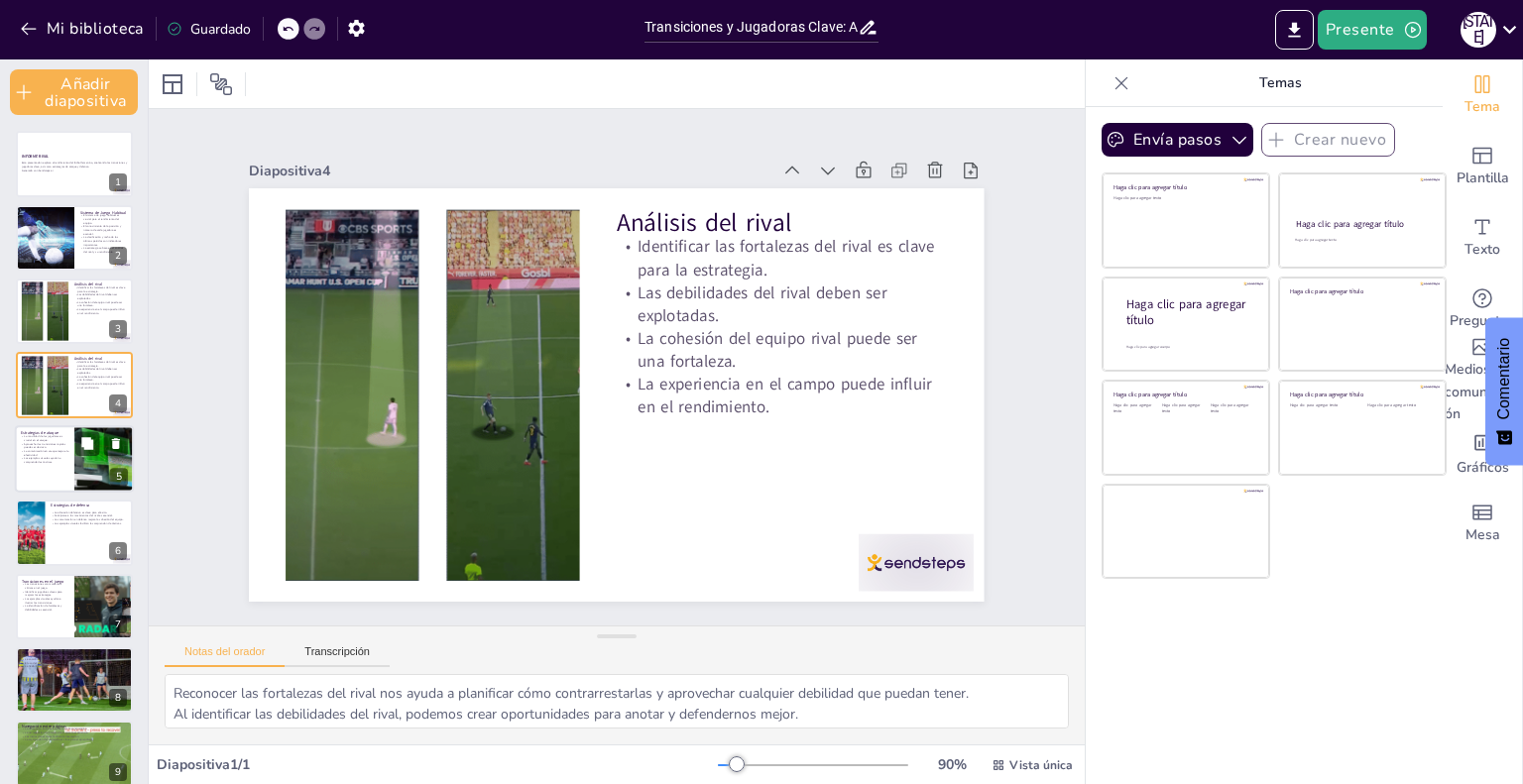 click on "Los ejemplos visuales ayudan a comprender las tácticas." at bounding box center (42, 460) 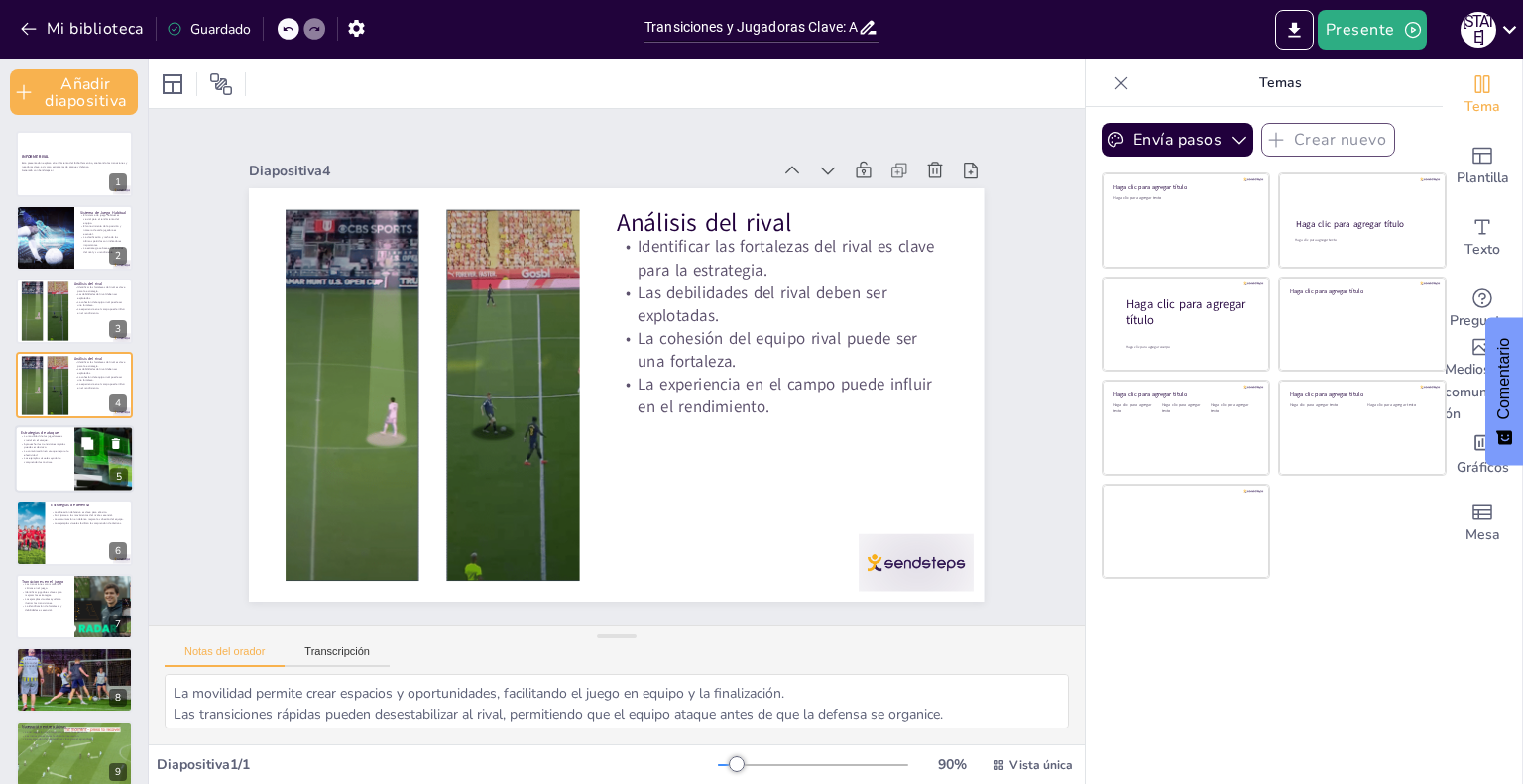 scroll, scrollTop: 8, scrollLeft: 0, axis: vertical 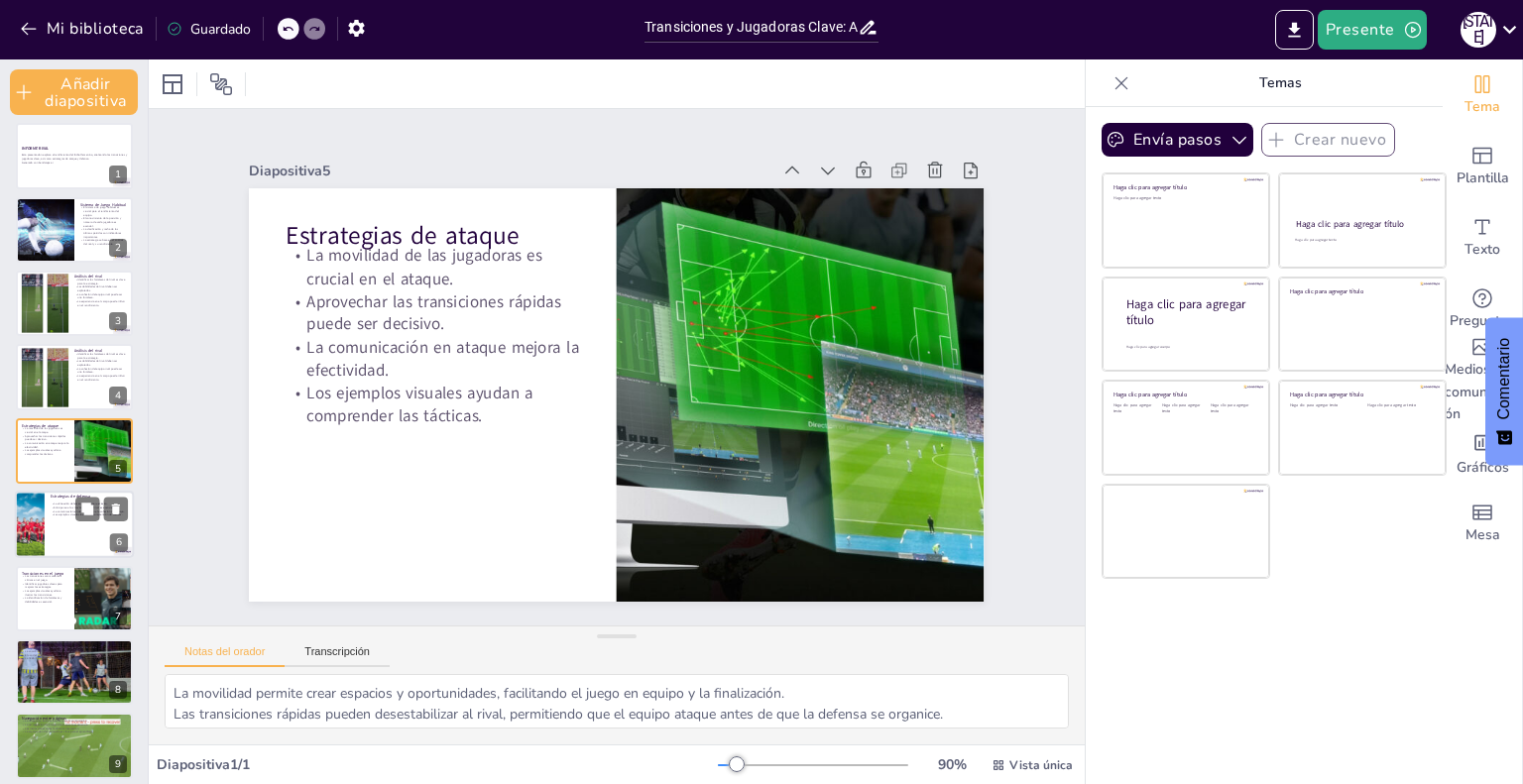 click at bounding box center (74, 524) 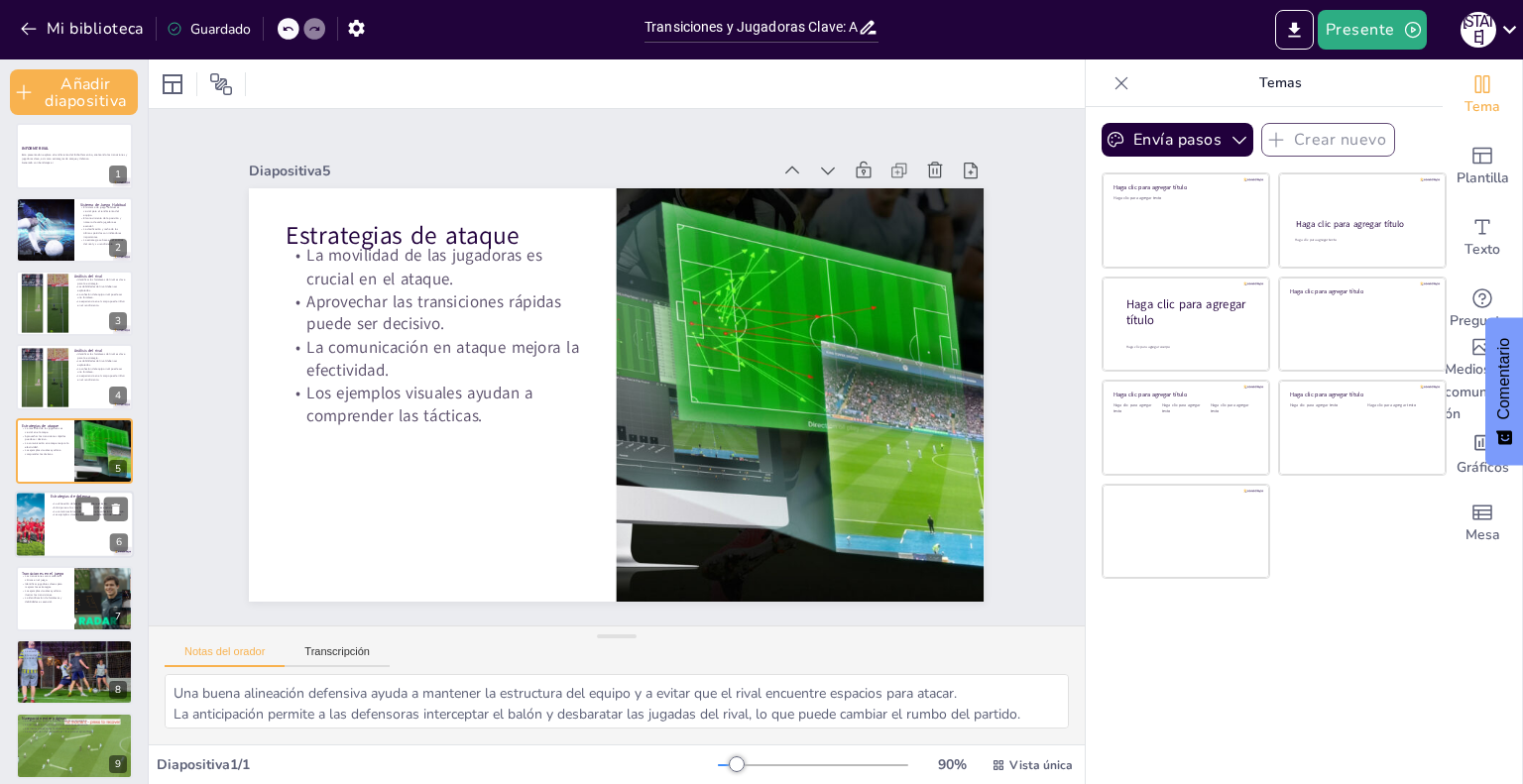 scroll, scrollTop: 82, scrollLeft: 0, axis: vertical 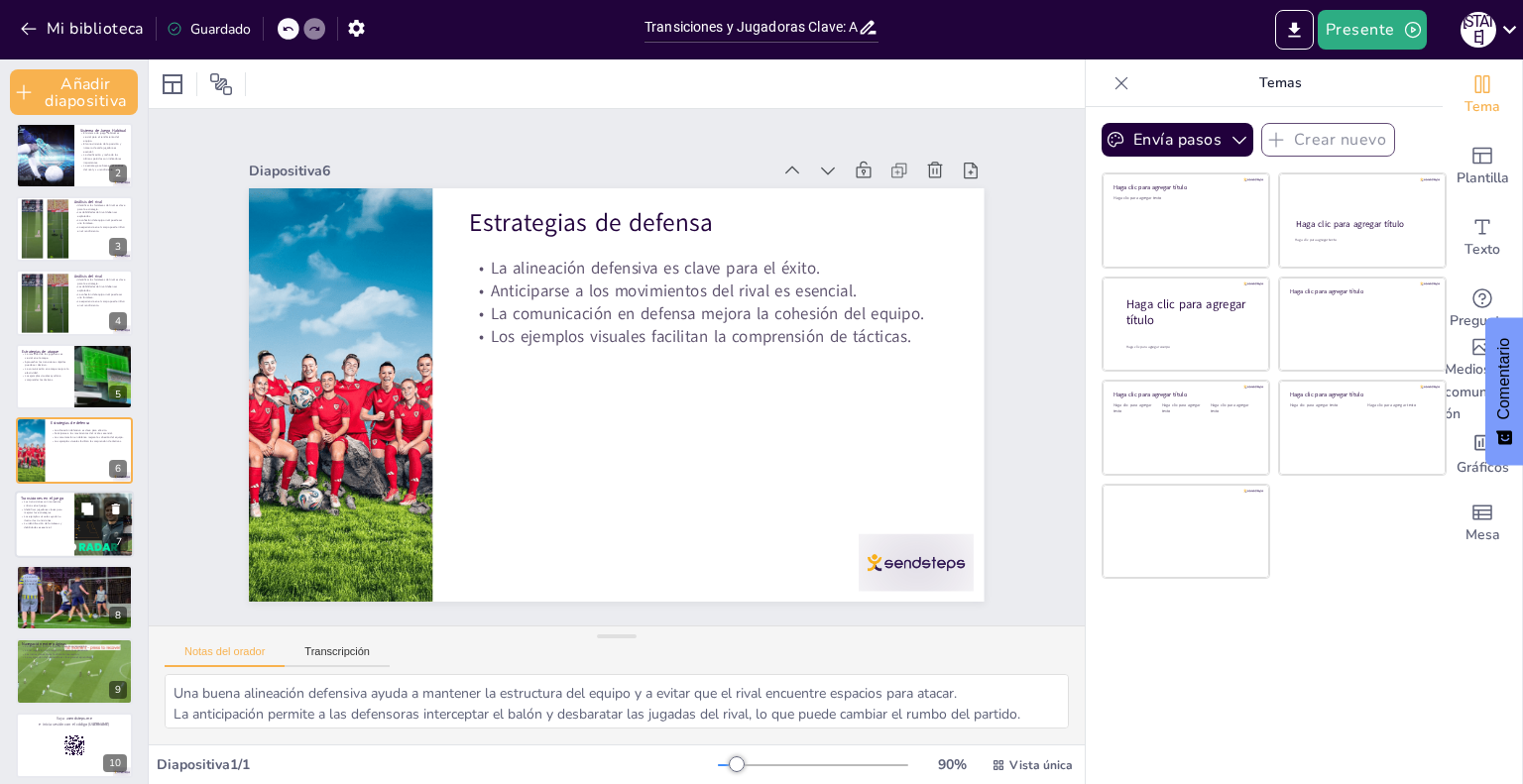 click at bounding box center [74, 524] 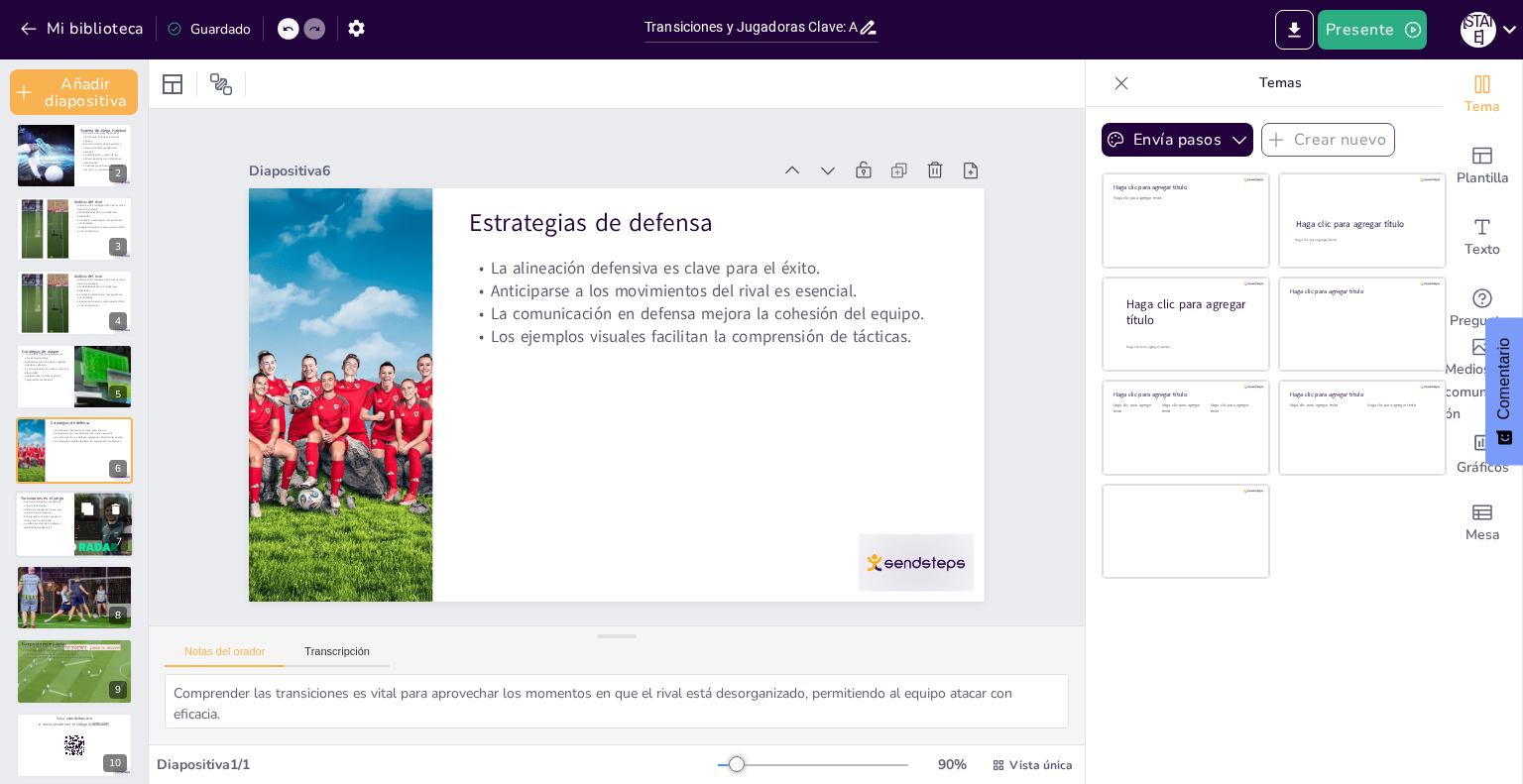 scroll, scrollTop: 156, scrollLeft: 0, axis: vertical 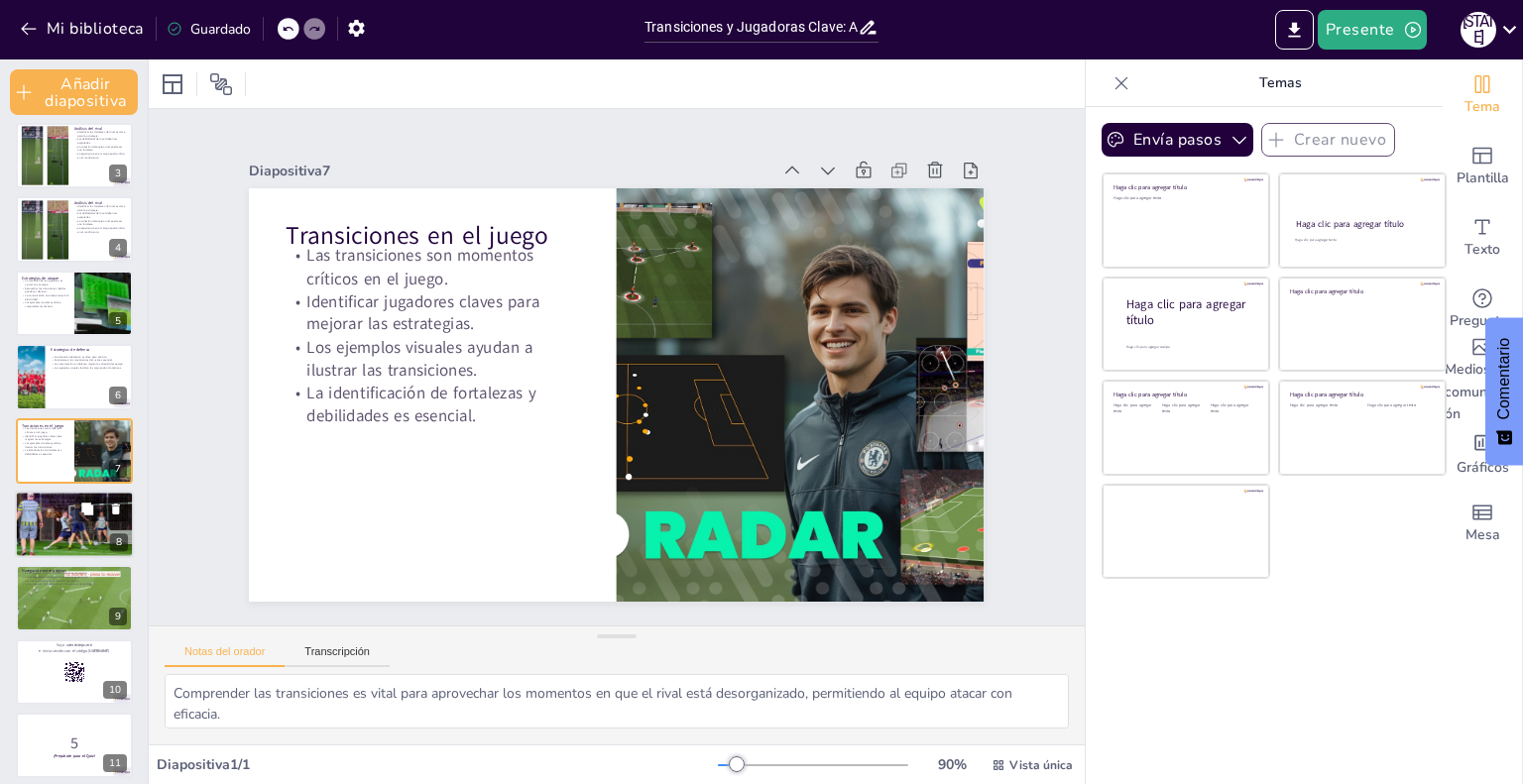 click at bounding box center (74, 524) 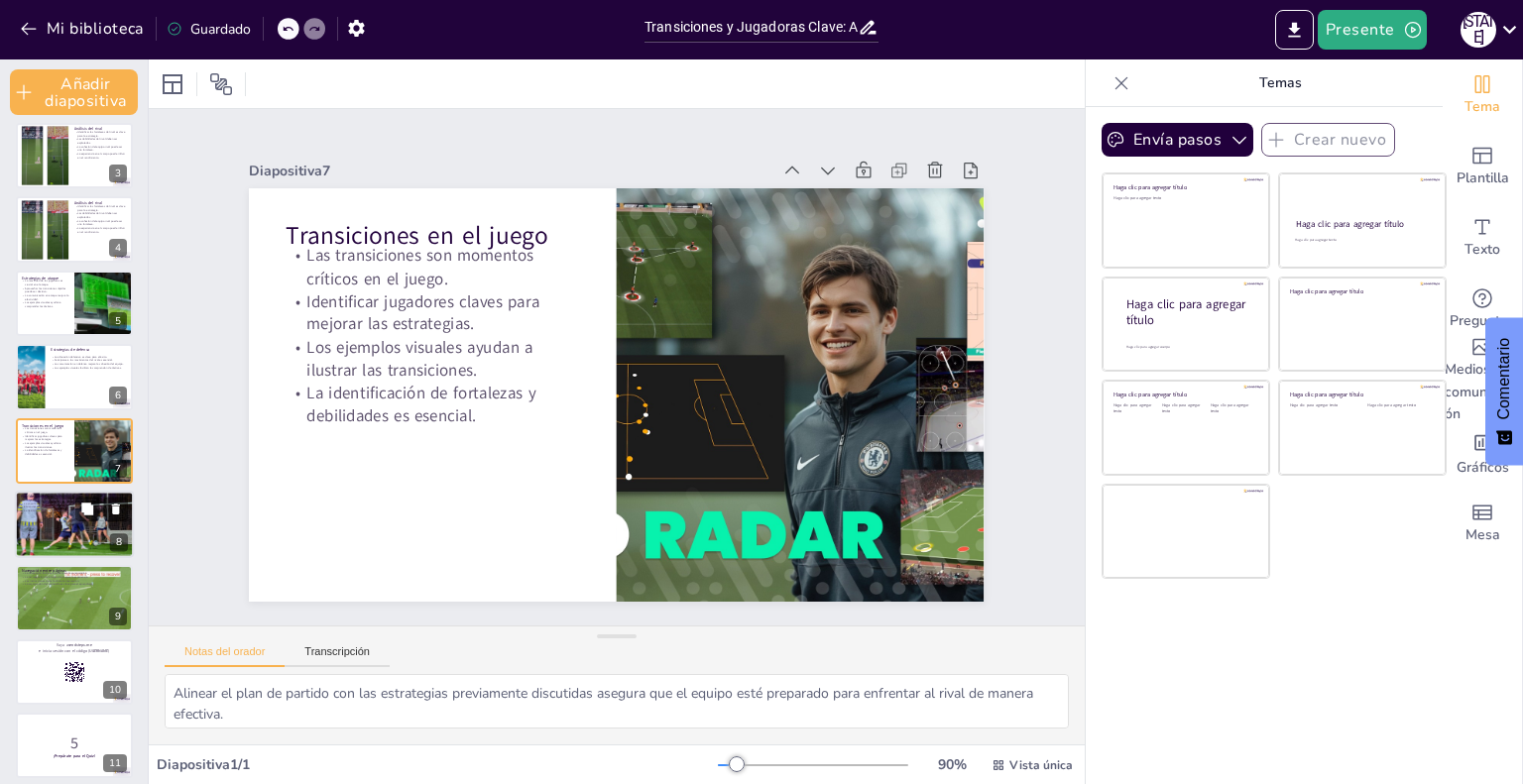 scroll, scrollTop: 230, scrollLeft: 0, axis: vertical 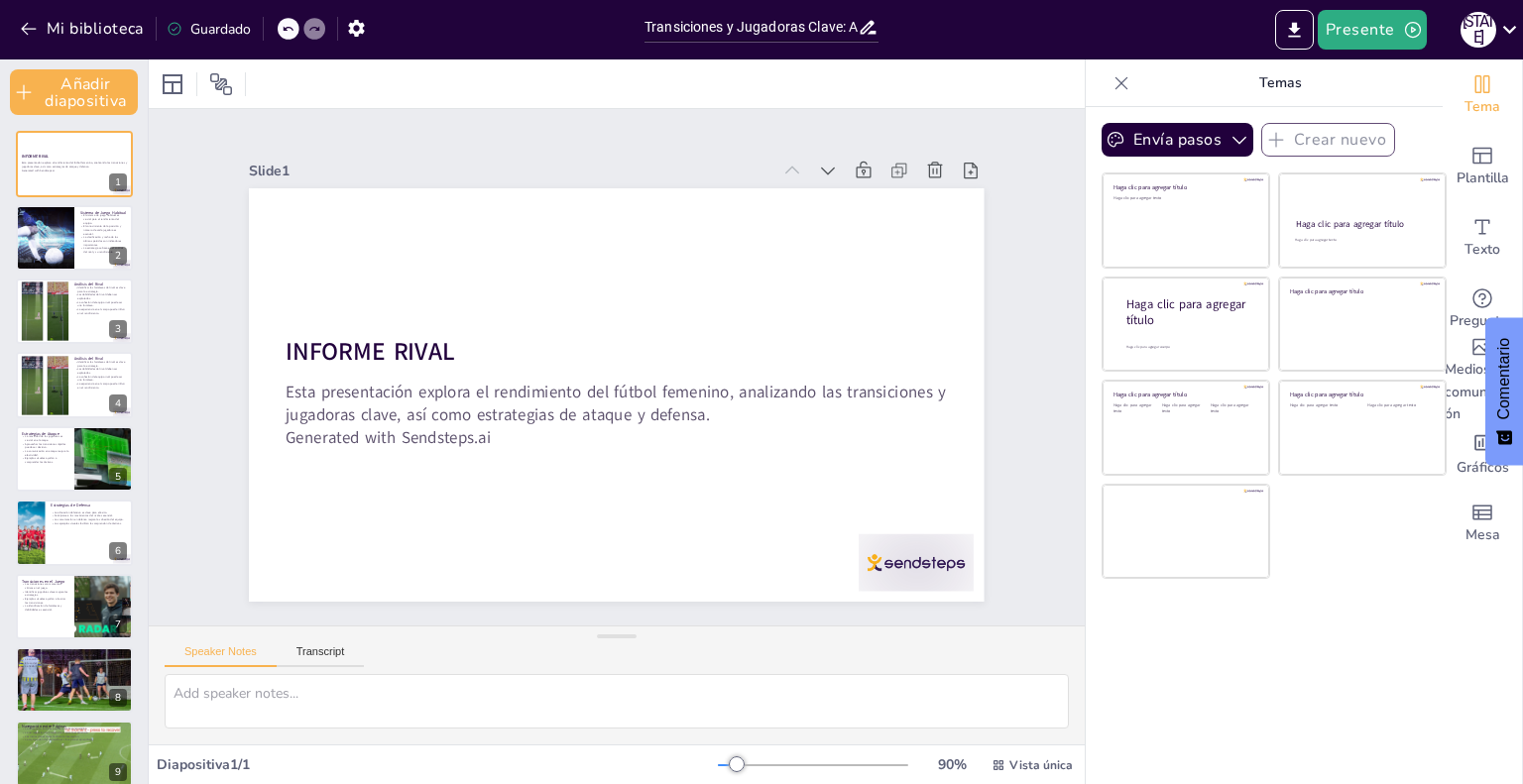 drag, startPoint x: 350, startPoint y: 271, endPoint x: 347, endPoint y: 307, distance: 36.12478 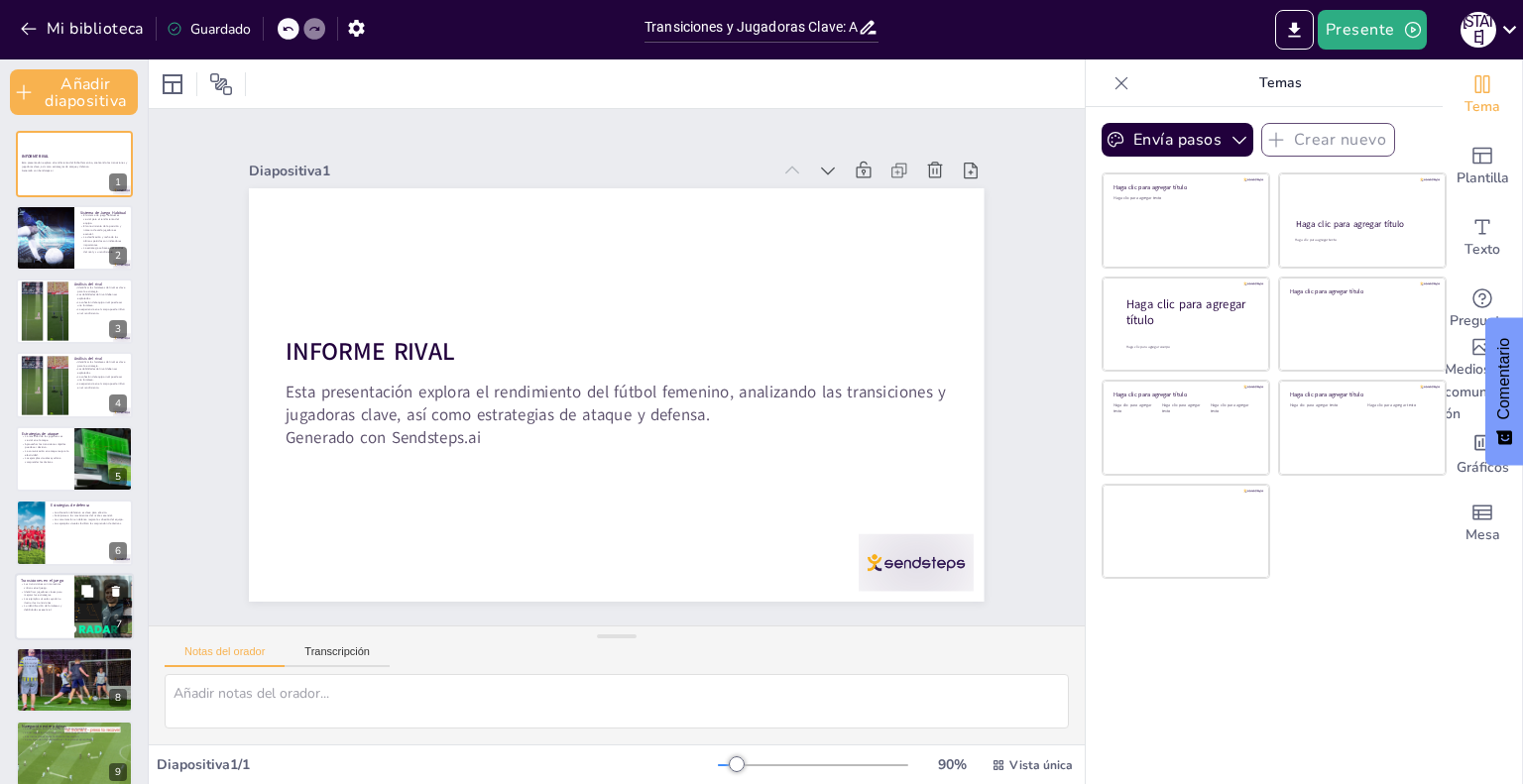 click on "La identificación de fortalezas y debilidades es esencial." at bounding box center [45, 607] 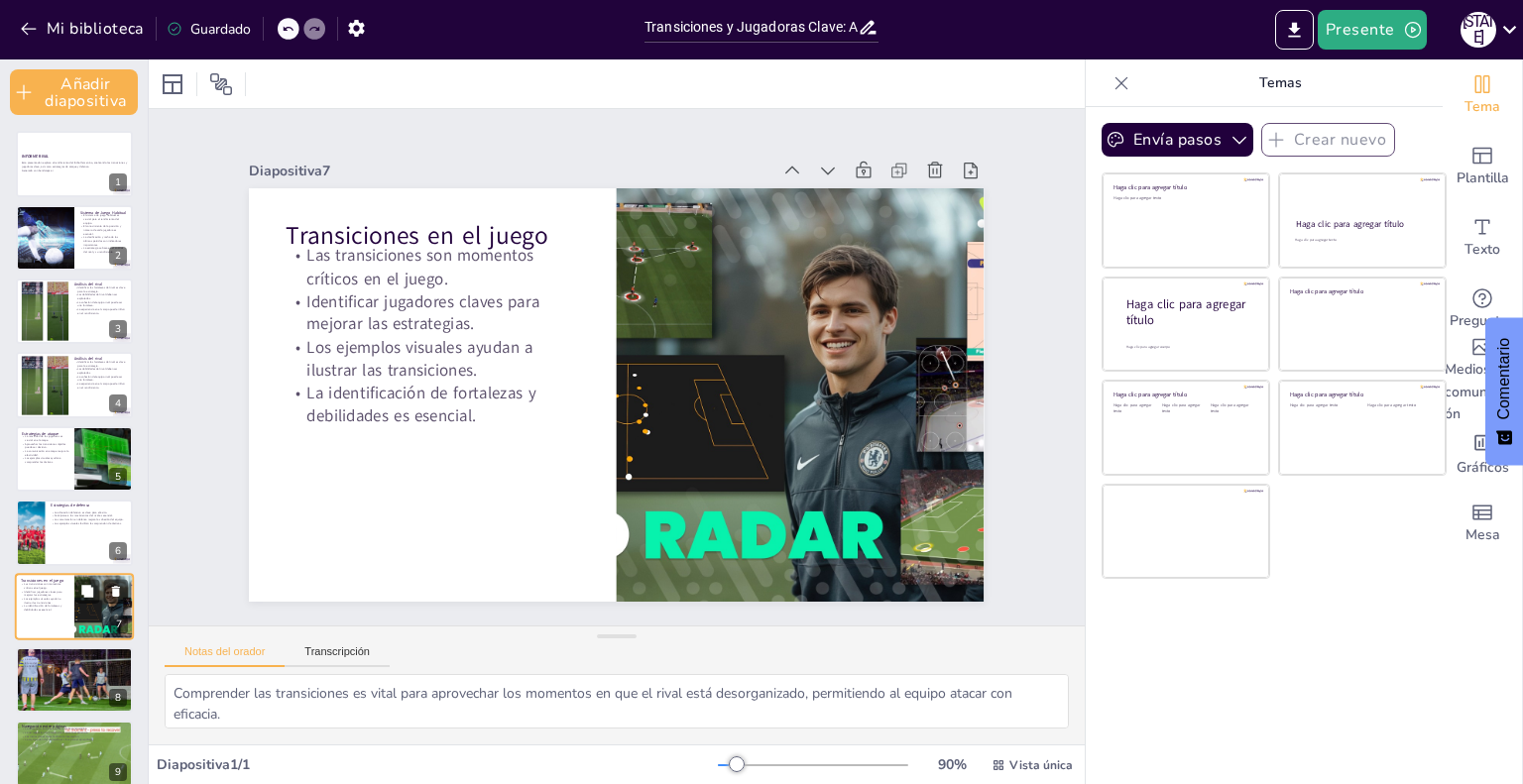 scroll, scrollTop: 156, scrollLeft: 0, axis: vertical 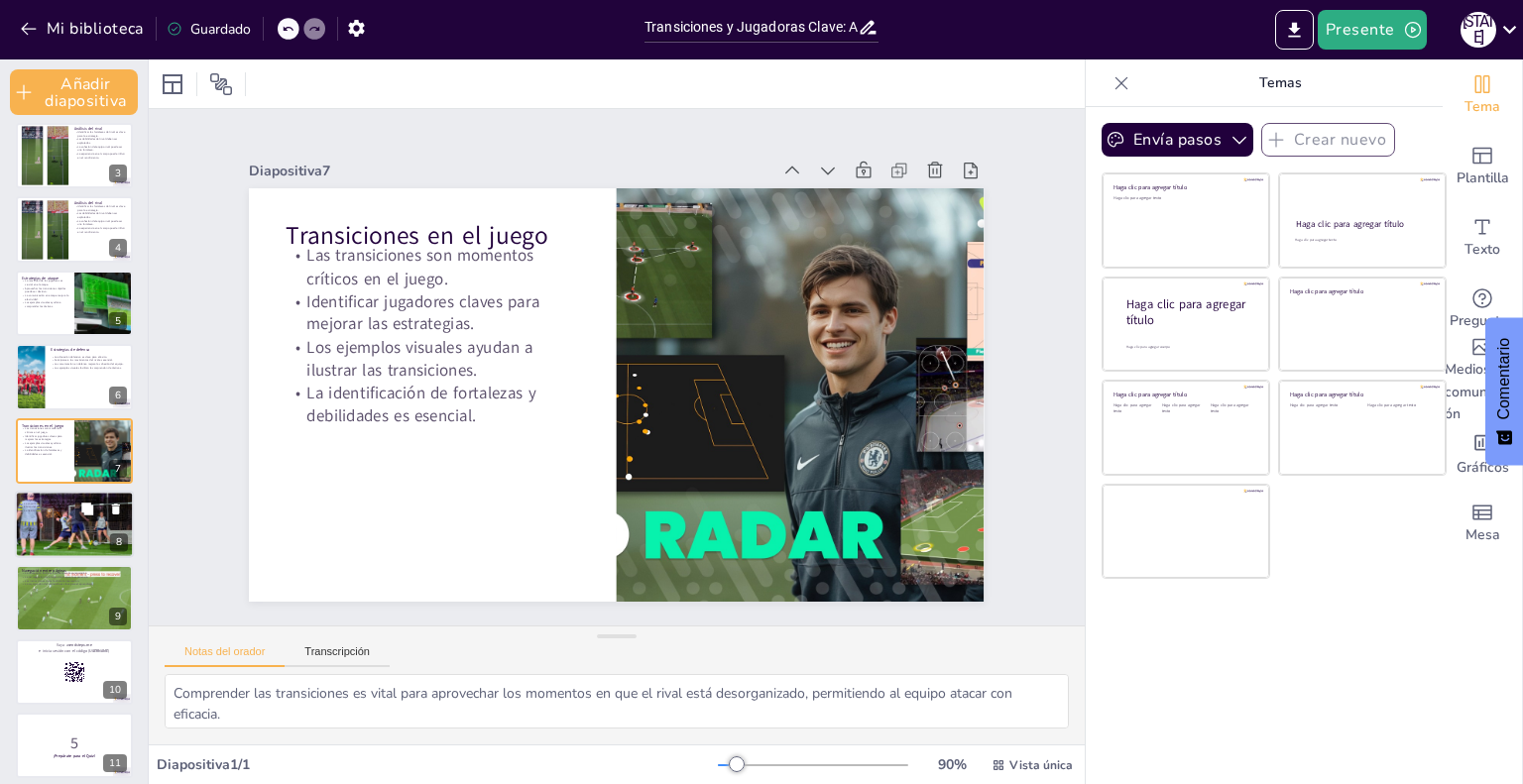 click at bounding box center (74, 524) 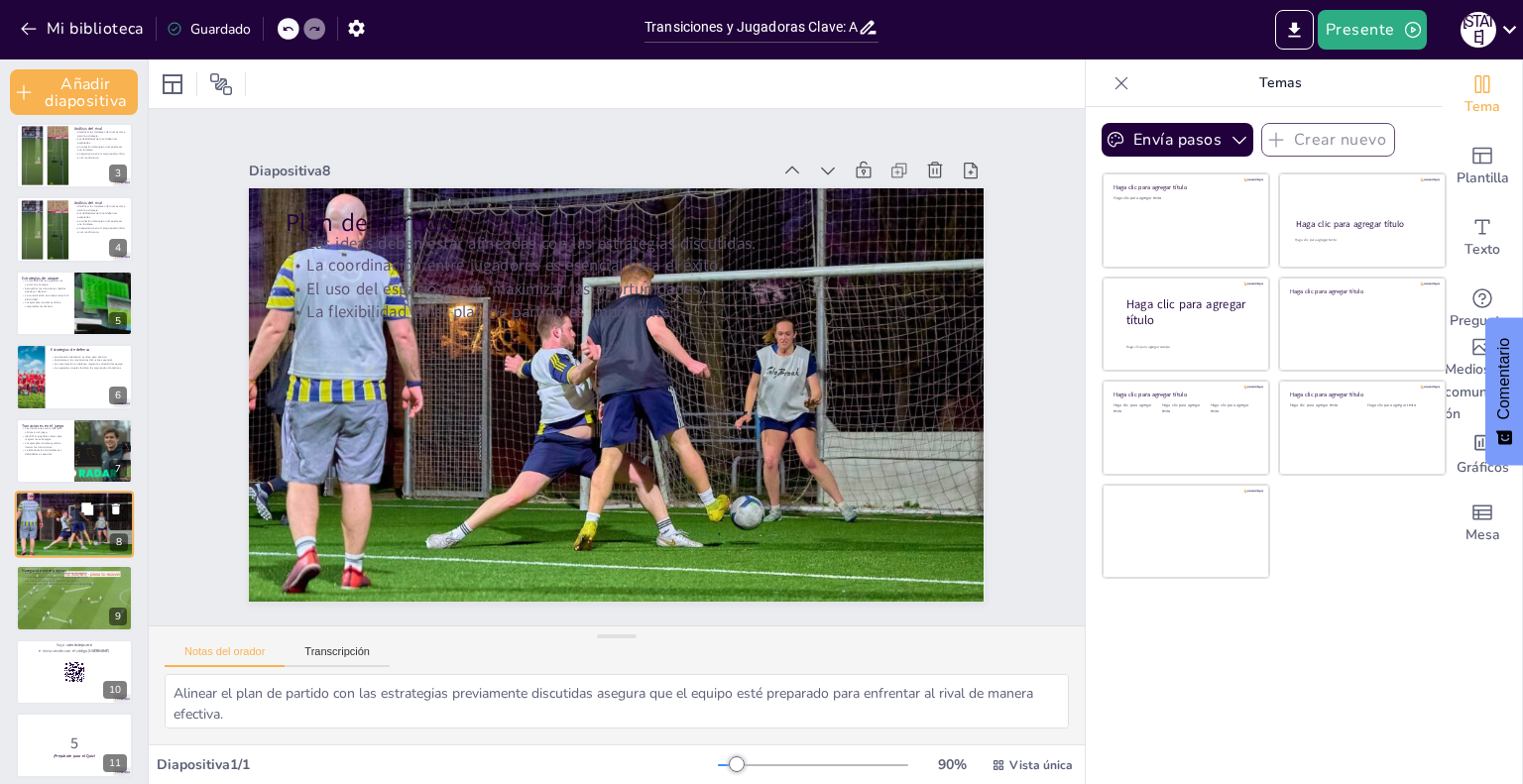 scroll, scrollTop: 230, scrollLeft: 0, axis: vertical 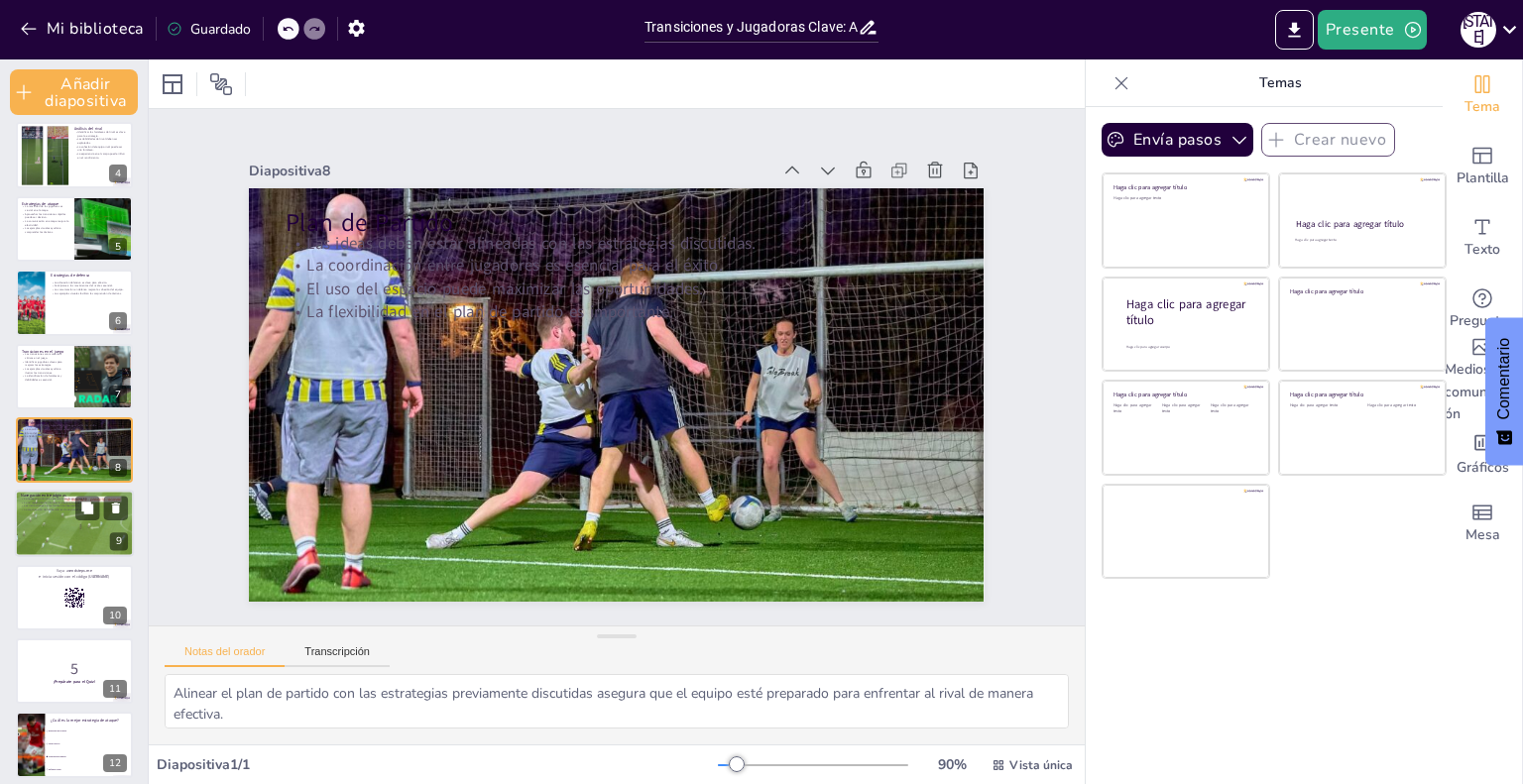 click at bounding box center (74, 524) 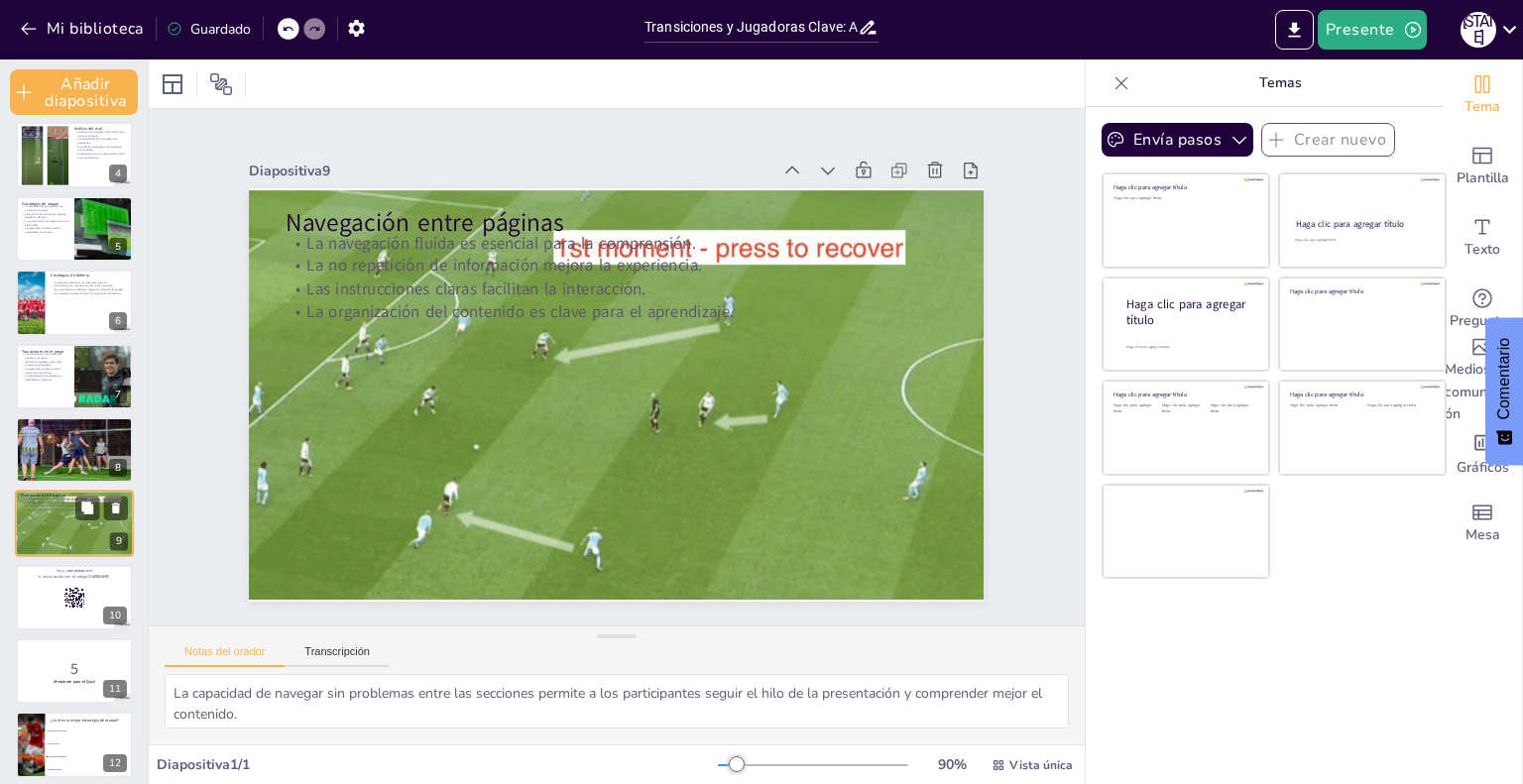 scroll, scrollTop: 303, scrollLeft: 0, axis: vertical 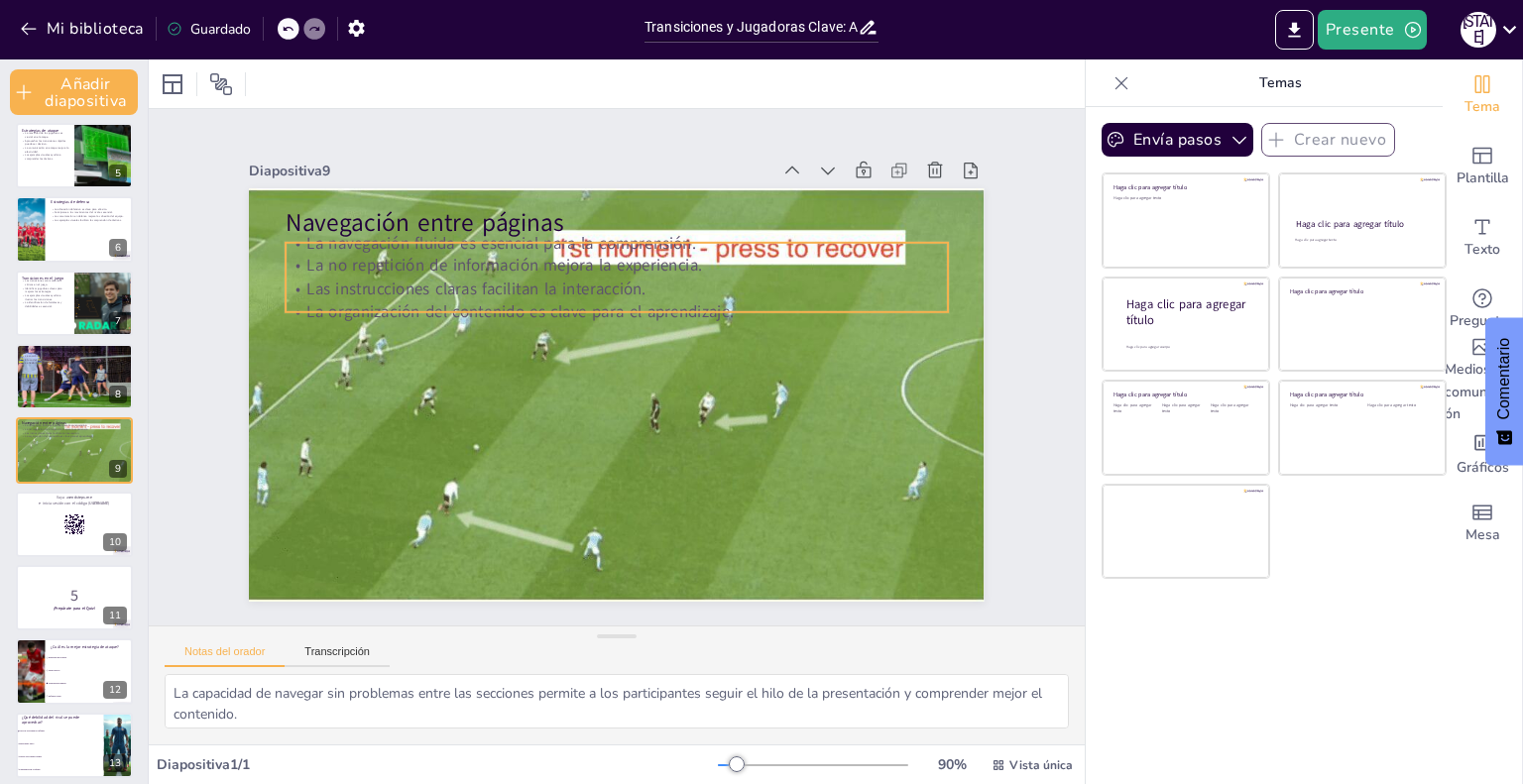 click on "La navegación fluida es esencial para la comprensión." at bounding box center (616, 242) 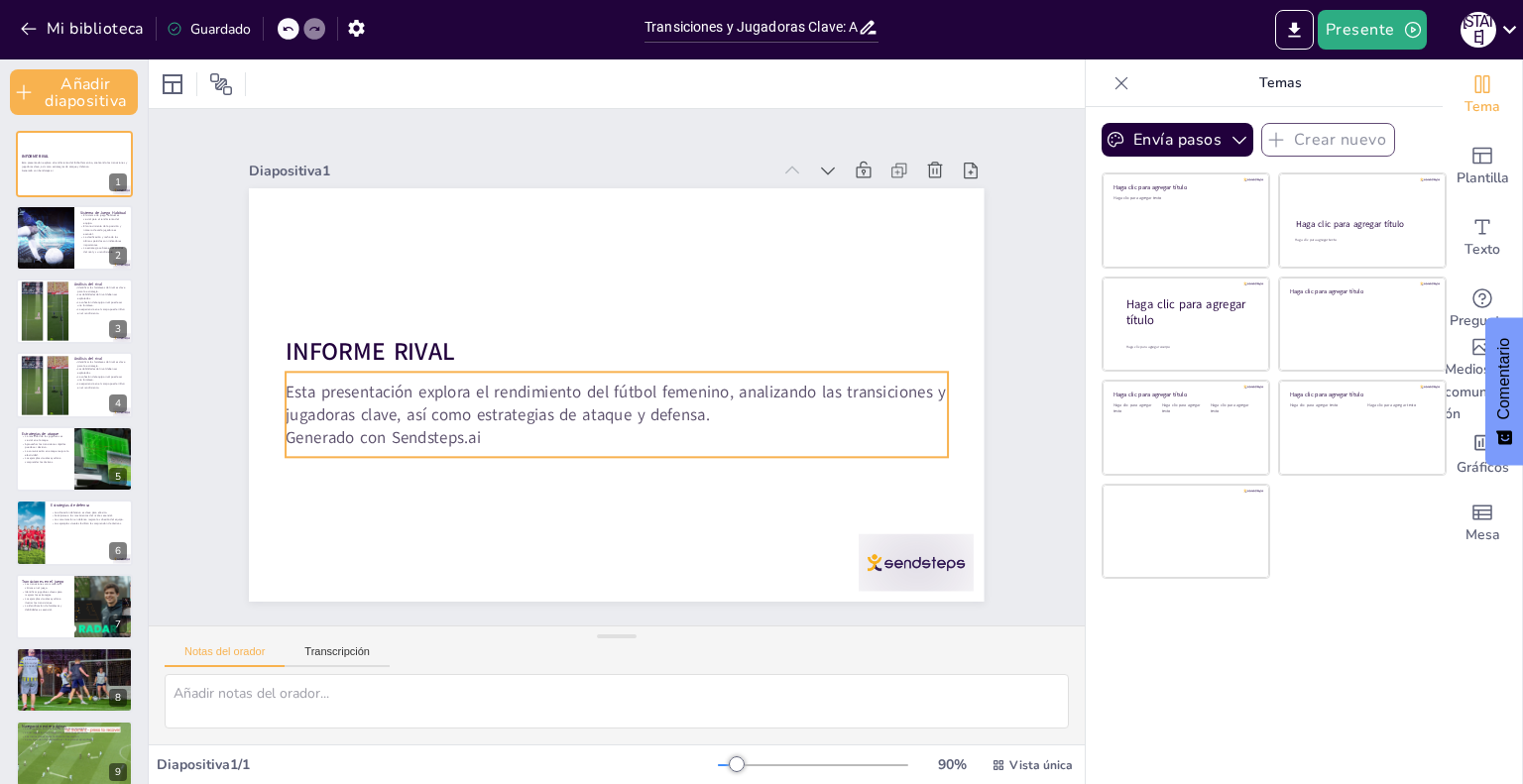 click on "Esta presentación explora el rendimiento del fútbol femenino, analizando las transiciones y jugadoras clave, así como estrategias de ataque y defensa." at bounding box center (616, 403) 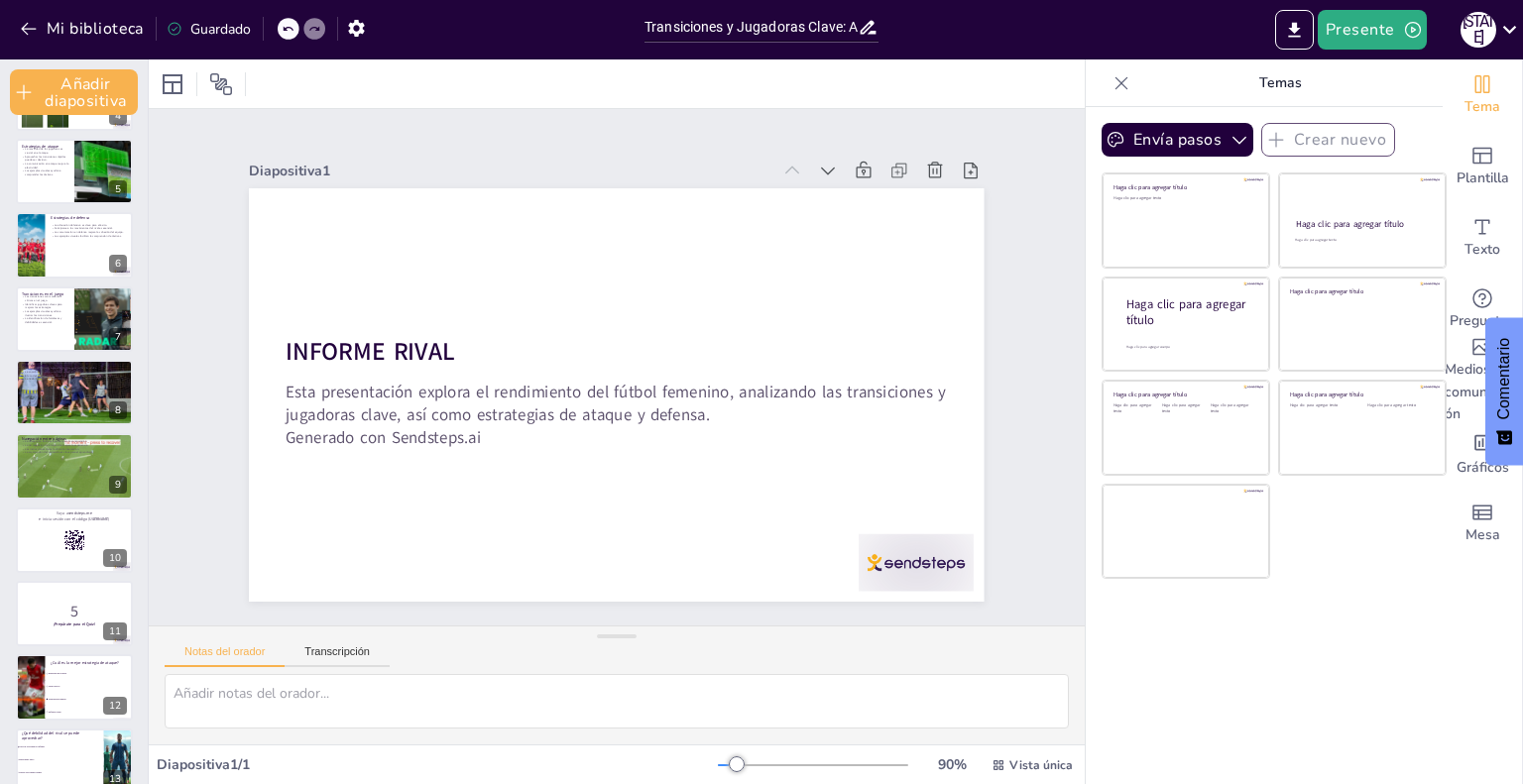 scroll, scrollTop: 290, scrollLeft: 0, axis: vertical 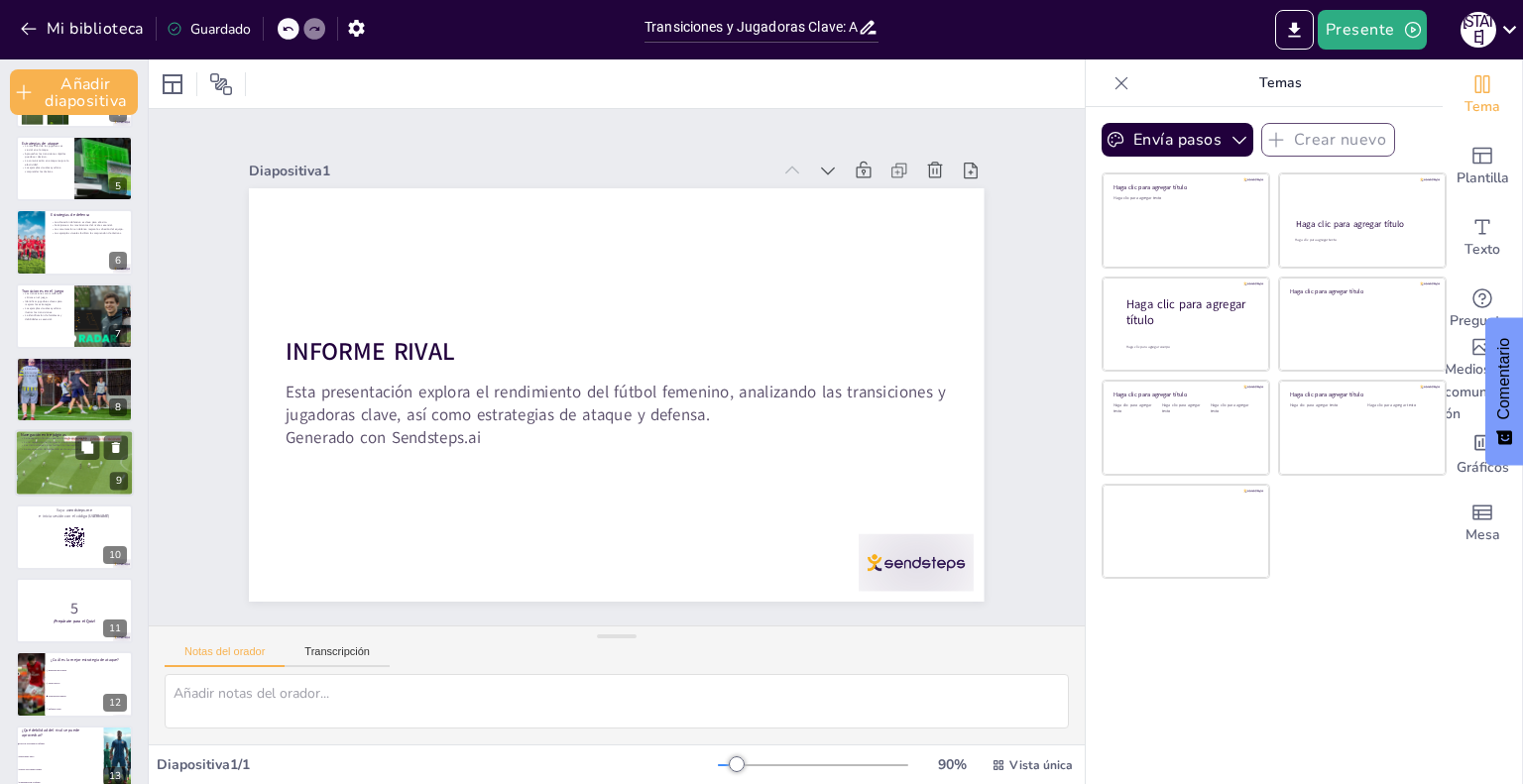 click at bounding box center (74, 464) 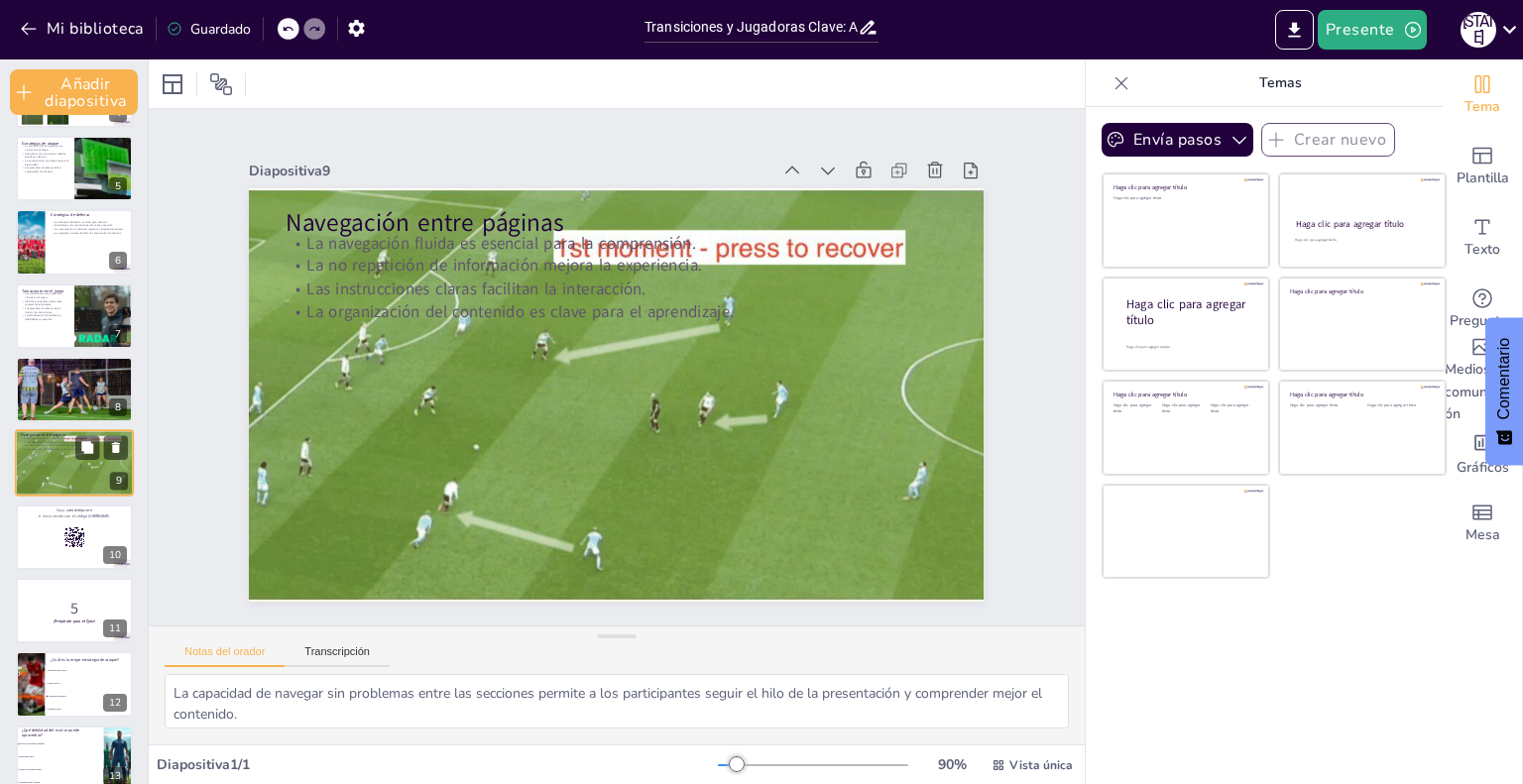 scroll, scrollTop: 303, scrollLeft: 0, axis: vertical 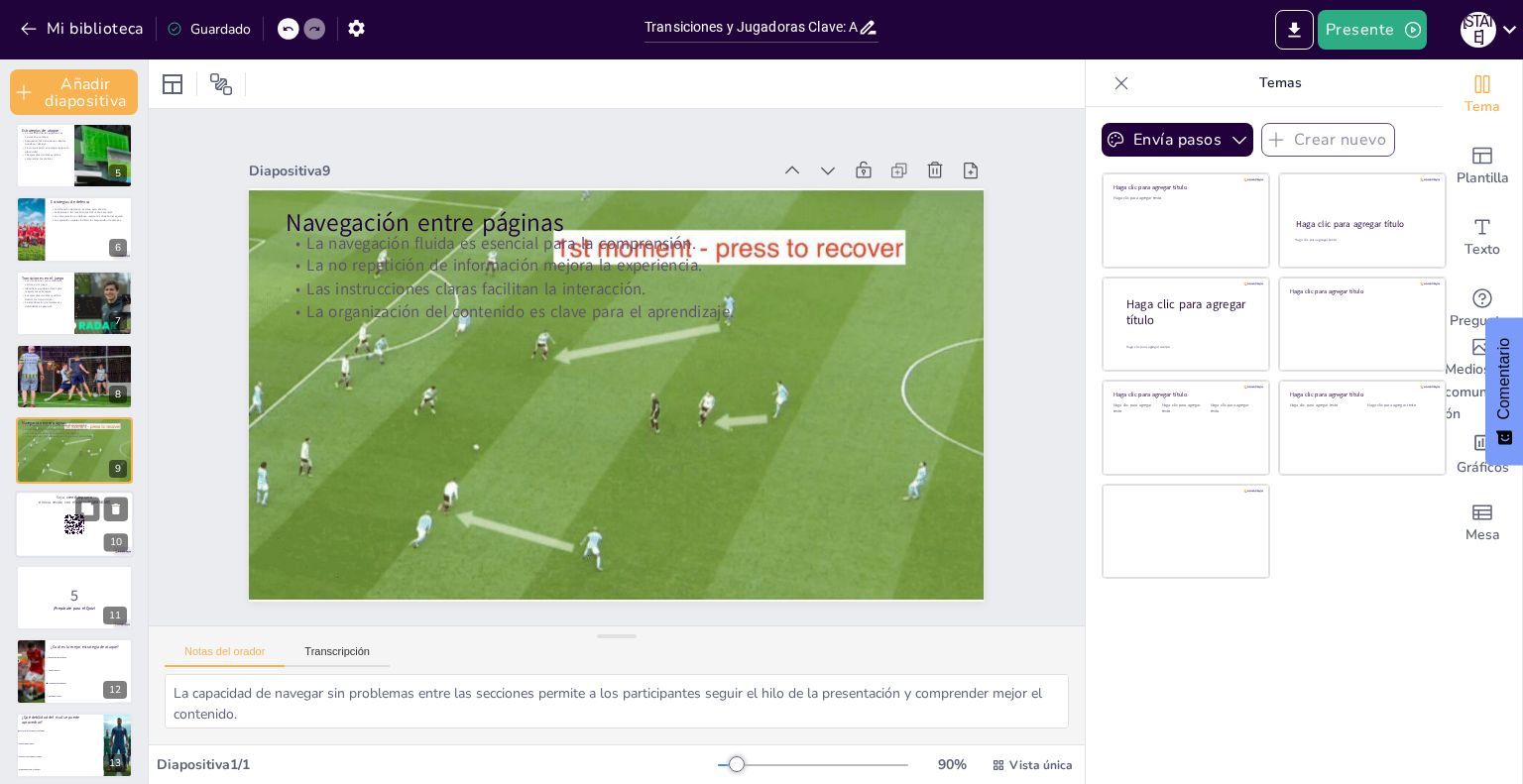 click 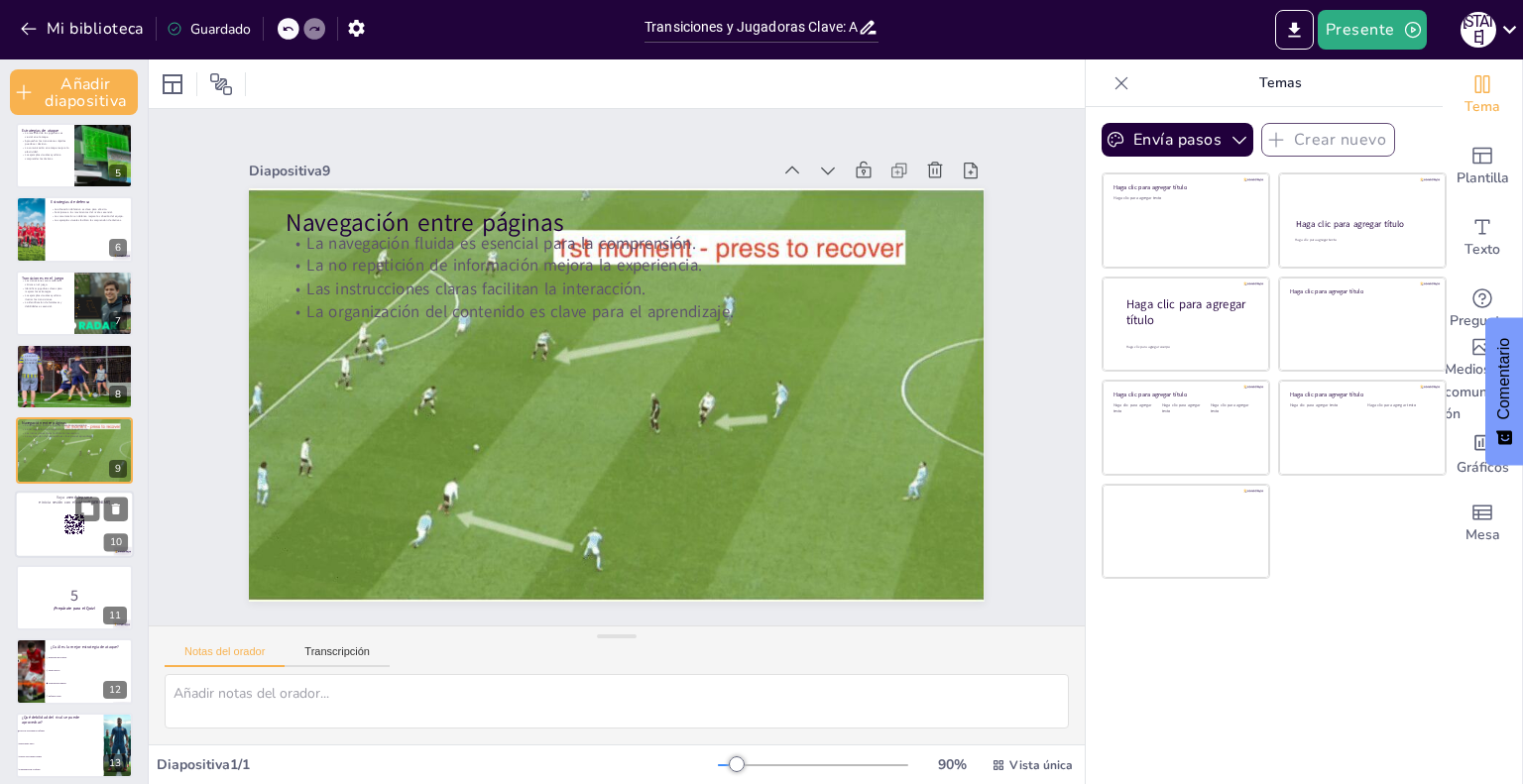 scroll, scrollTop: 377, scrollLeft: 0, axis: vertical 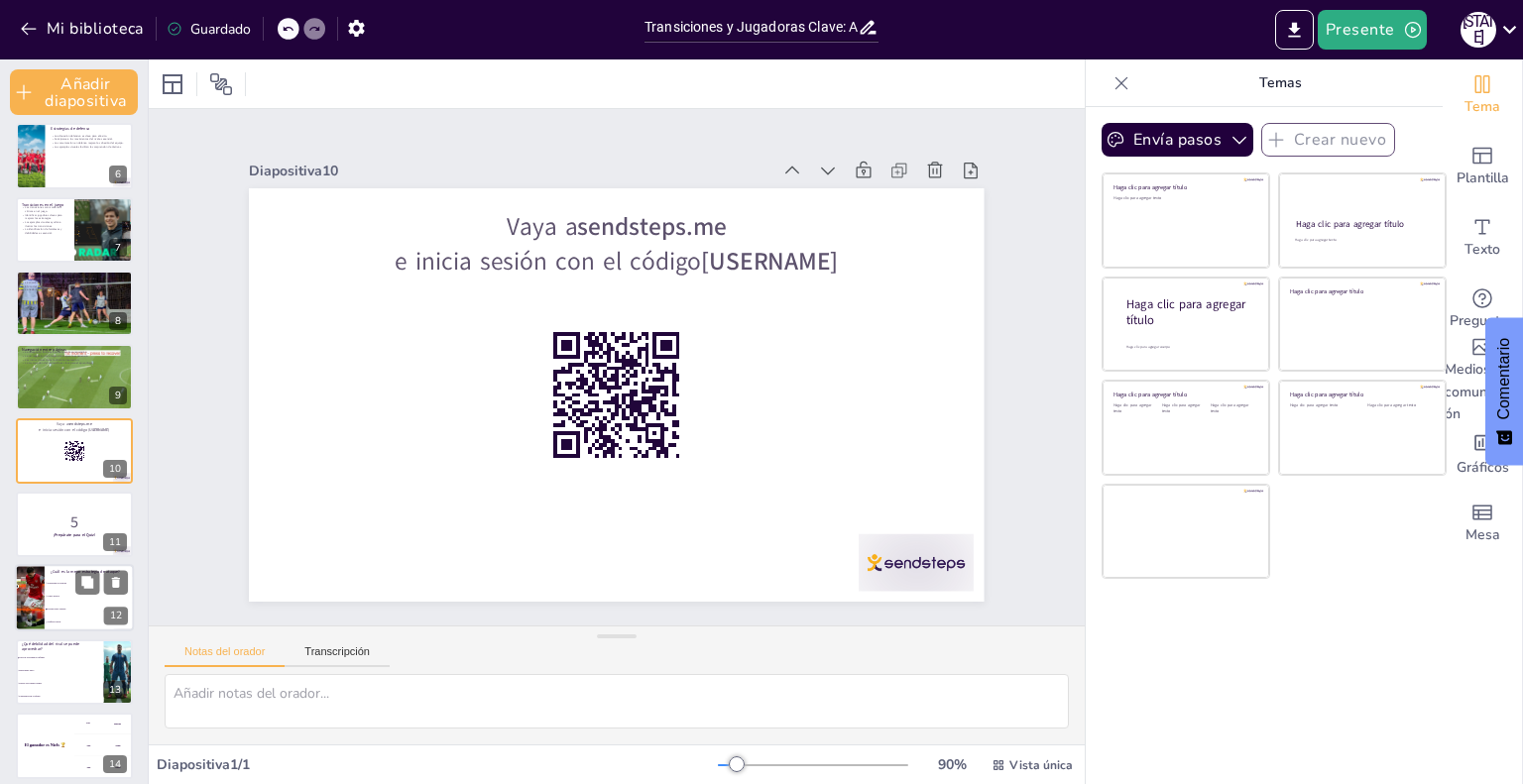 click on "Juego directo" at bounding box center (90, 597) 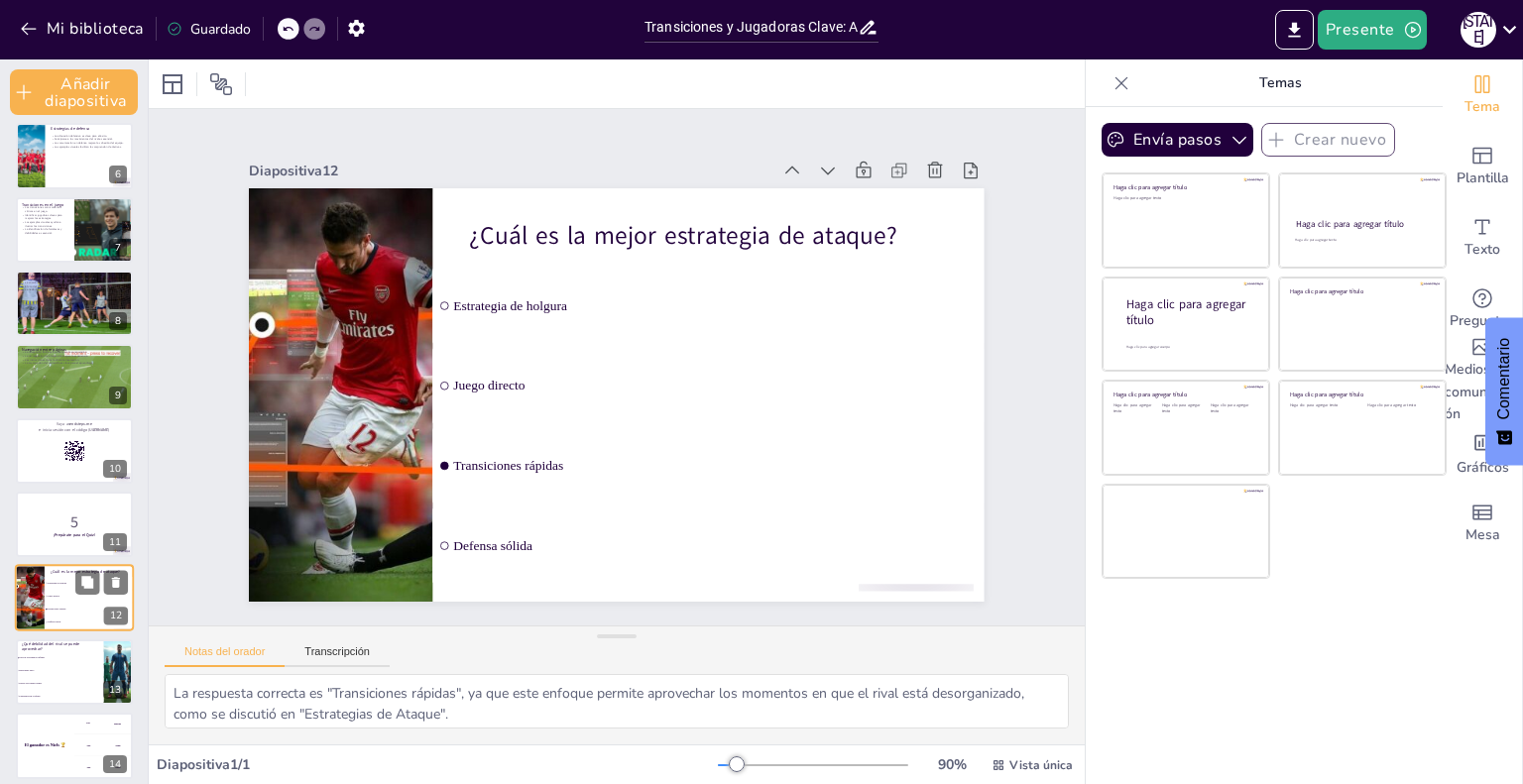 scroll, scrollTop: 524, scrollLeft: 0, axis: vertical 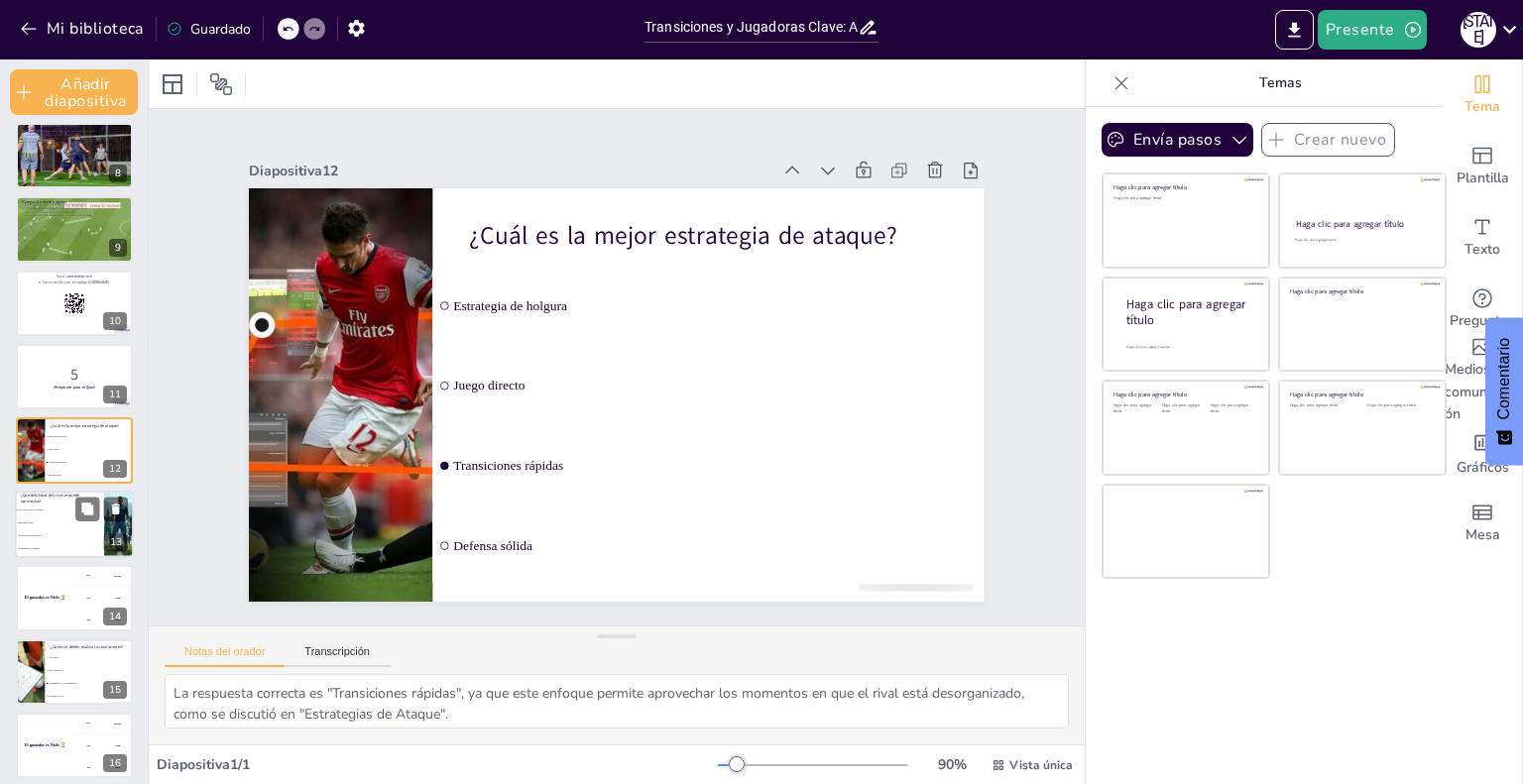 click on "Fuerza en el medio campo" at bounding box center [59, 535] 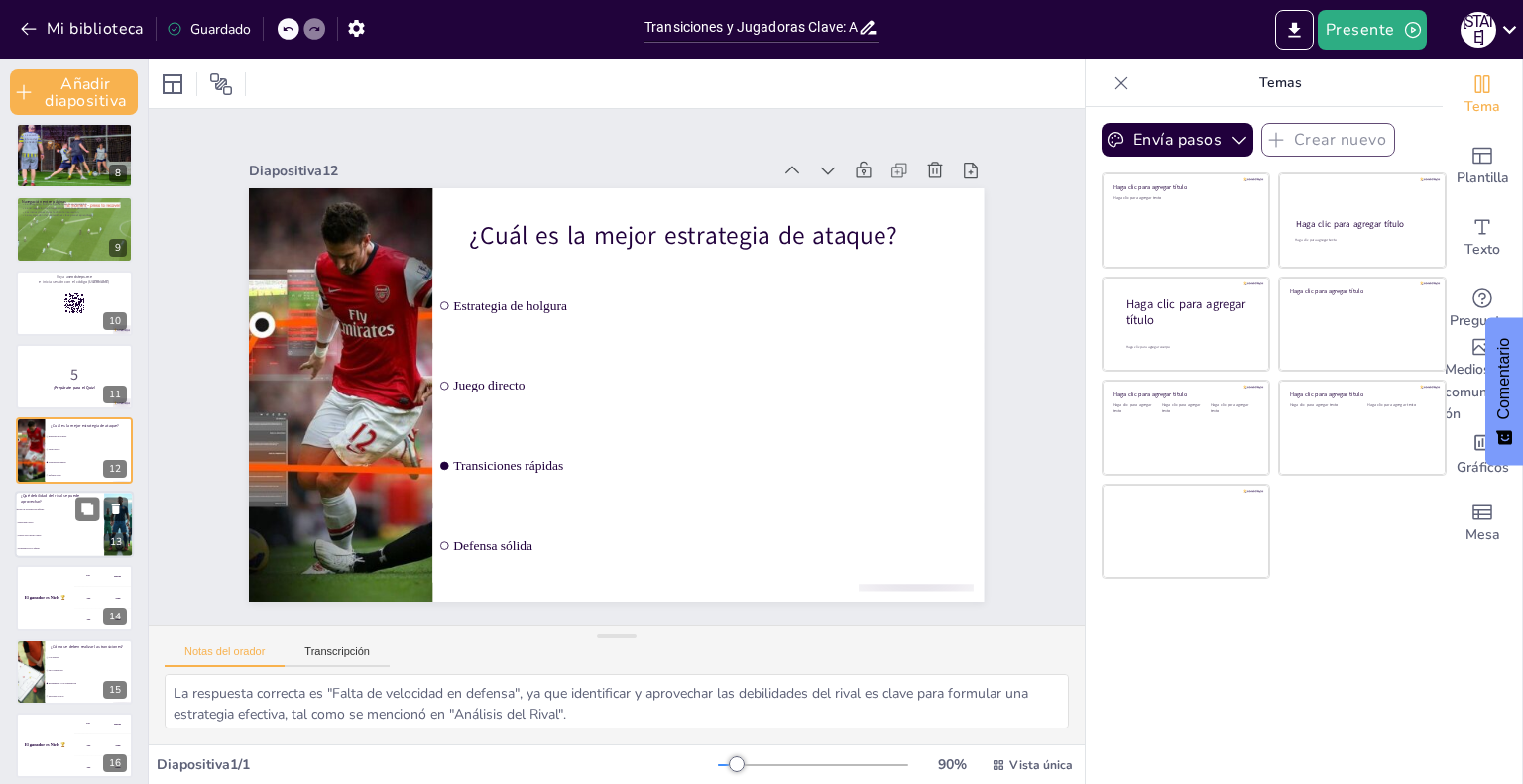 scroll, scrollTop: 599, scrollLeft: 0, axis: vertical 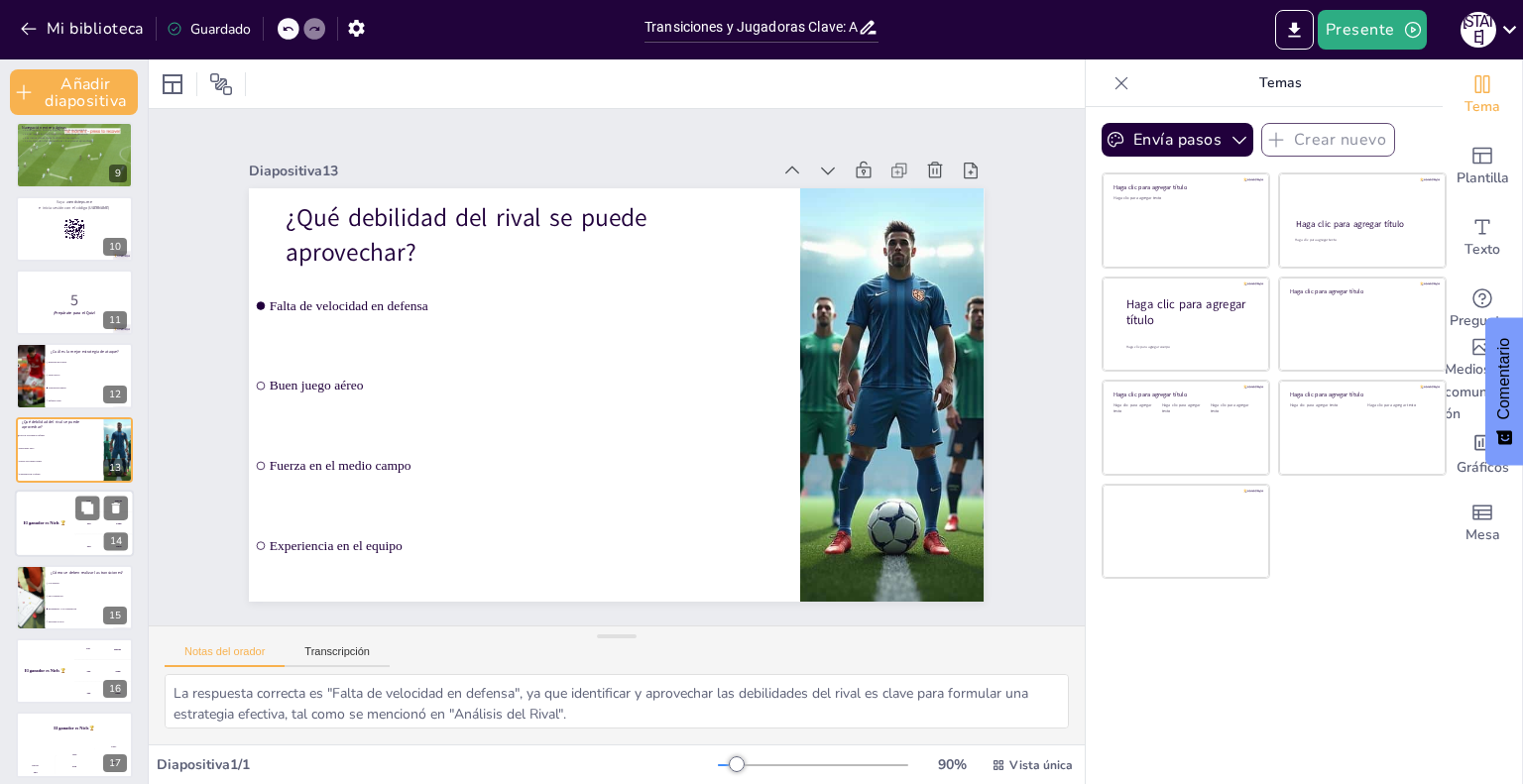 click on "El ganador es    Niels 🏆" at bounding box center [45, 523] 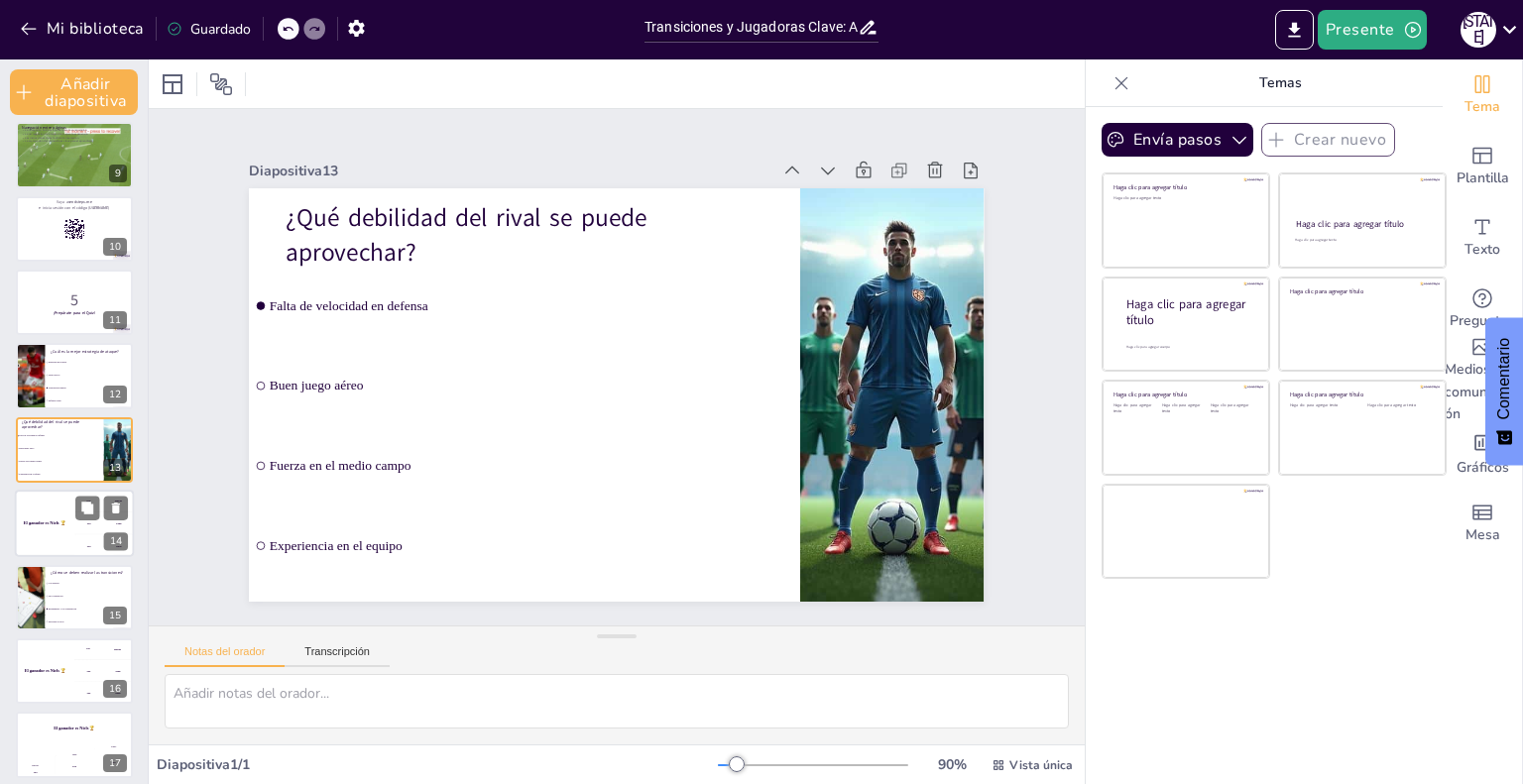 scroll, scrollTop: 607, scrollLeft: 0, axis: vertical 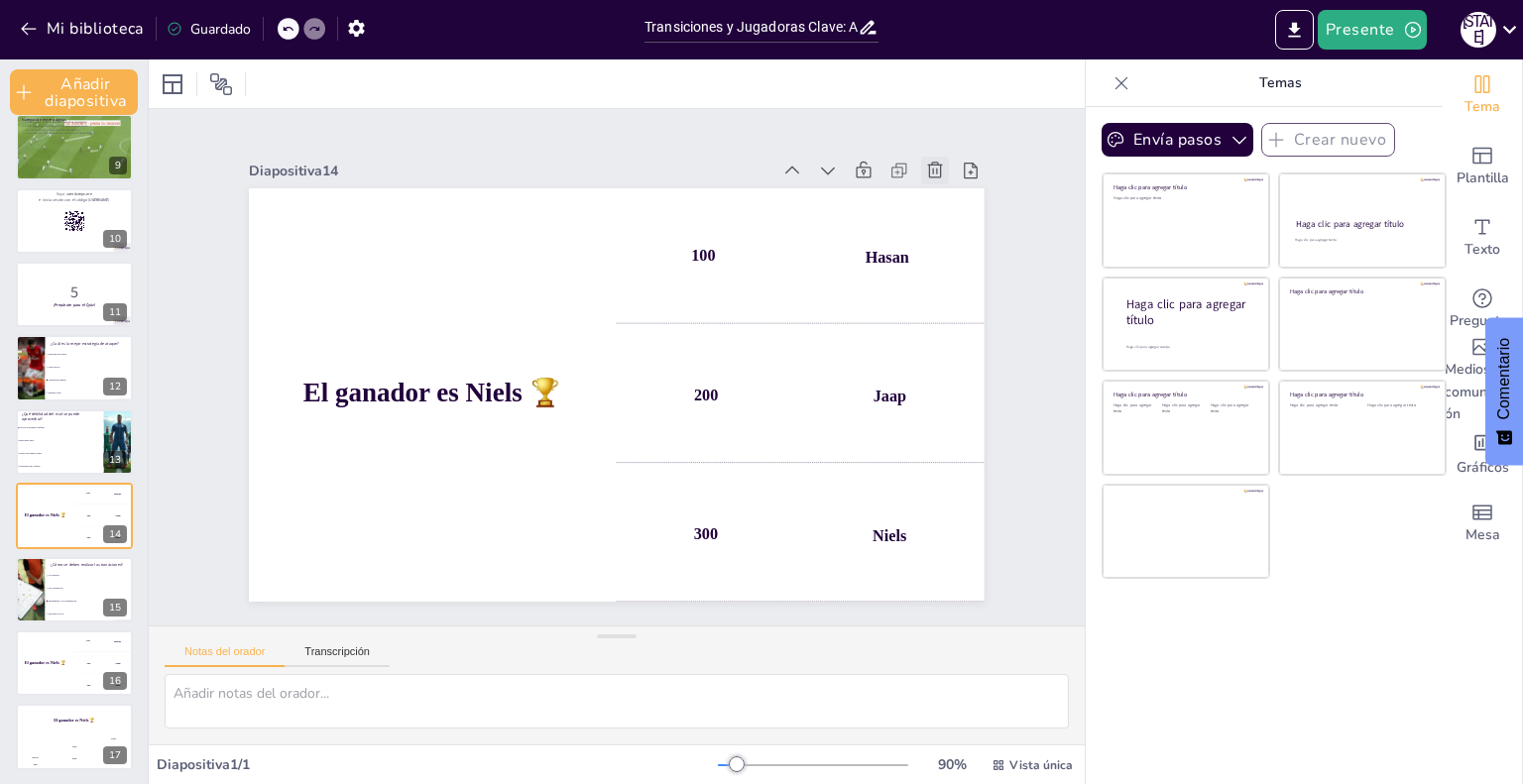 click 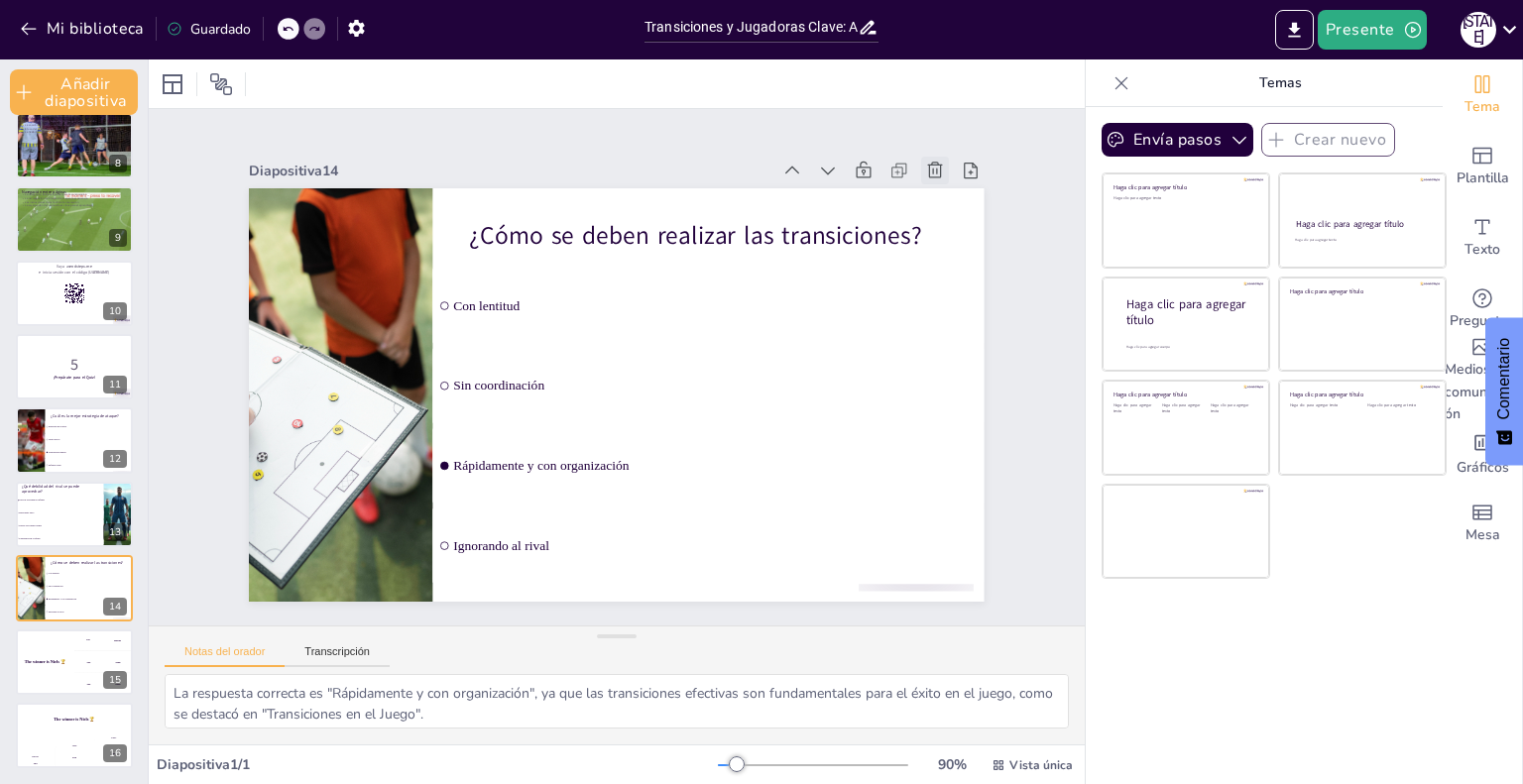 scroll, scrollTop: 534, scrollLeft: 0, axis: vertical 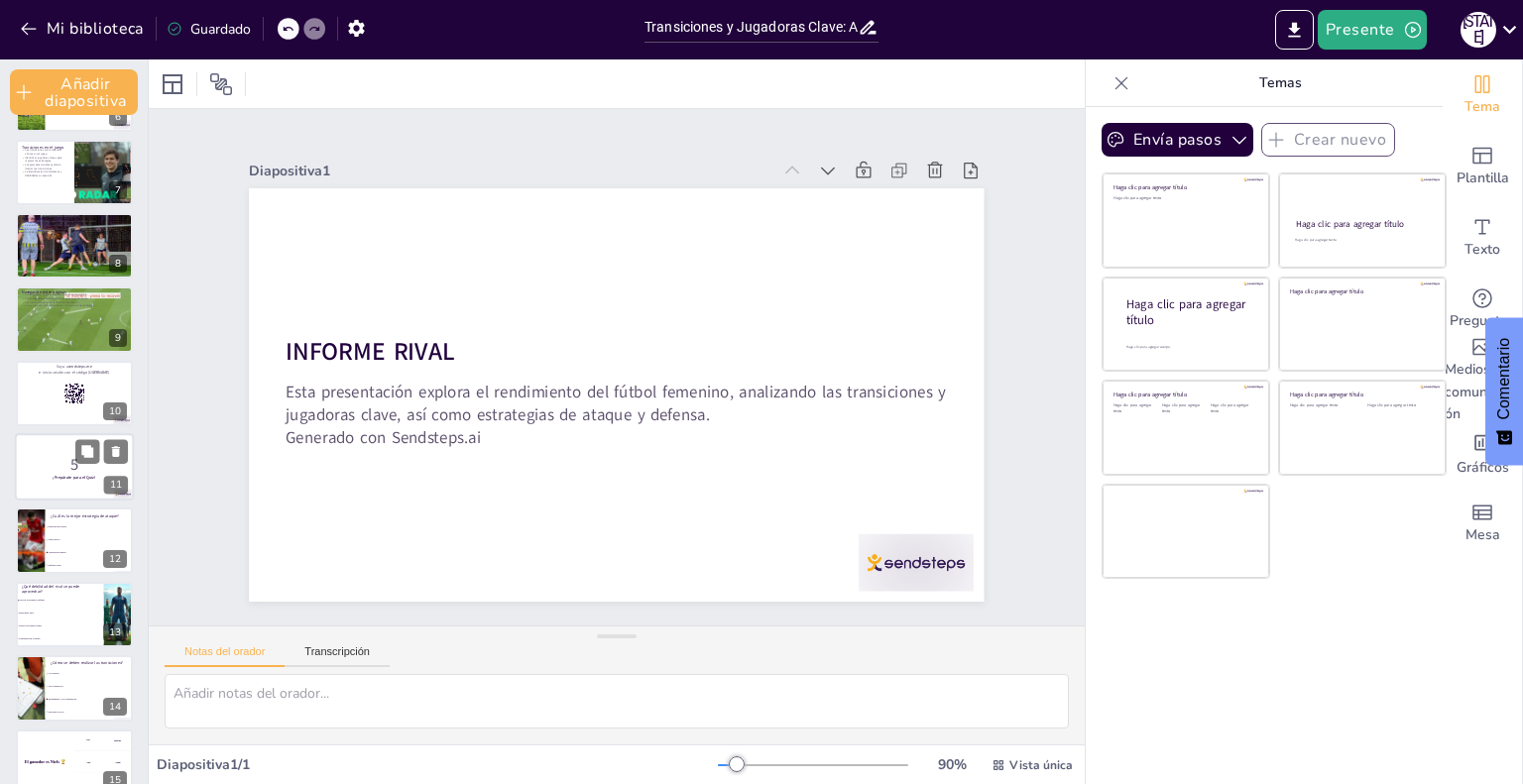 click at bounding box center [74, 467] 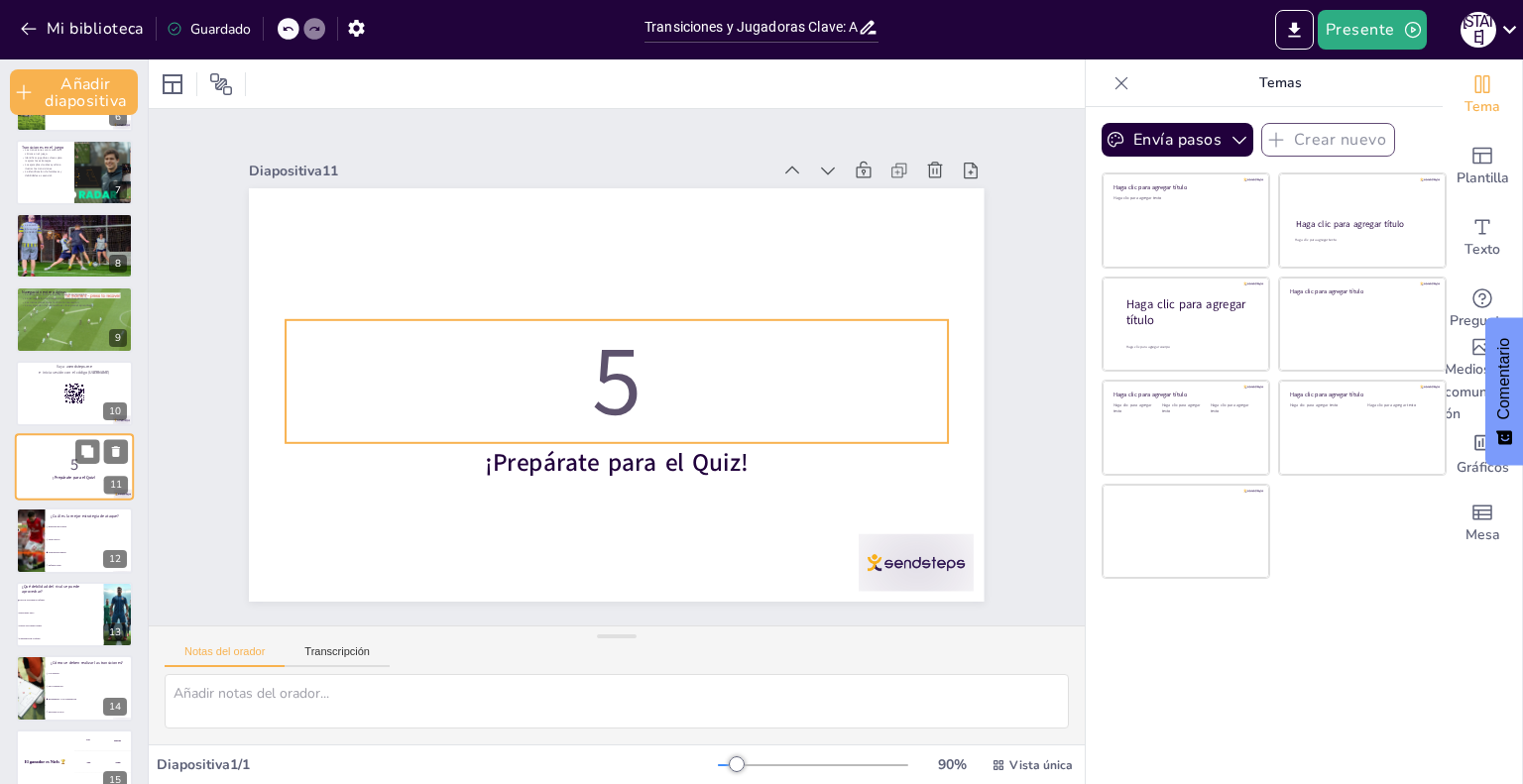 scroll, scrollTop: 451, scrollLeft: 0, axis: vertical 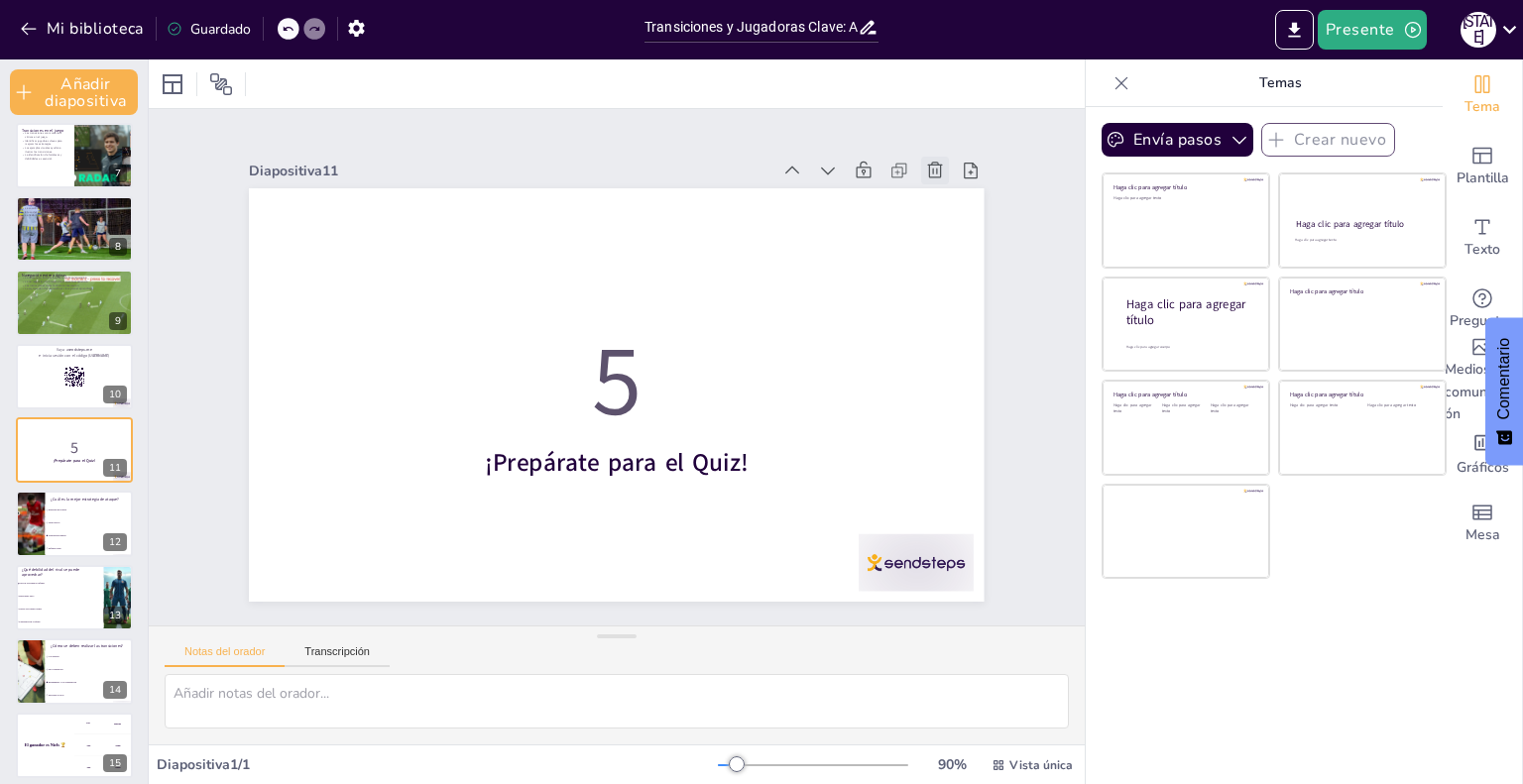 click 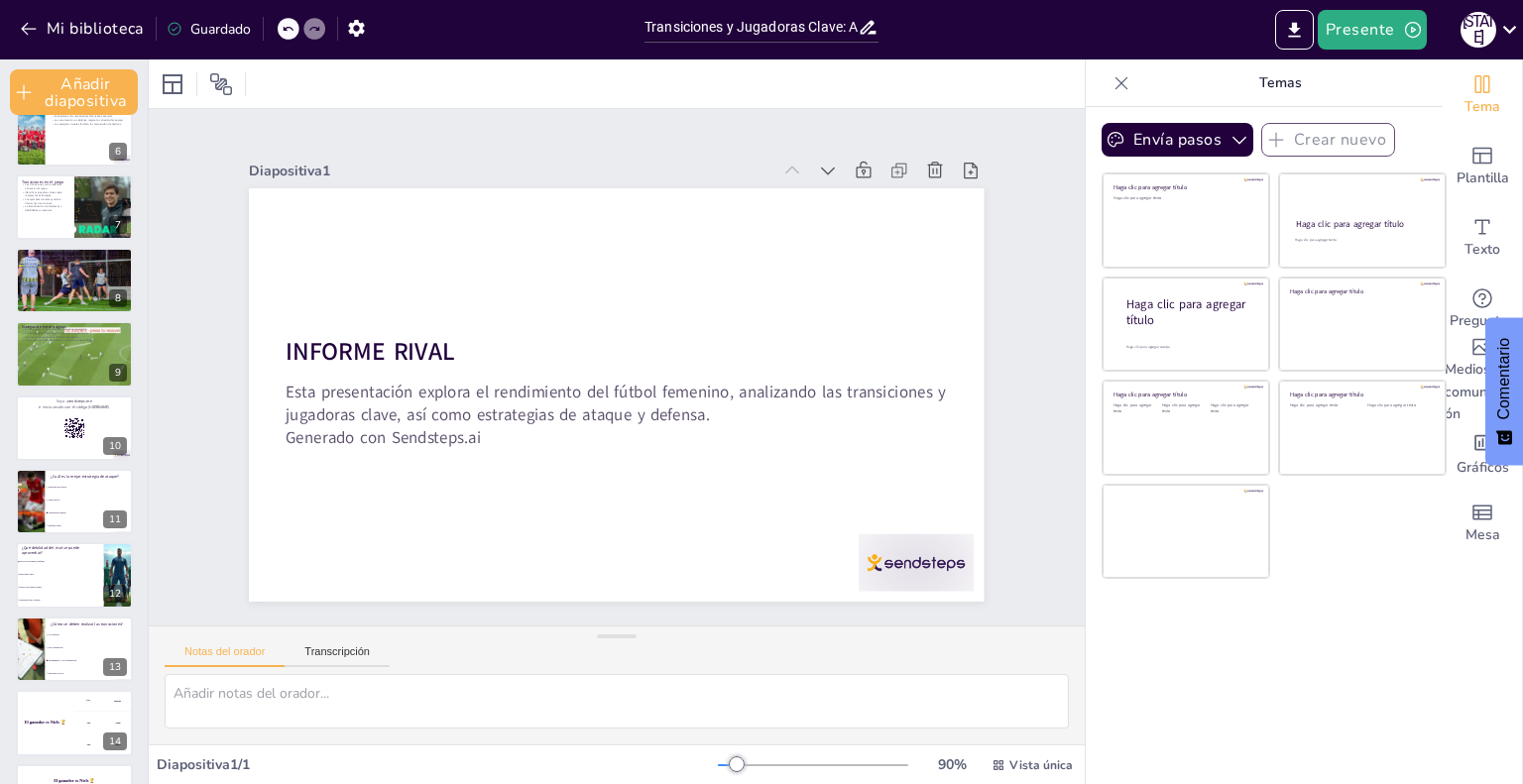 scroll, scrollTop: 460, scrollLeft: 0, axis: vertical 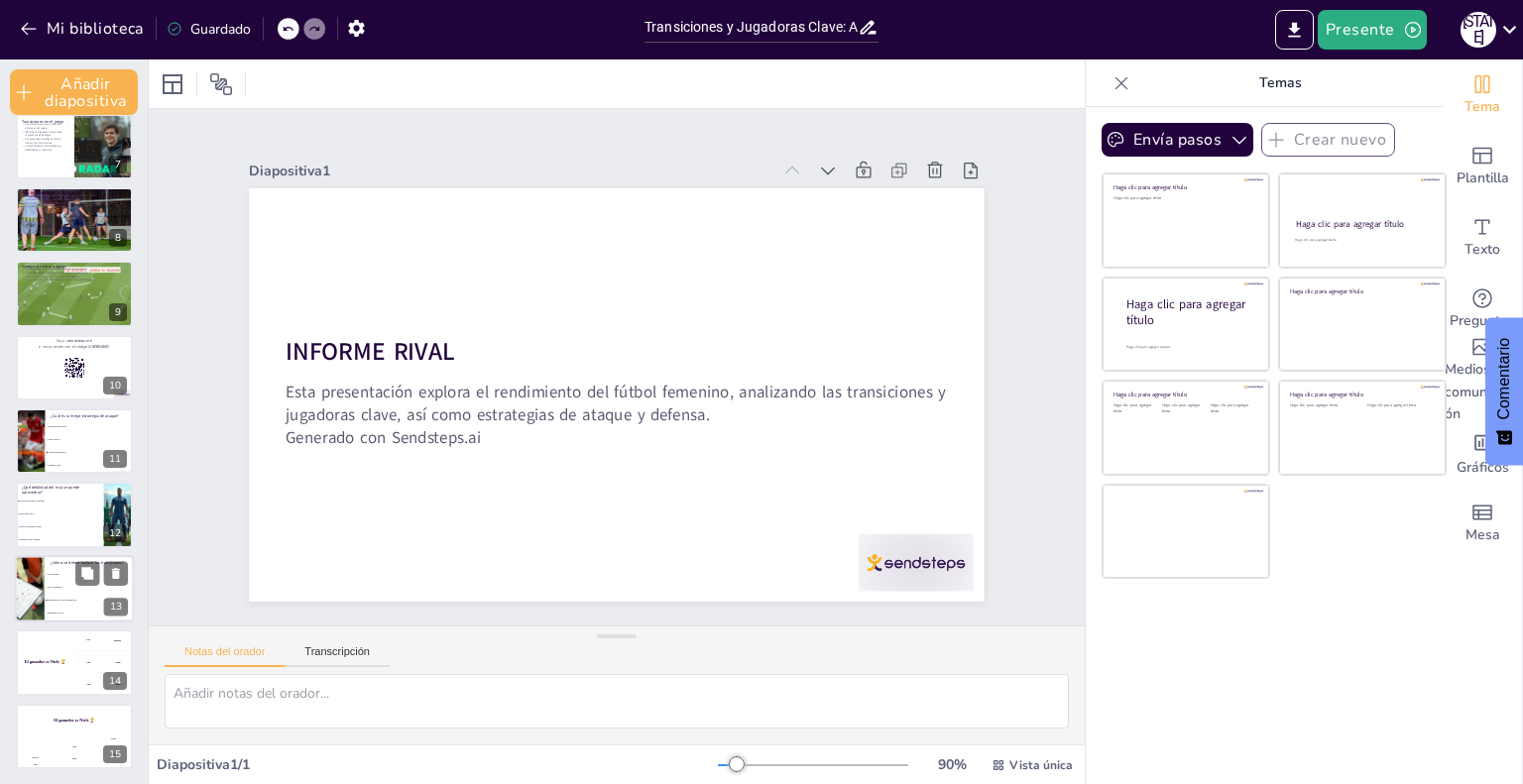 click on "Rápidamente y con organización" at bounding box center (61, 600) 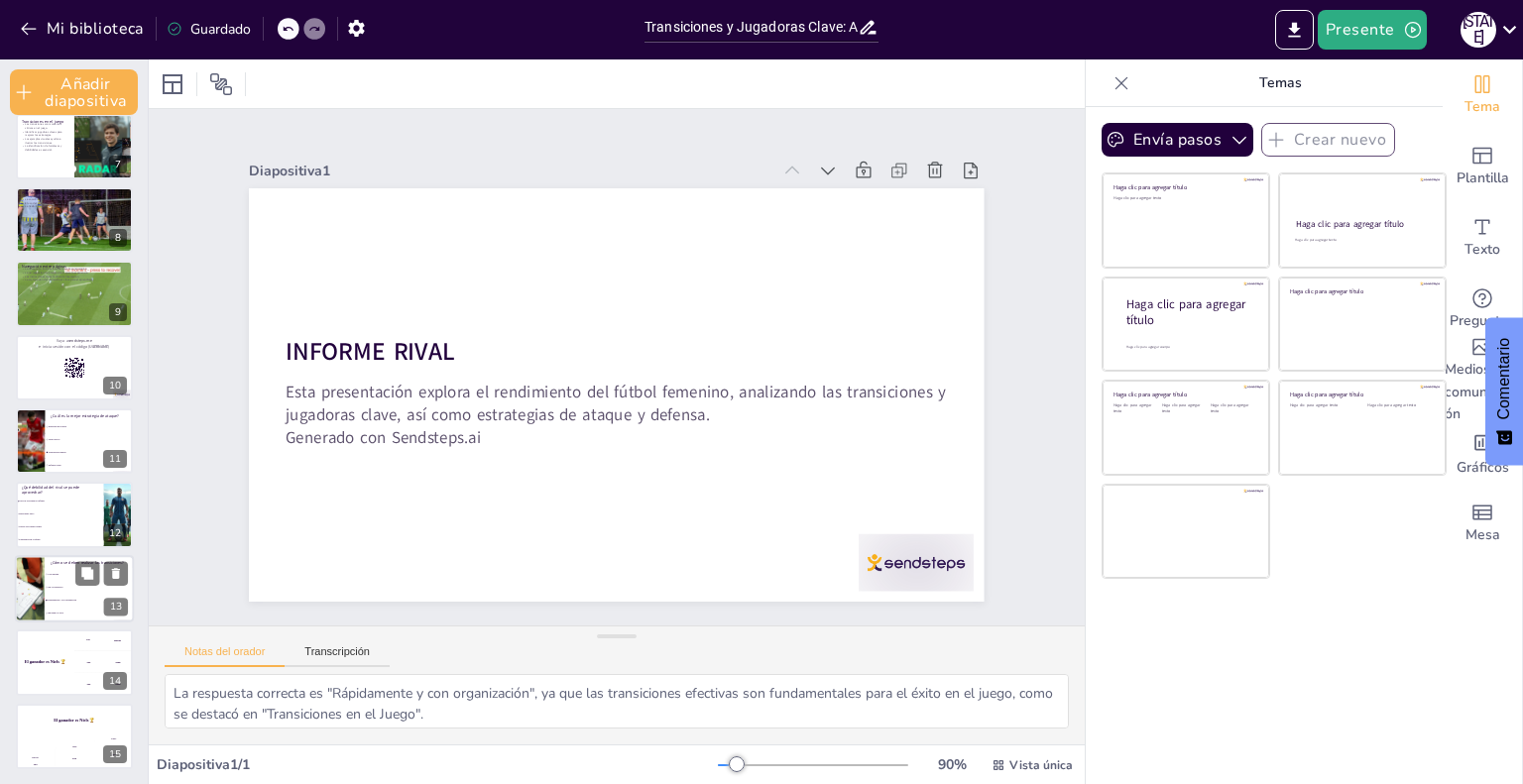 scroll, scrollTop: 460, scrollLeft: 0, axis: vertical 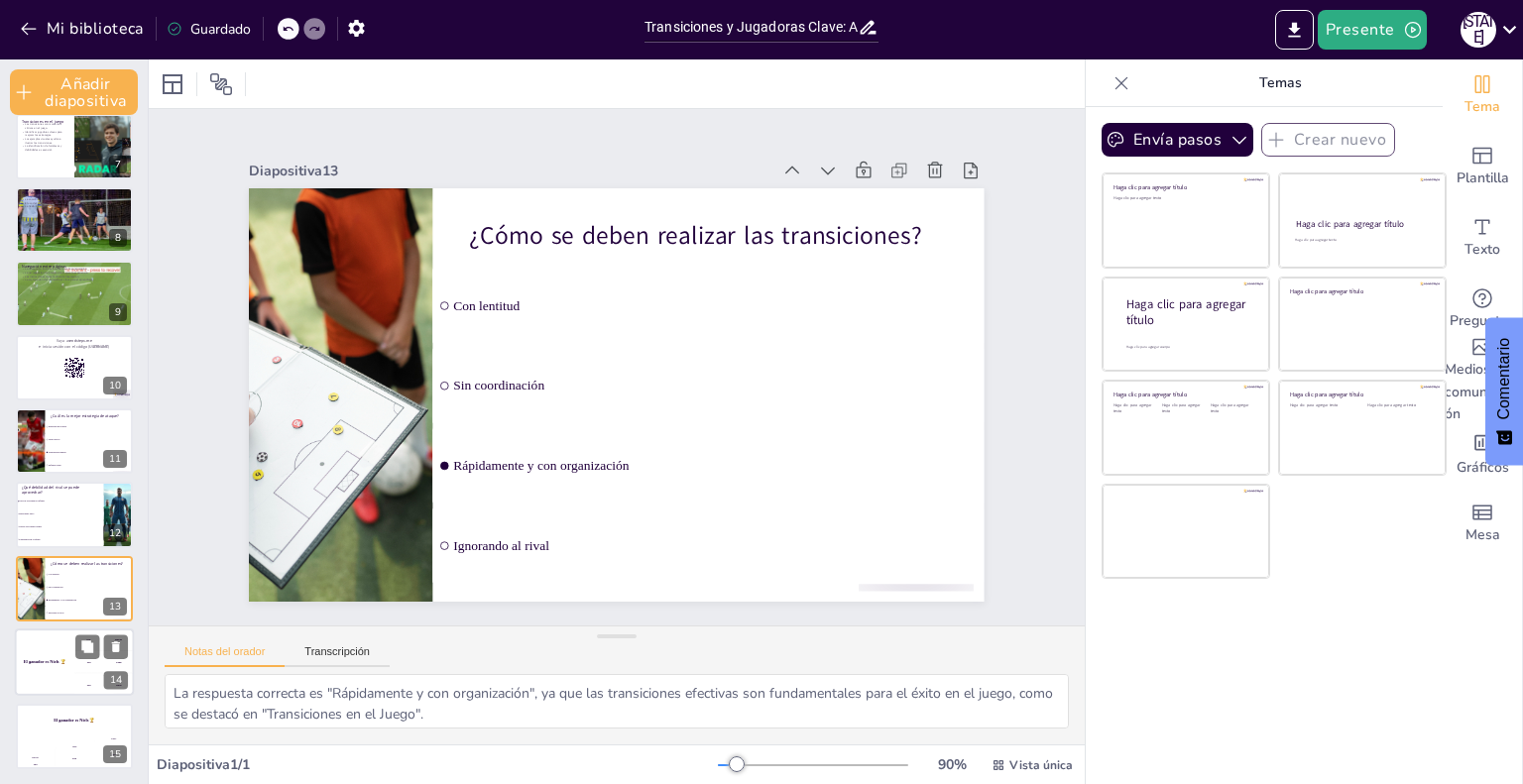 click on "El ganador es    Niels 🏆" at bounding box center (45, 661) 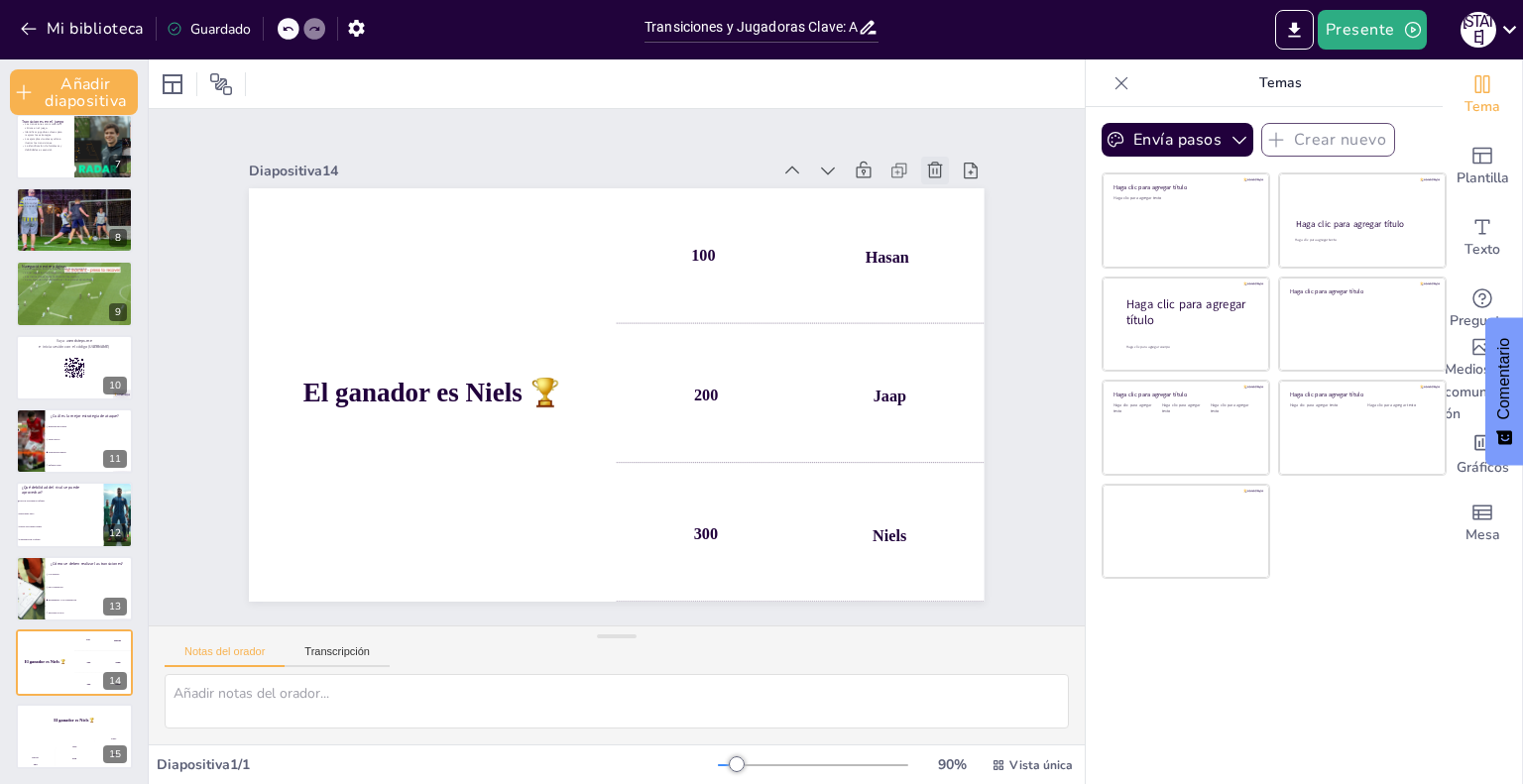 click 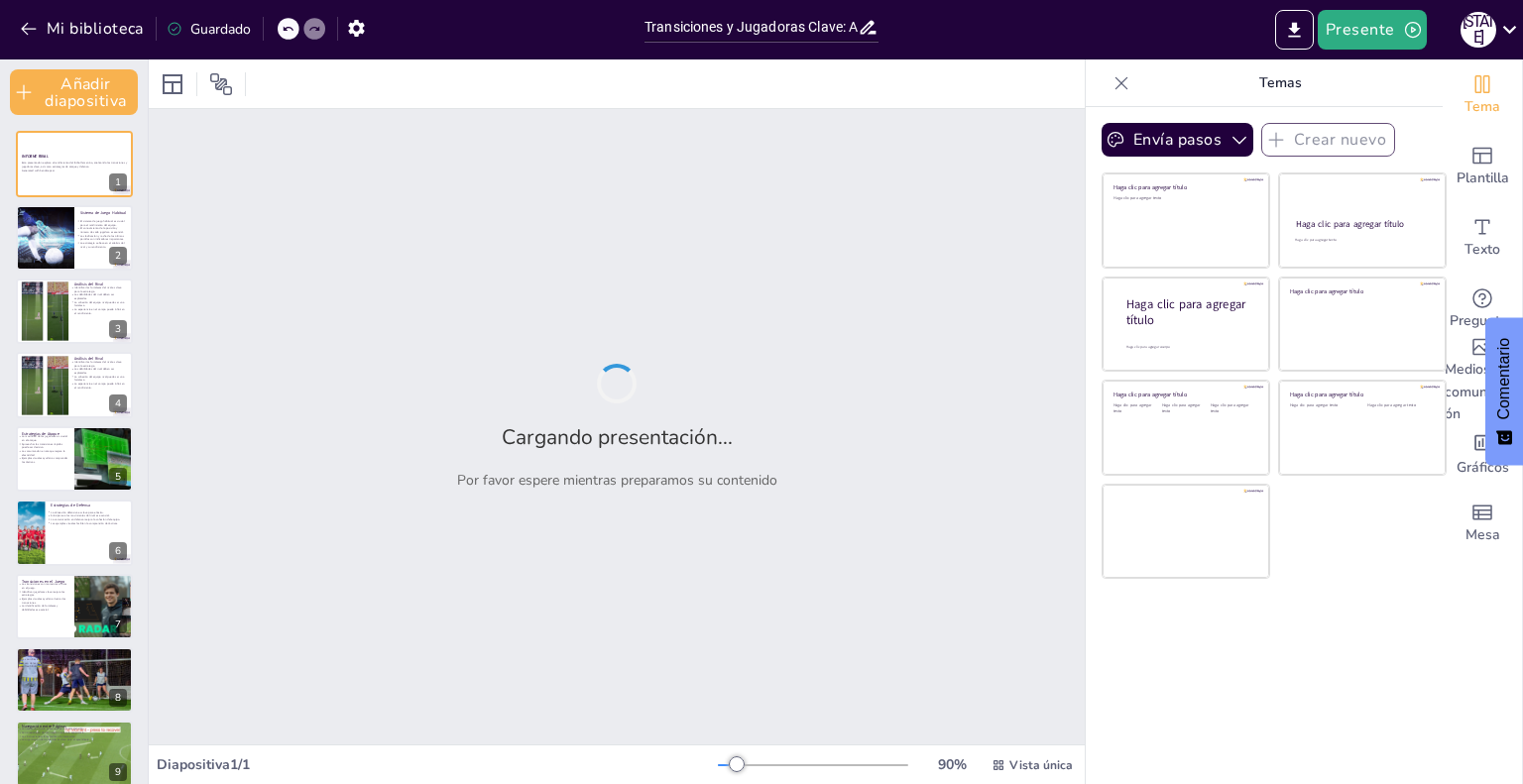 click on "Cargando presentación... Por favor espere mientras preparamos su contenido" at bounding box center [617, 426] 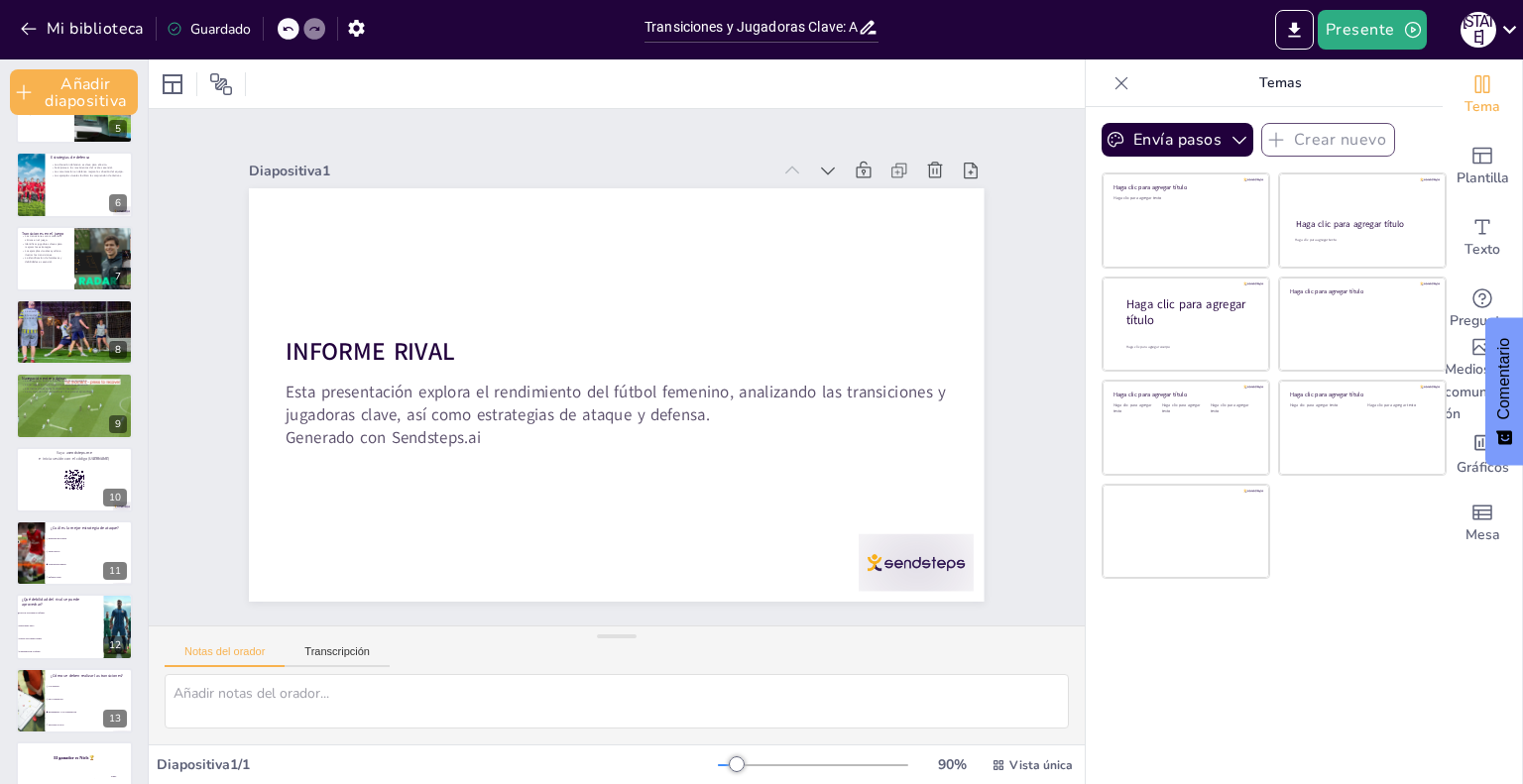 scroll, scrollTop: 386, scrollLeft: 0, axis: vertical 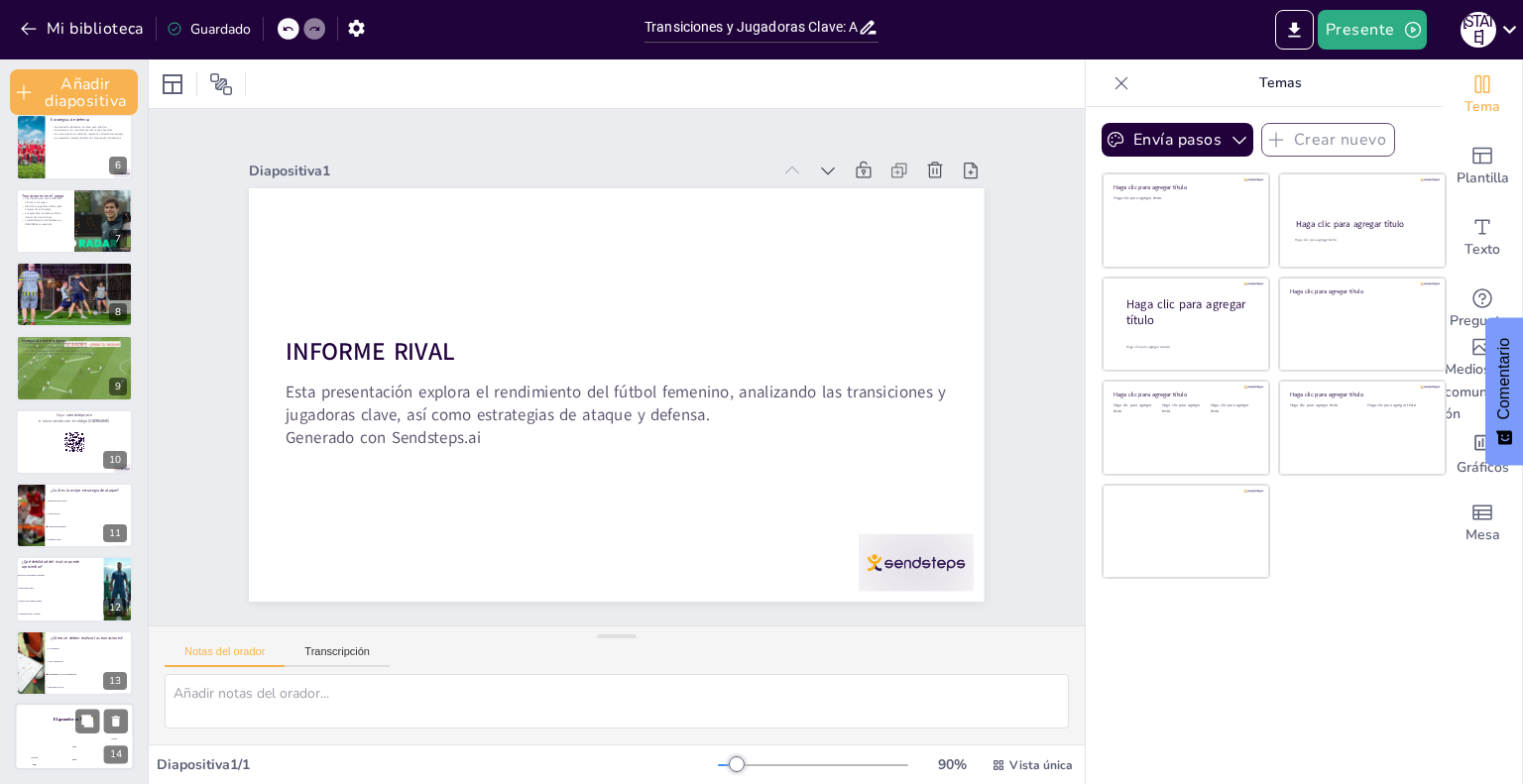 click on "Jaap" at bounding box center [74, 746] 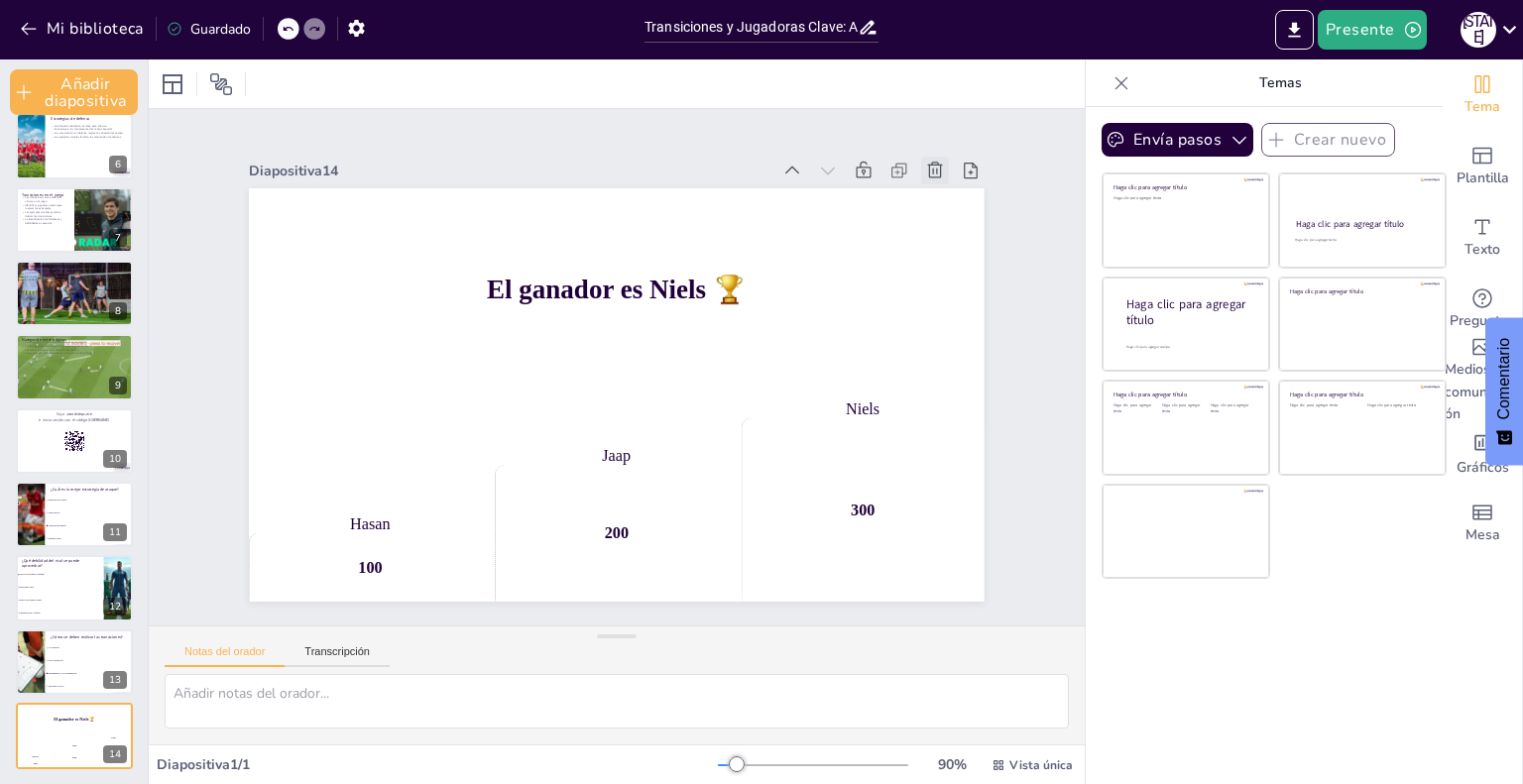 click 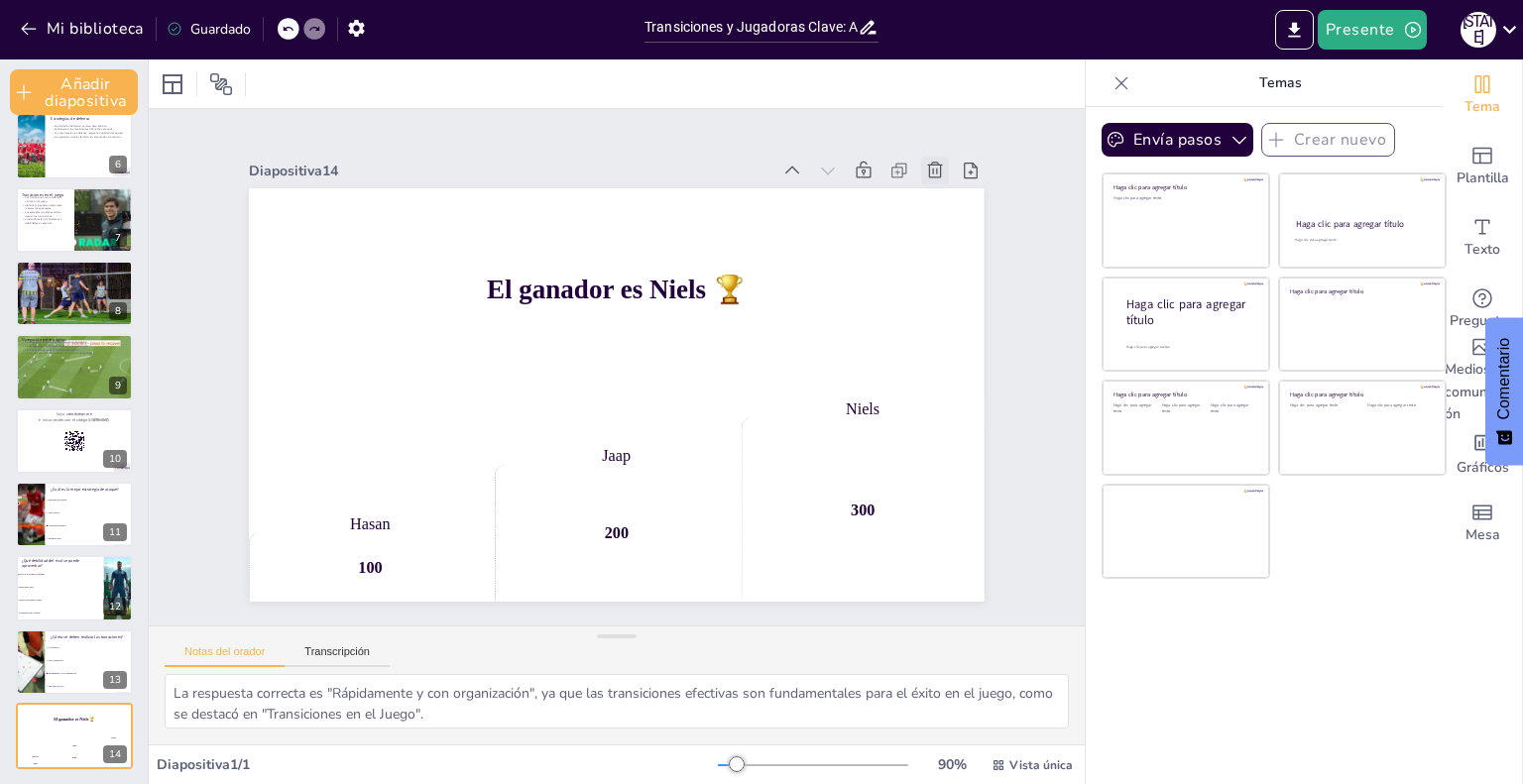 scroll, scrollTop: 313, scrollLeft: 0, axis: vertical 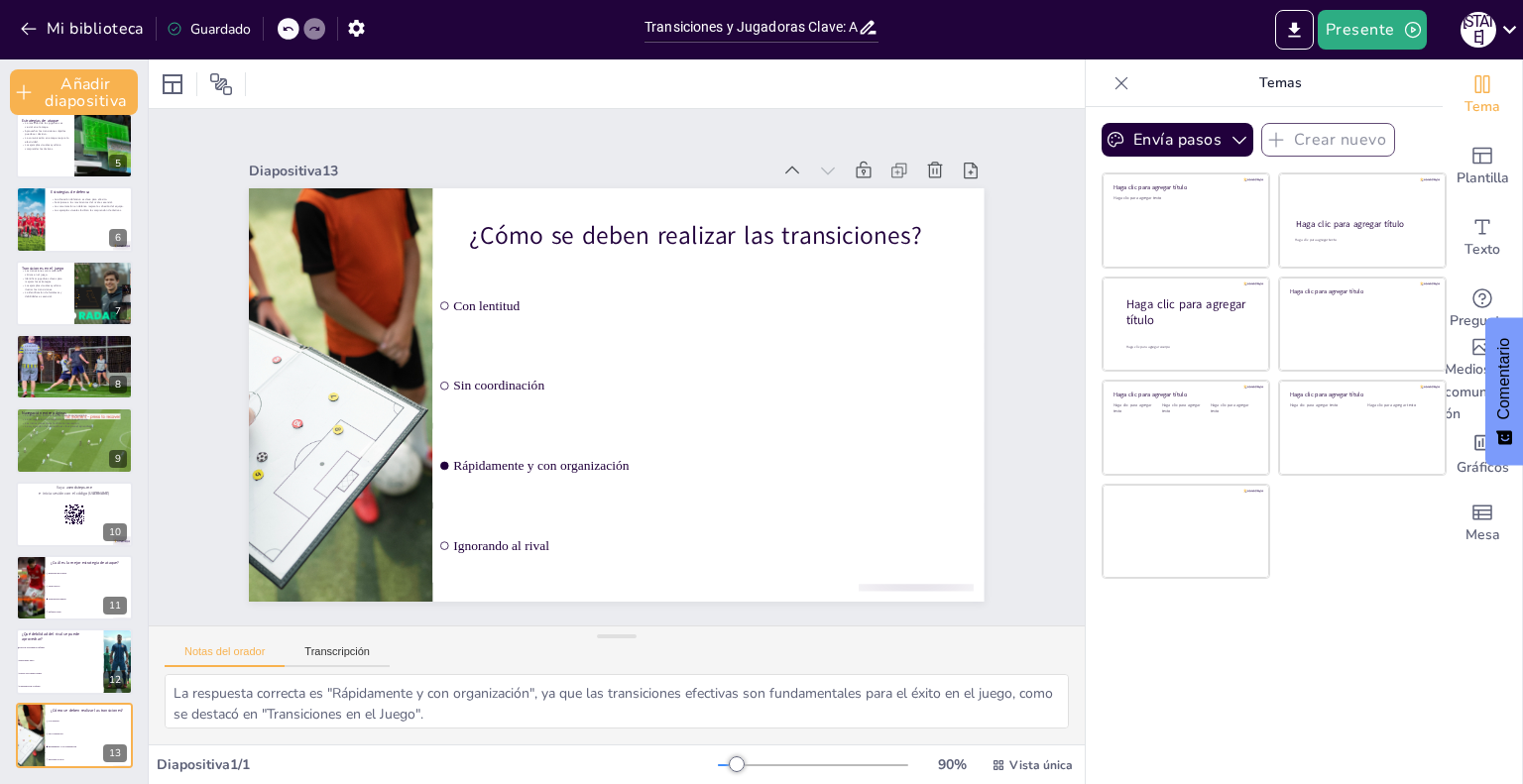click on "Diapositiva 1 INFORME RIVAL Esta presentación explora el rendimiento del fútbol femenino, analizando las transiciones y jugadoras clave, así como estrategias de ataque y defensa. Generado con Sendsteps.ai Diapositiva 2 Sistema de Juego Habitual El sistema de juego habitual es crucial para el rendimiento del equipo. El conocimiento de la posición y número de cada jugadora es esencial. La clasificación y racha de los últimos partidos son indicadores importantes. La estrategia se basa en el análisis del rival y su rendimiento. Diapositiva 3 Análisis del rival Identificar las fortalezas del rival es clave para la estrategia. Las debilidades del rival deben ser explotadas. La cohesión del equipo rival puede ser una fortaleza. Diapositiva 4 Análisis del rival Identificar las fortalezas del rival es clave para la estrategia. Las debilidades del rival deben ser explotadas. La cohesión del equipo rival puede ser una fortaleza. Diapositiva 5 6" at bounding box center (617, 368) 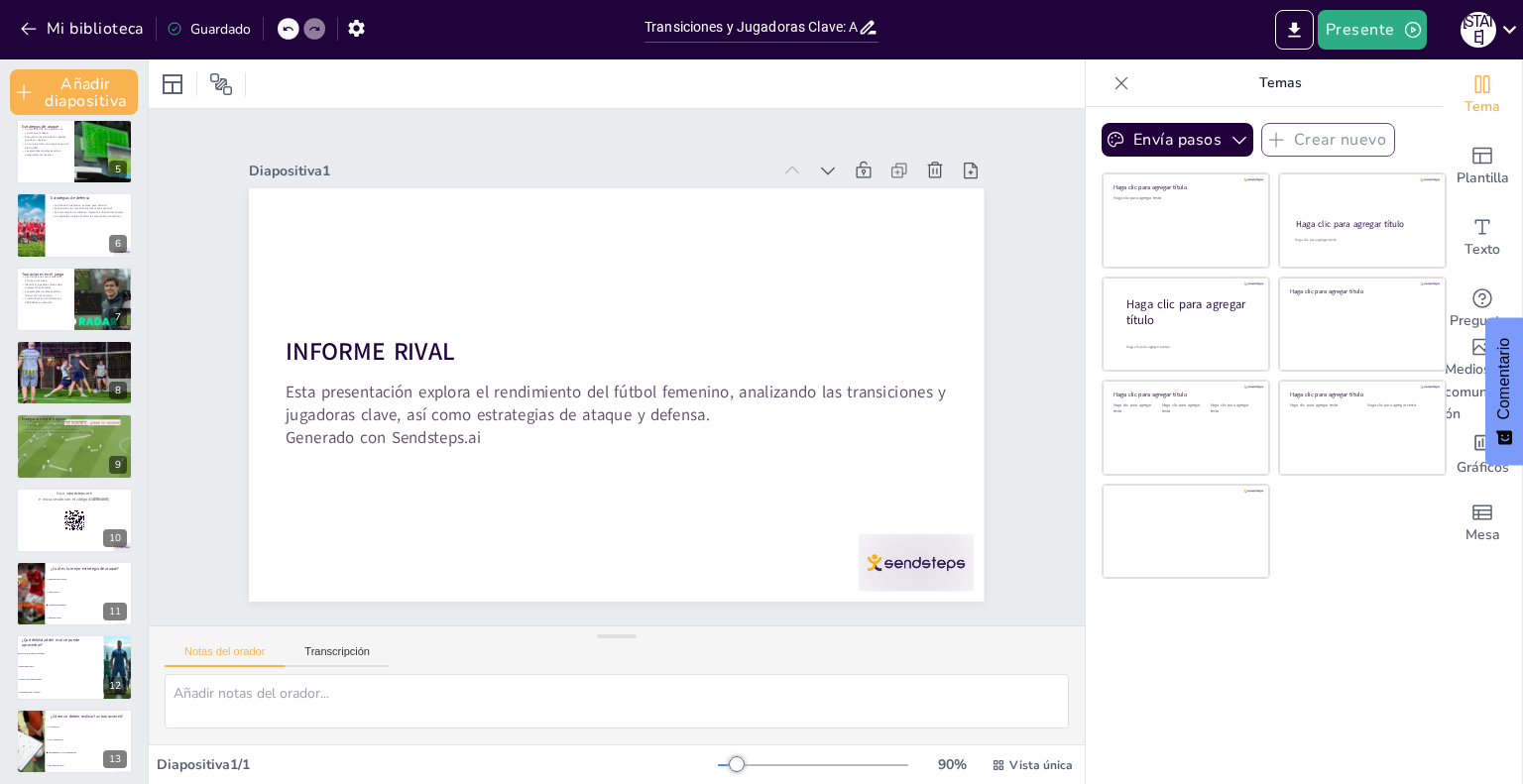 scroll, scrollTop: 312, scrollLeft: 0, axis: vertical 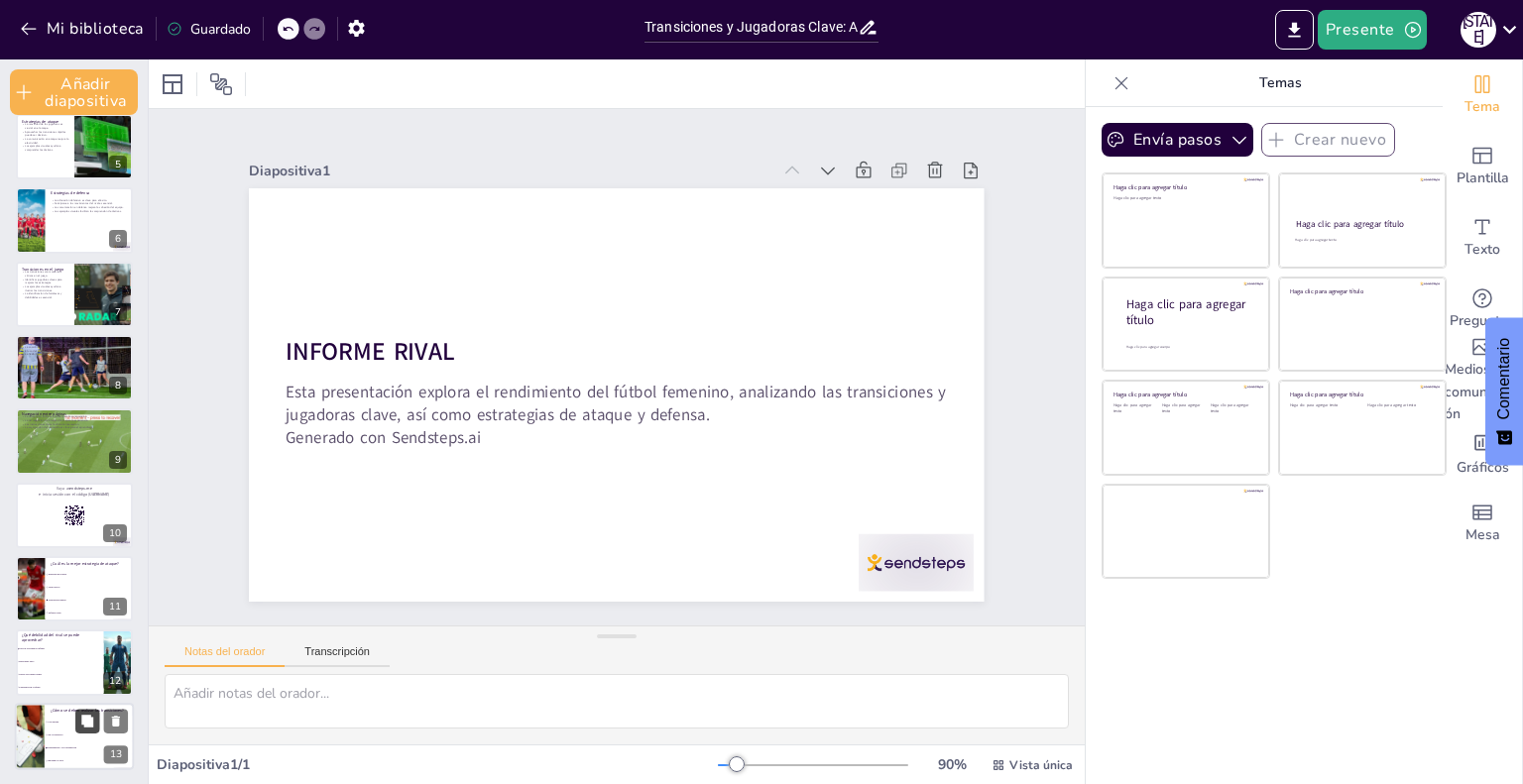 click at bounding box center [87, 721] 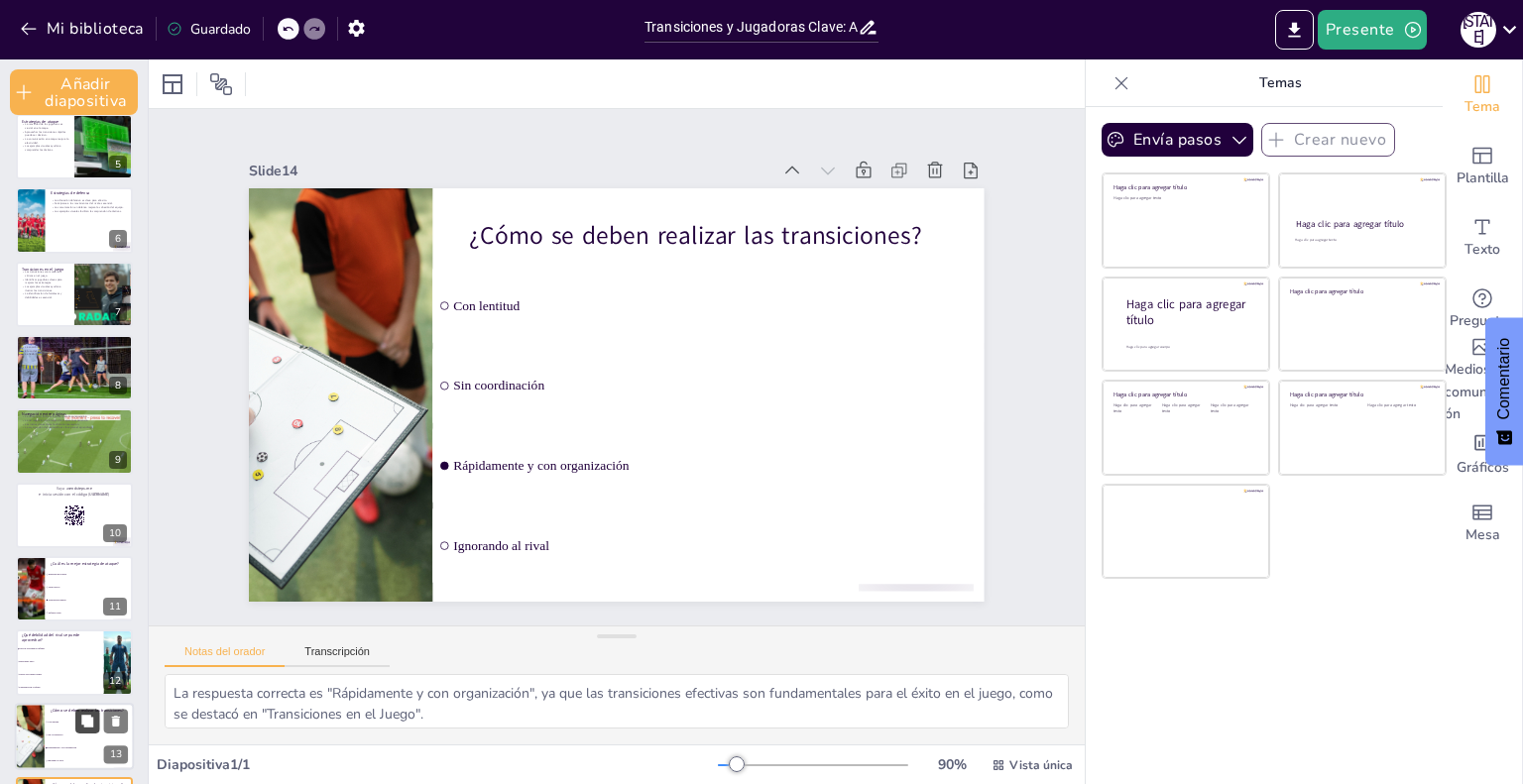 scroll, scrollTop: 387, scrollLeft: 0, axis: vertical 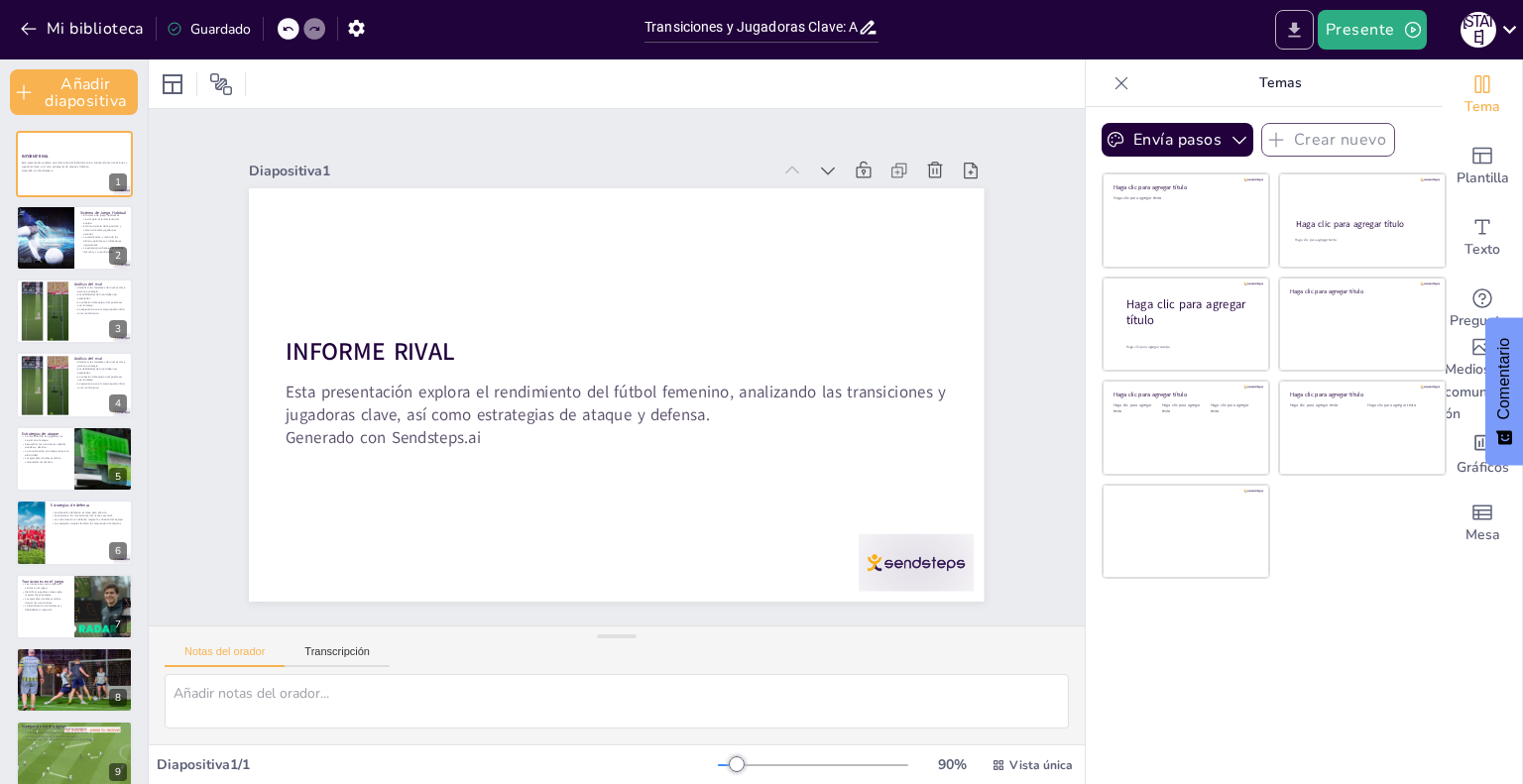 click 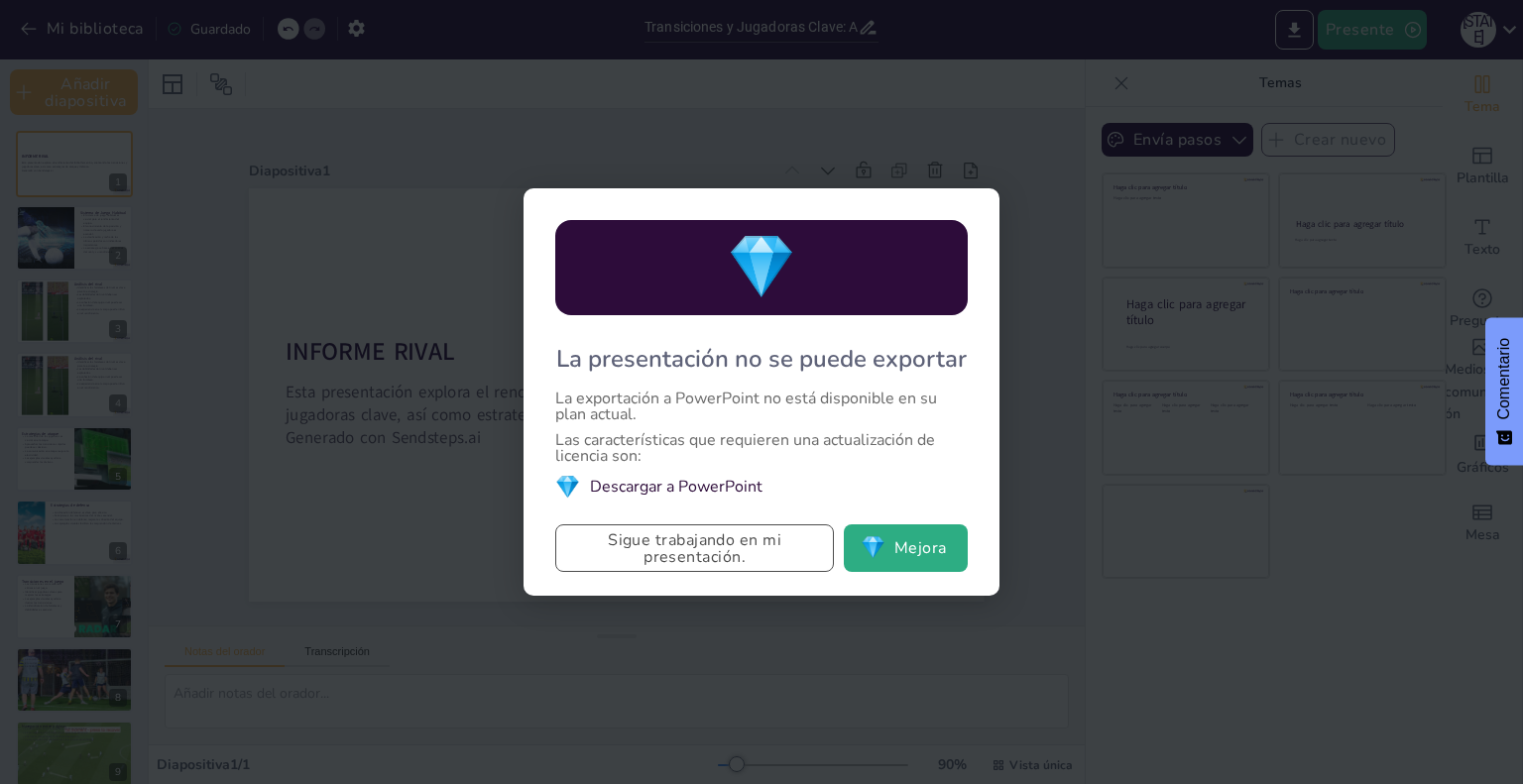 click on "Sigue trabajando en mi presentación." at bounding box center [694, 548] 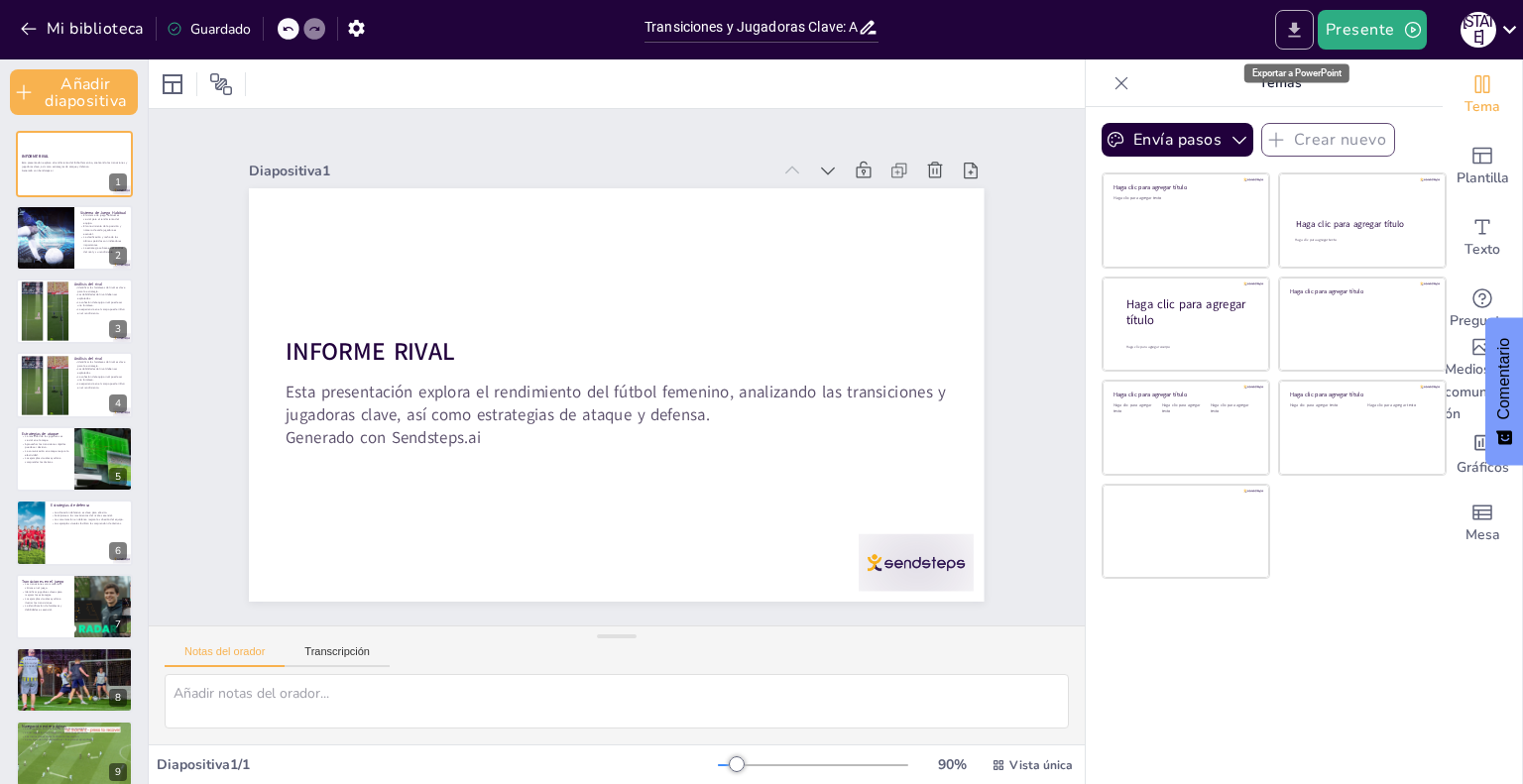 click 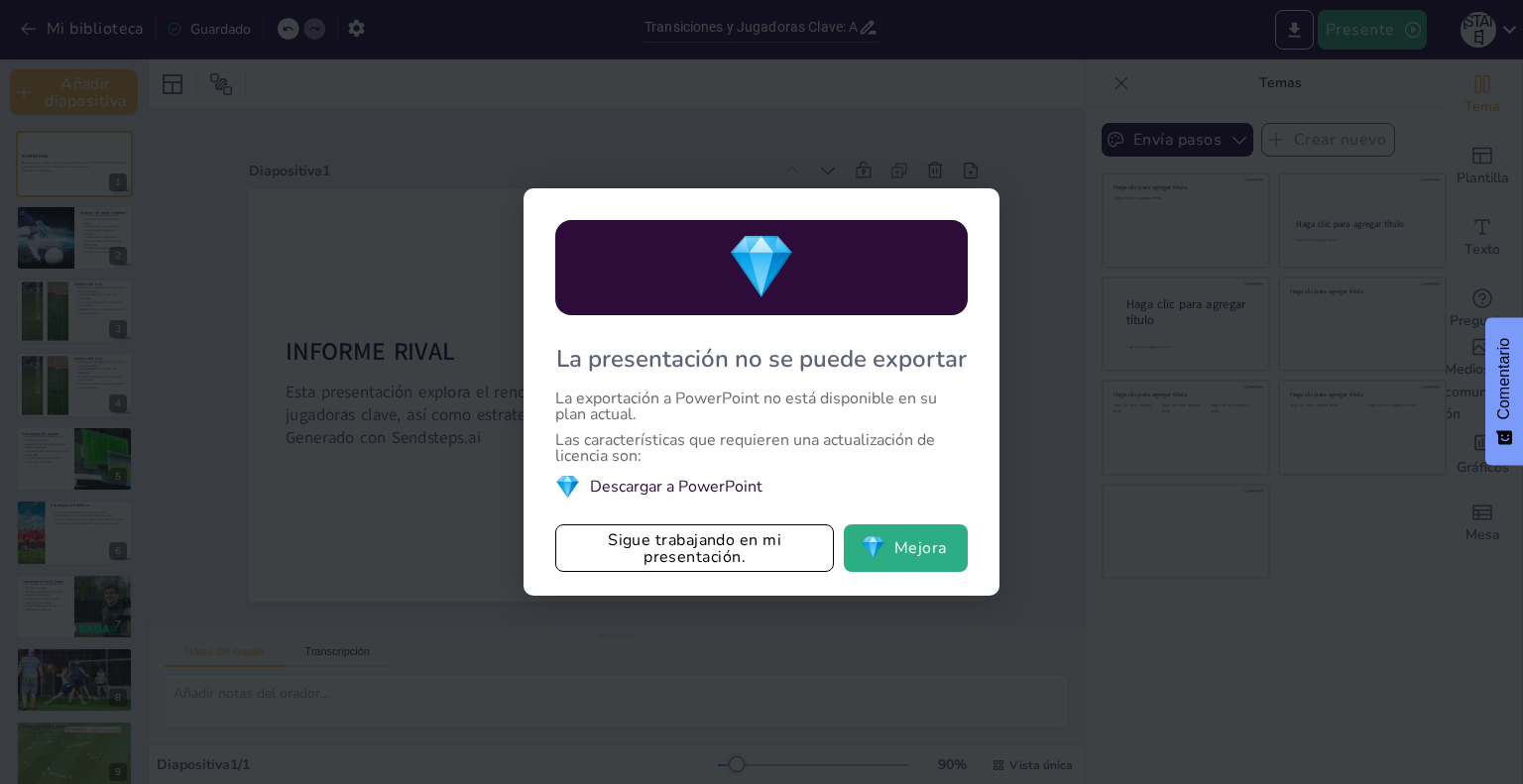 click on "Descargar a PowerPoint" at bounding box center (676, 487) 